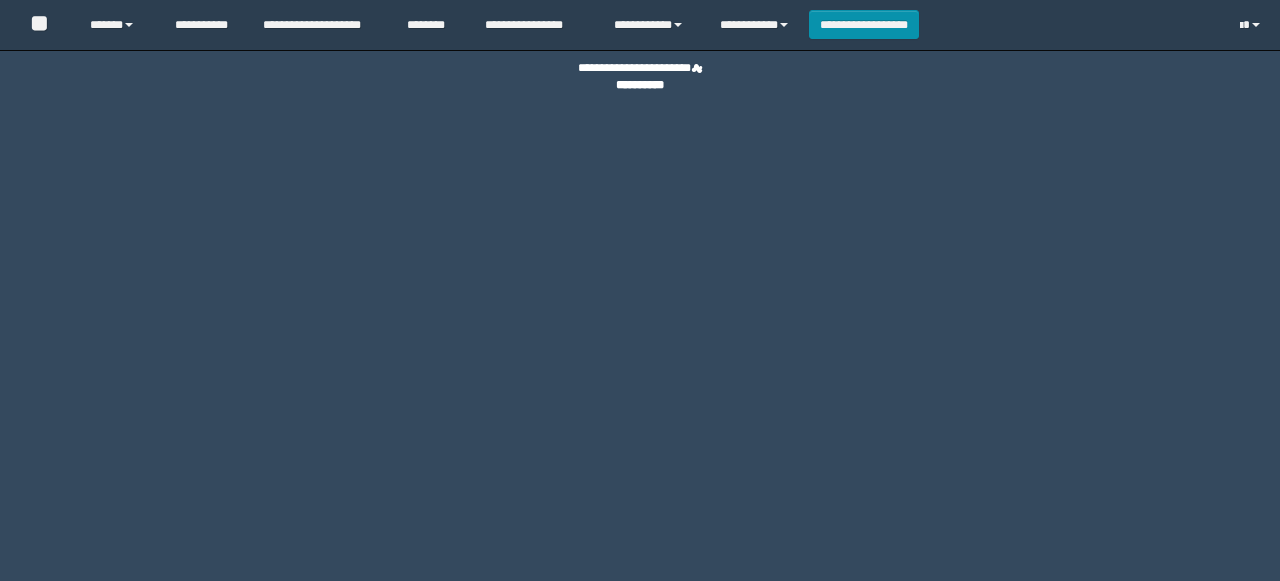 scroll, scrollTop: 0, scrollLeft: 0, axis: both 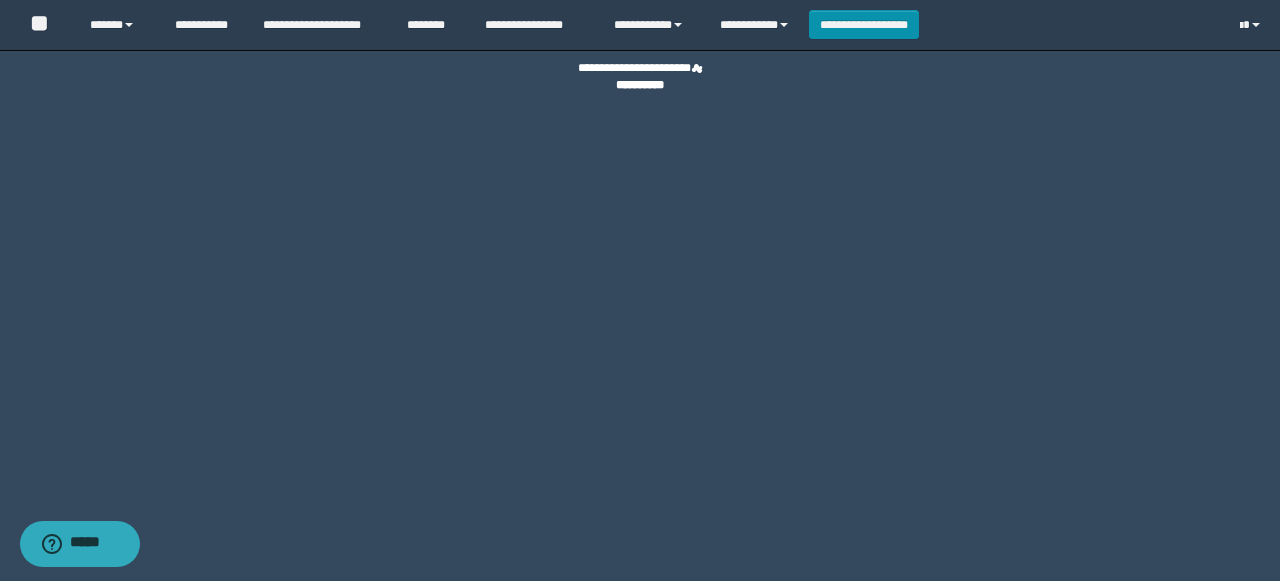 click on "**********" at bounding box center (640, 290) 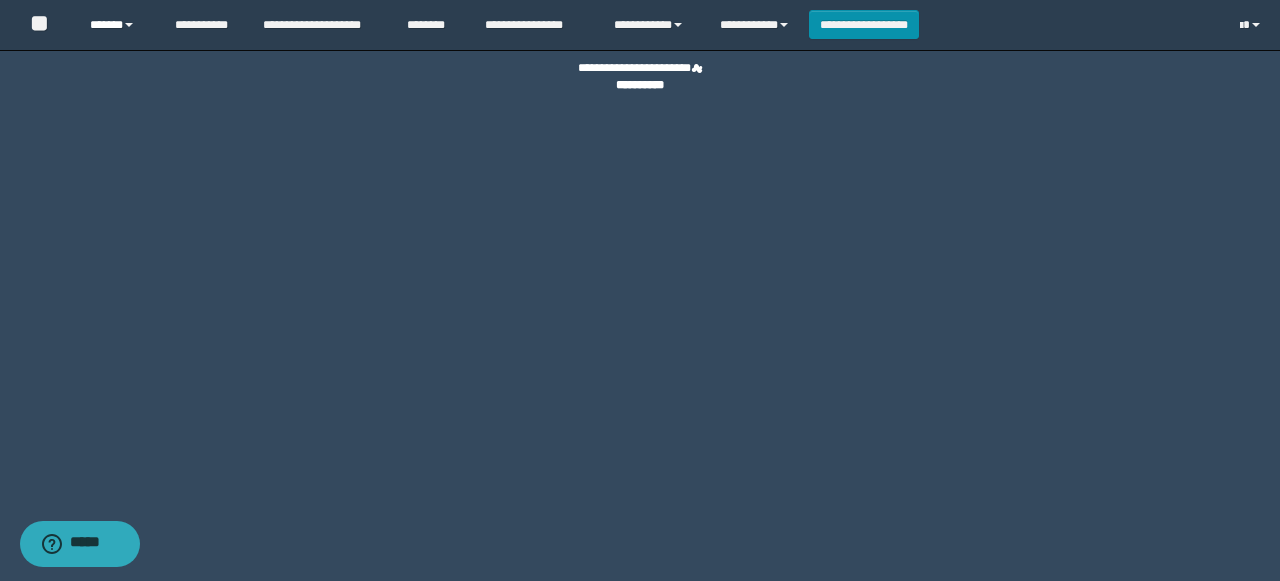 click on "******" at bounding box center (117, 25) 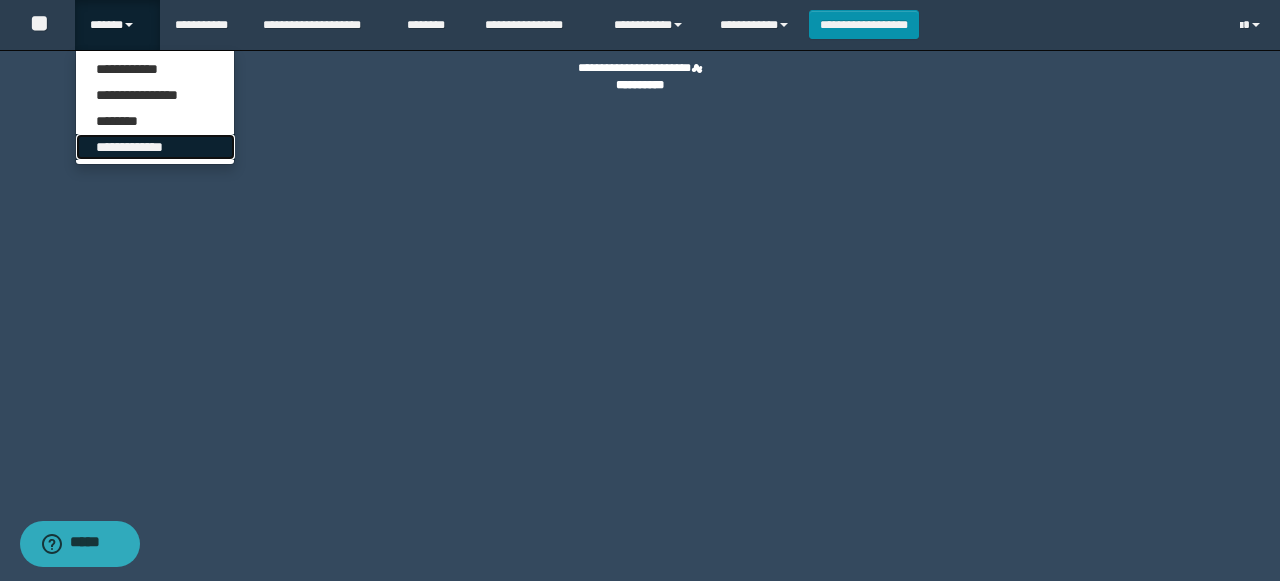 click on "**********" at bounding box center [155, 147] 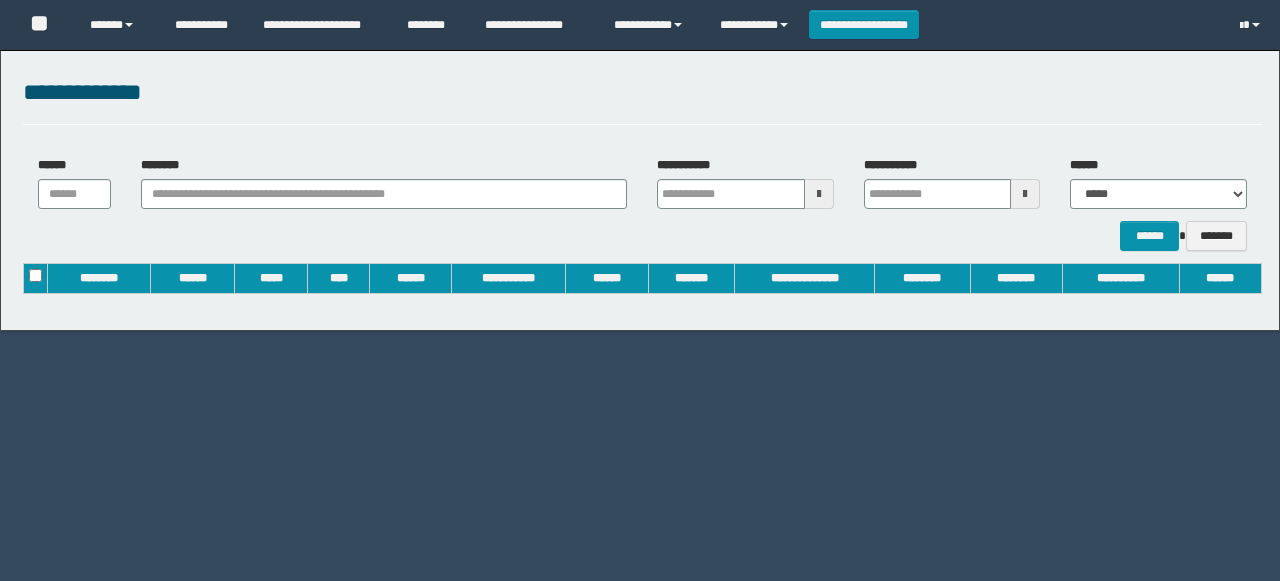 scroll, scrollTop: 0, scrollLeft: 0, axis: both 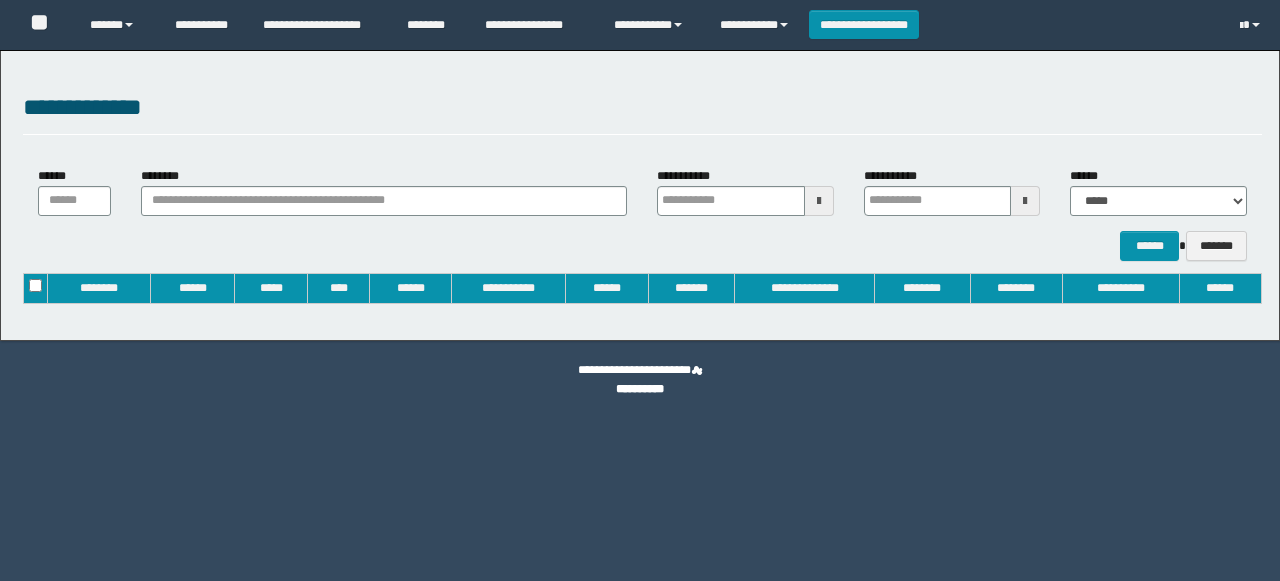 type on "**********" 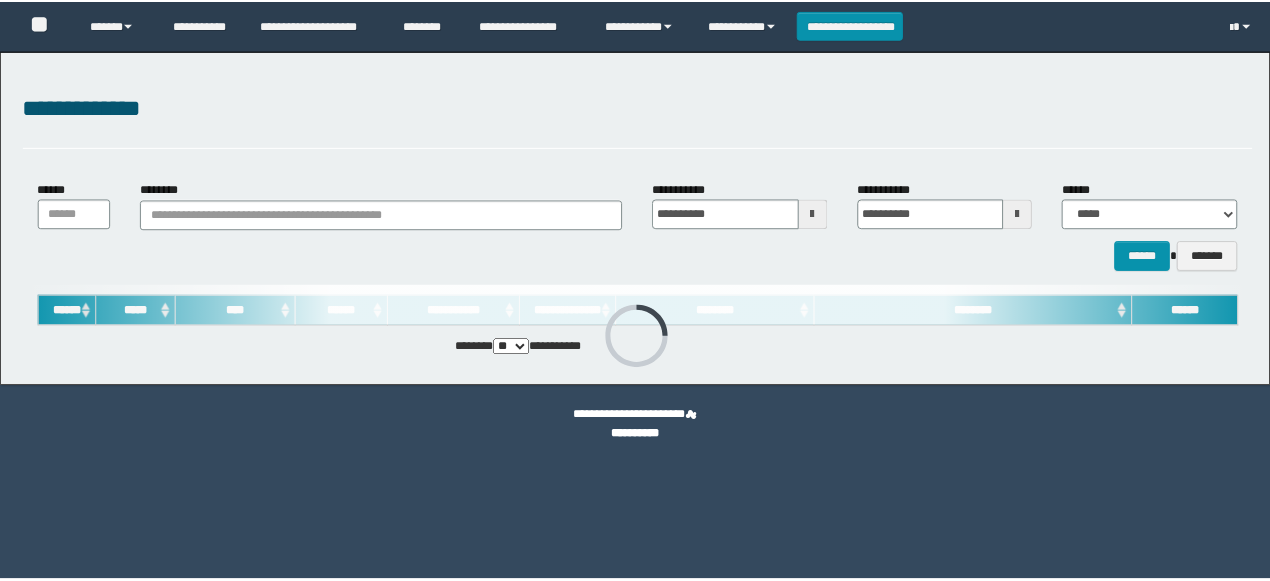 scroll, scrollTop: 0, scrollLeft: 0, axis: both 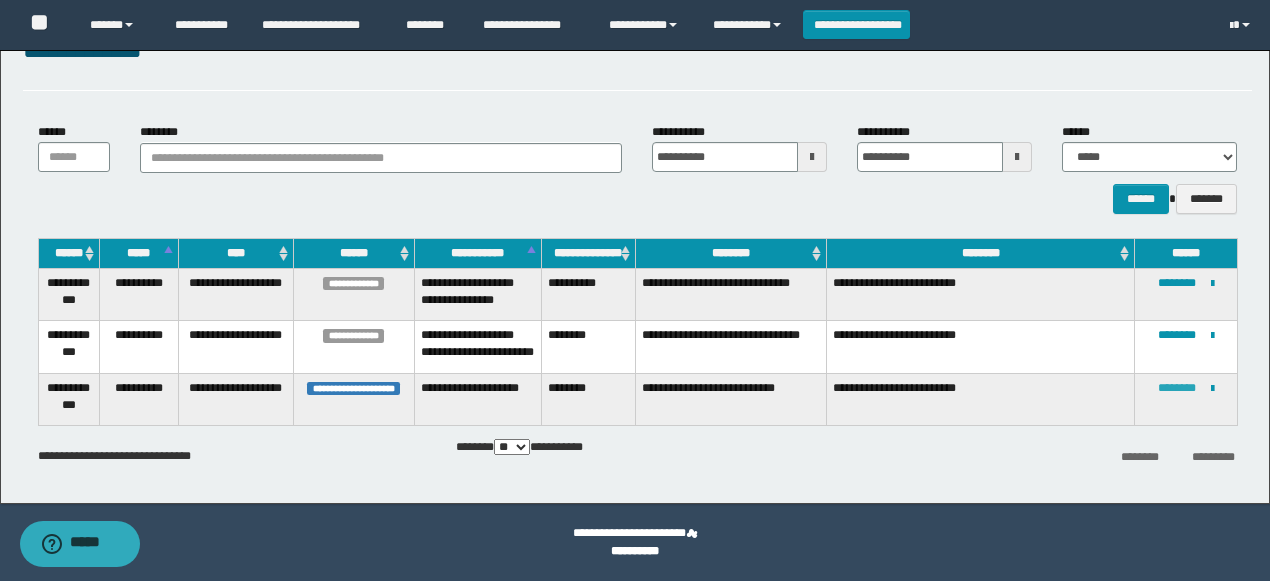click on "********" at bounding box center (1177, 388) 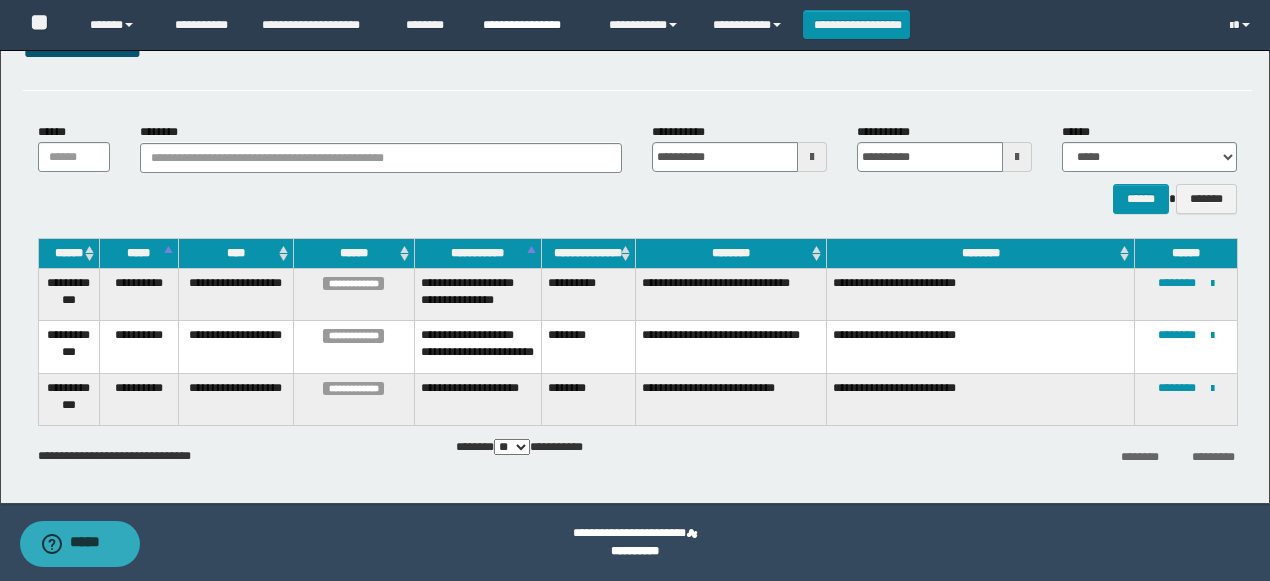 scroll, scrollTop: 0, scrollLeft: 0, axis: both 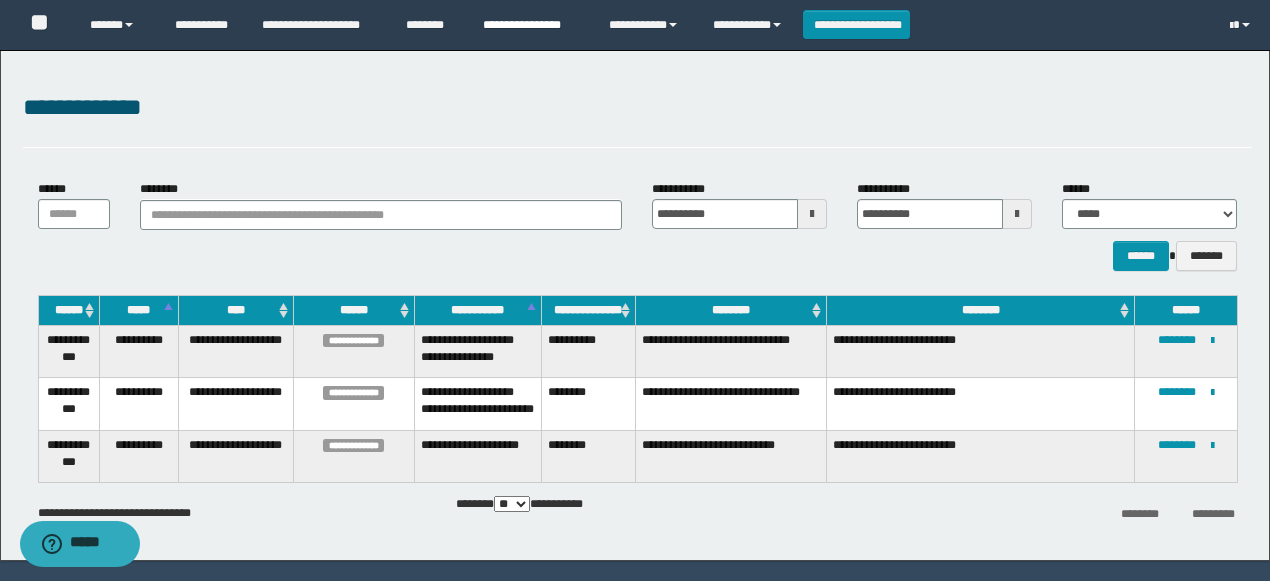 click on "**********" at bounding box center [531, 25] 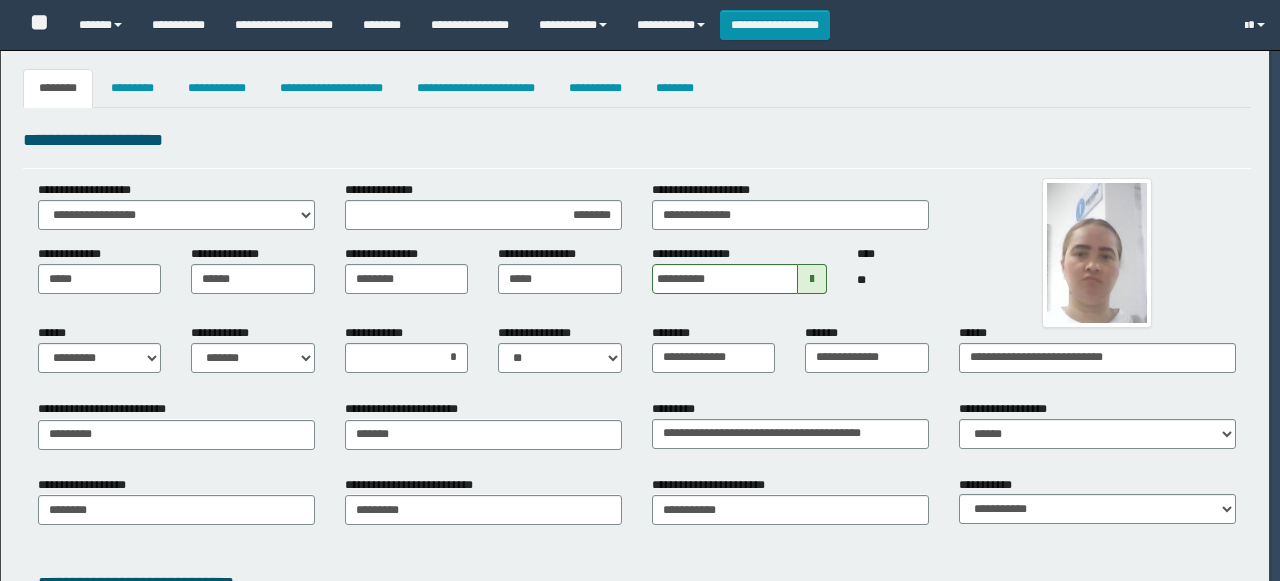 select on "*" 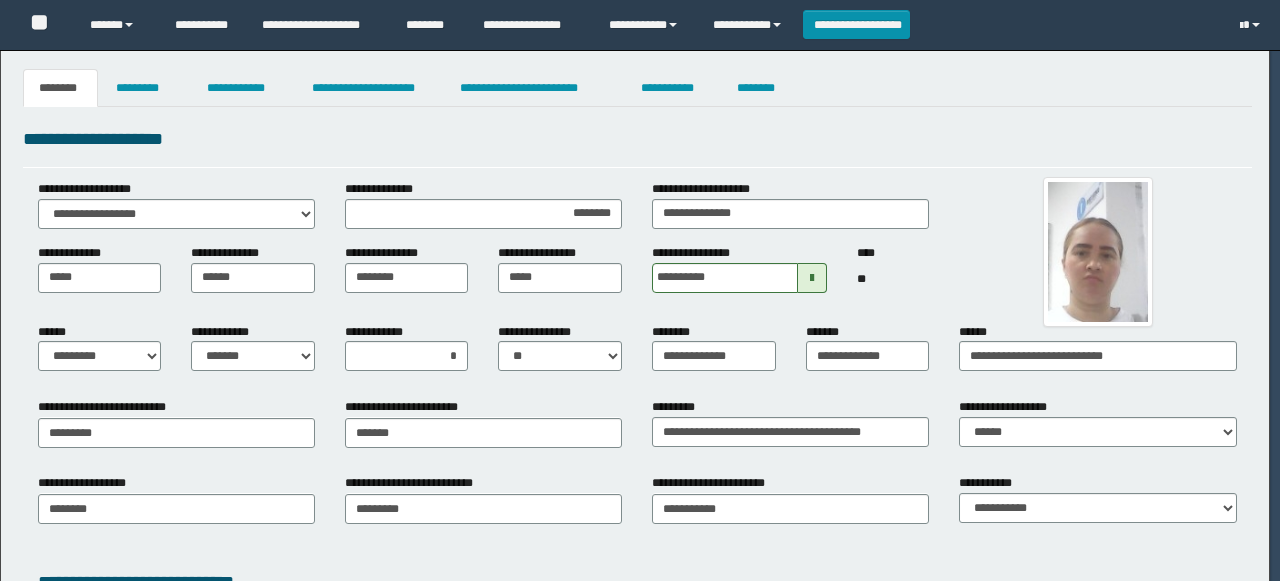 scroll, scrollTop: 0, scrollLeft: 0, axis: both 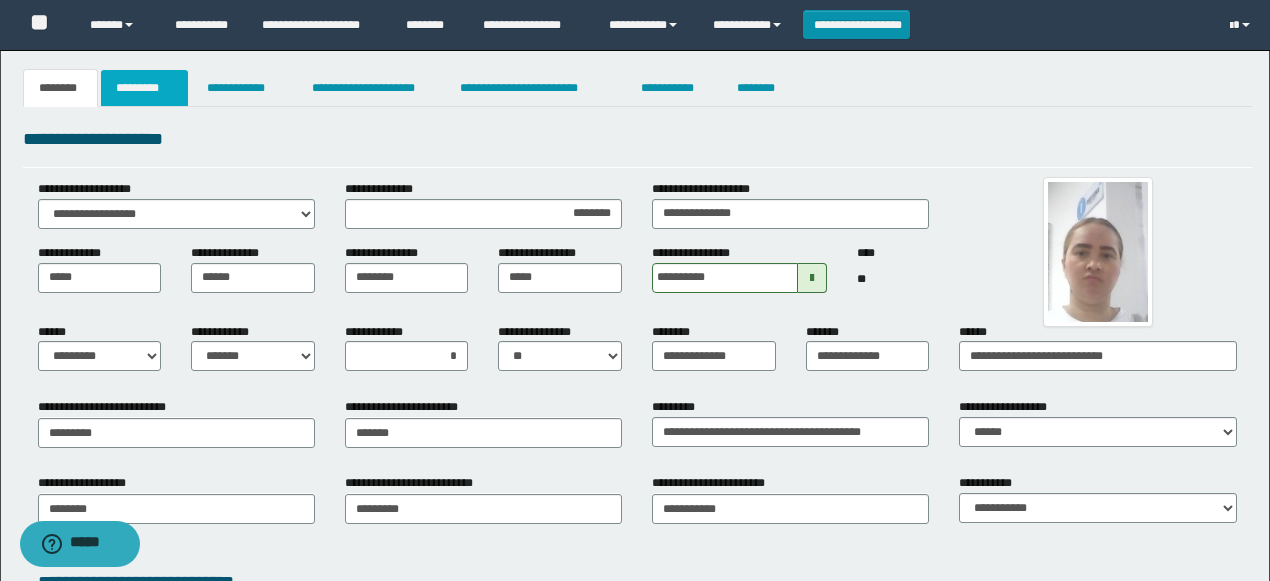 click on "*********" at bounding box center (144, 88) 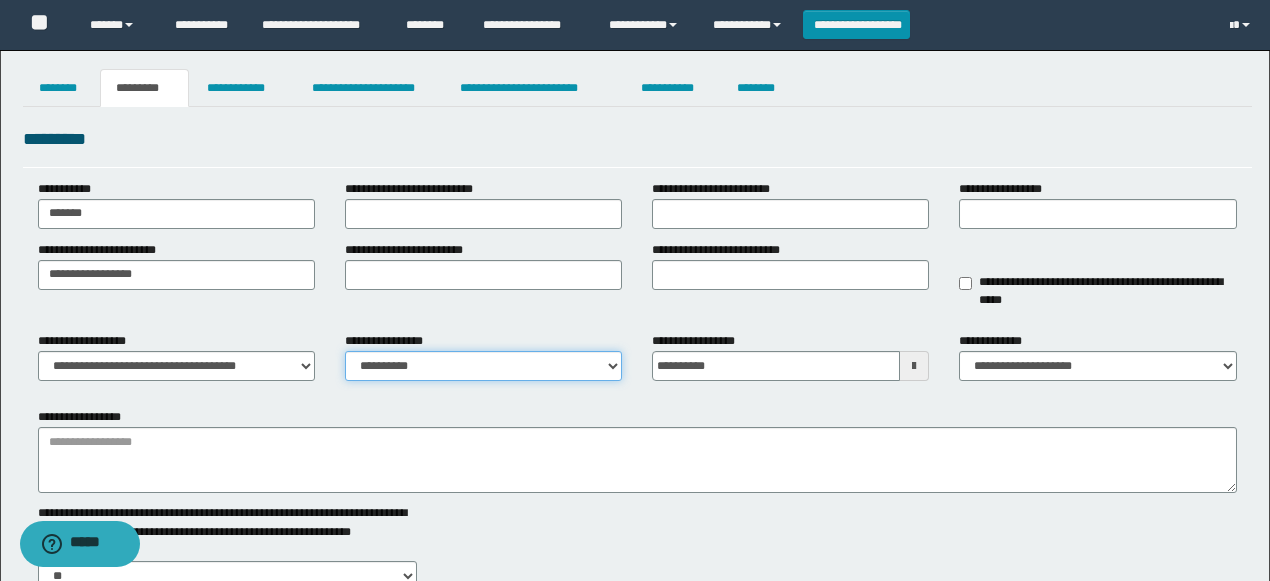 click on "**********" at bounding box center (483, 366) 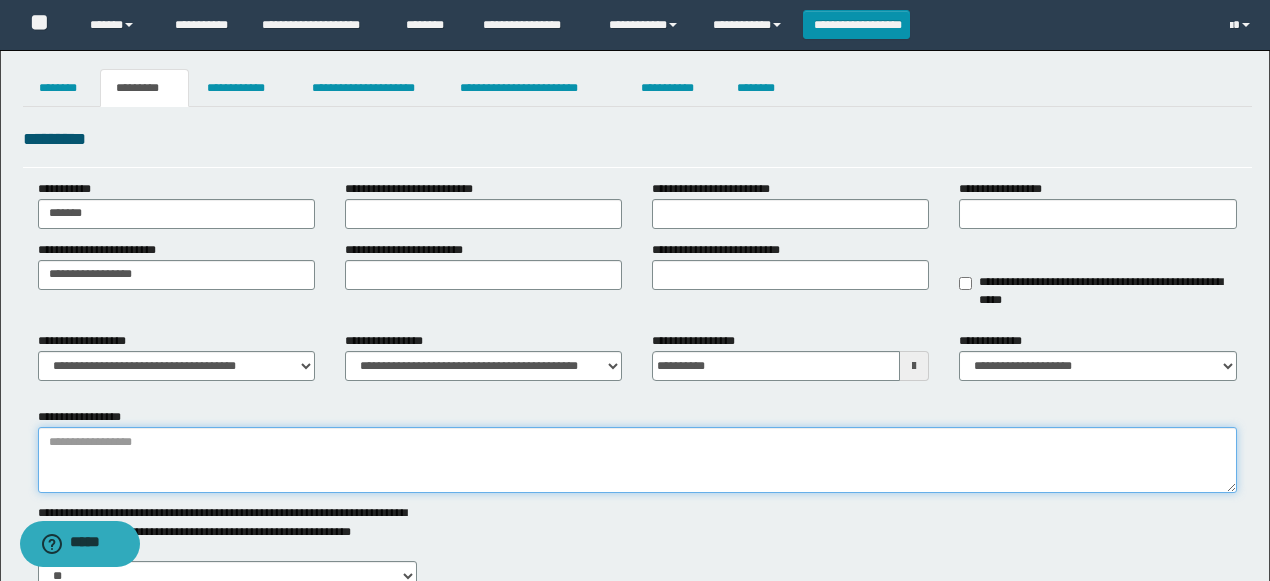 click on "**********" at bounding box center (637, 460) 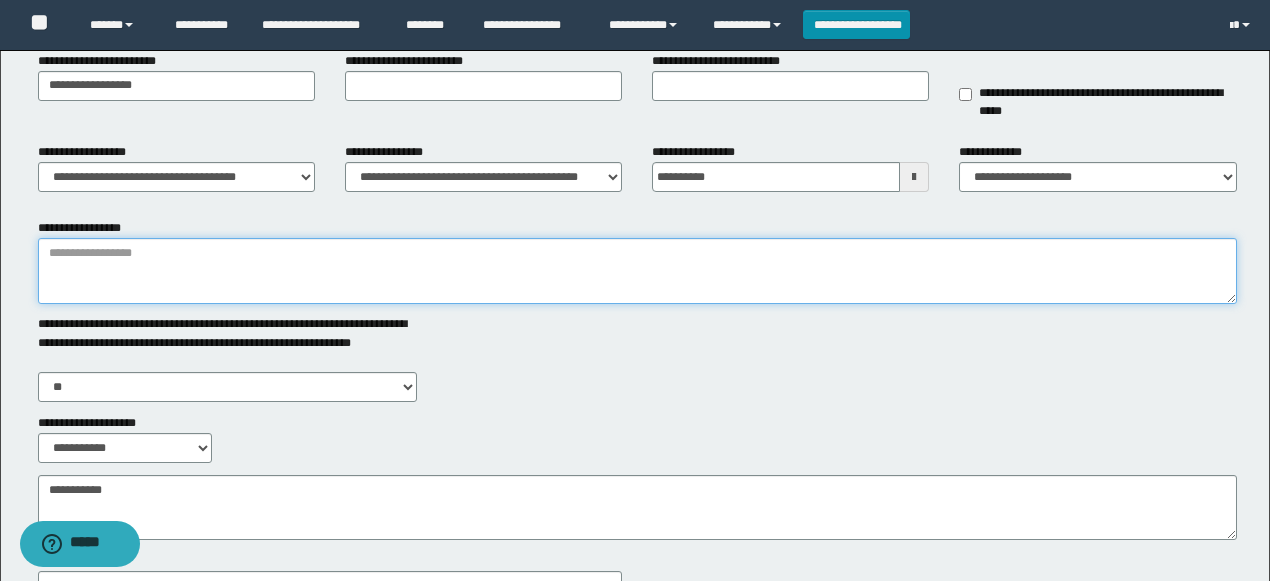 scroll, scrollTop: 266, scrollLeft: 0, axis: vertical 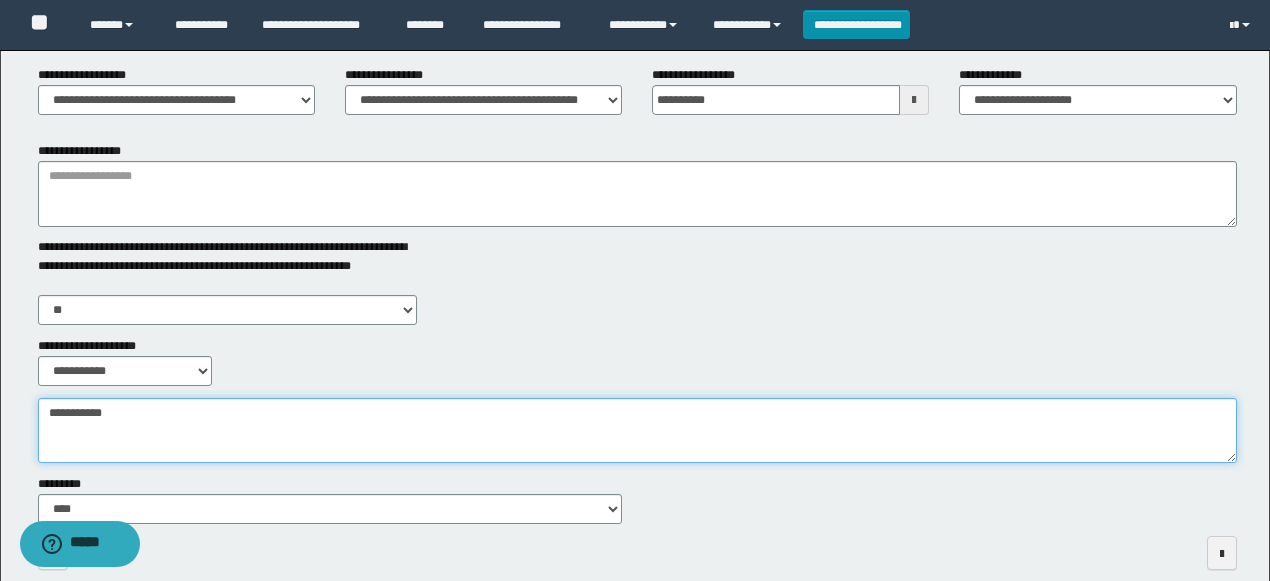 click on "**********" at bounding box center [637, 430] 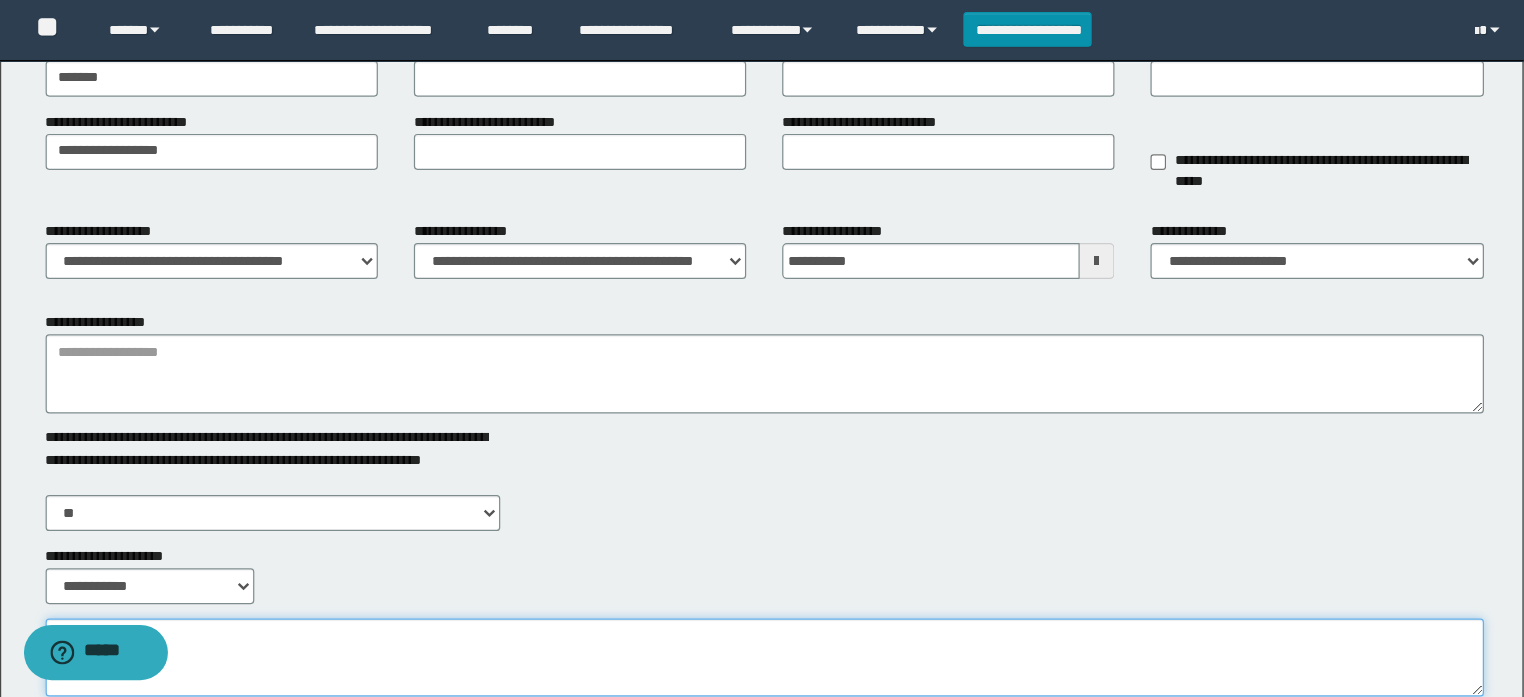 scroll, scrollTop: 0, scrollLeft: 0, axis: both 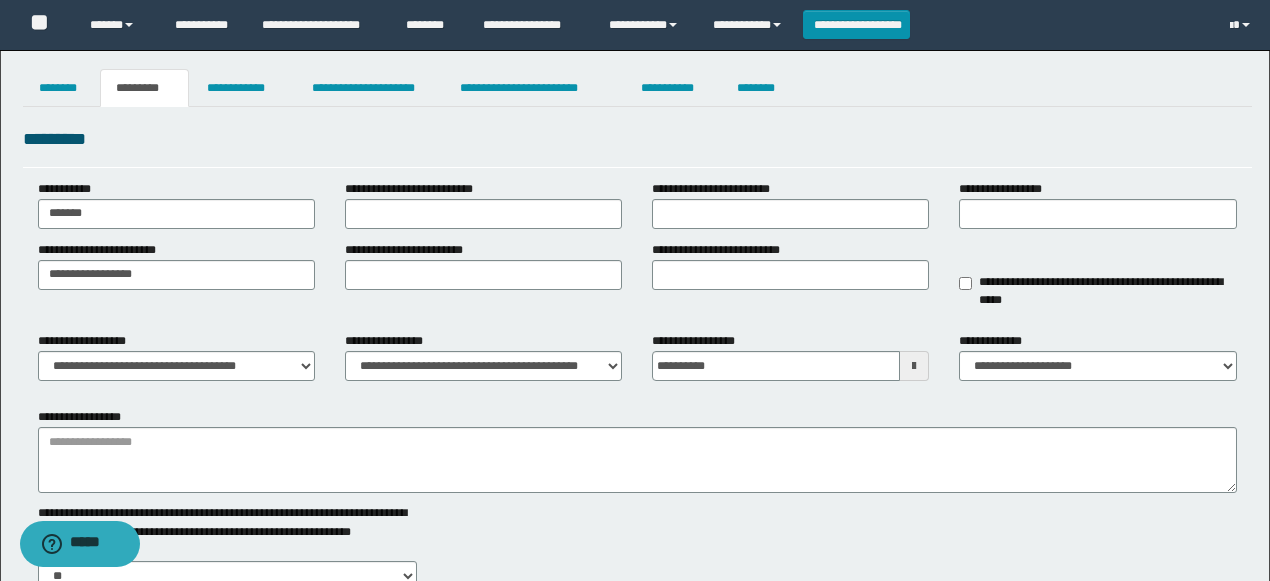 type on "*****" 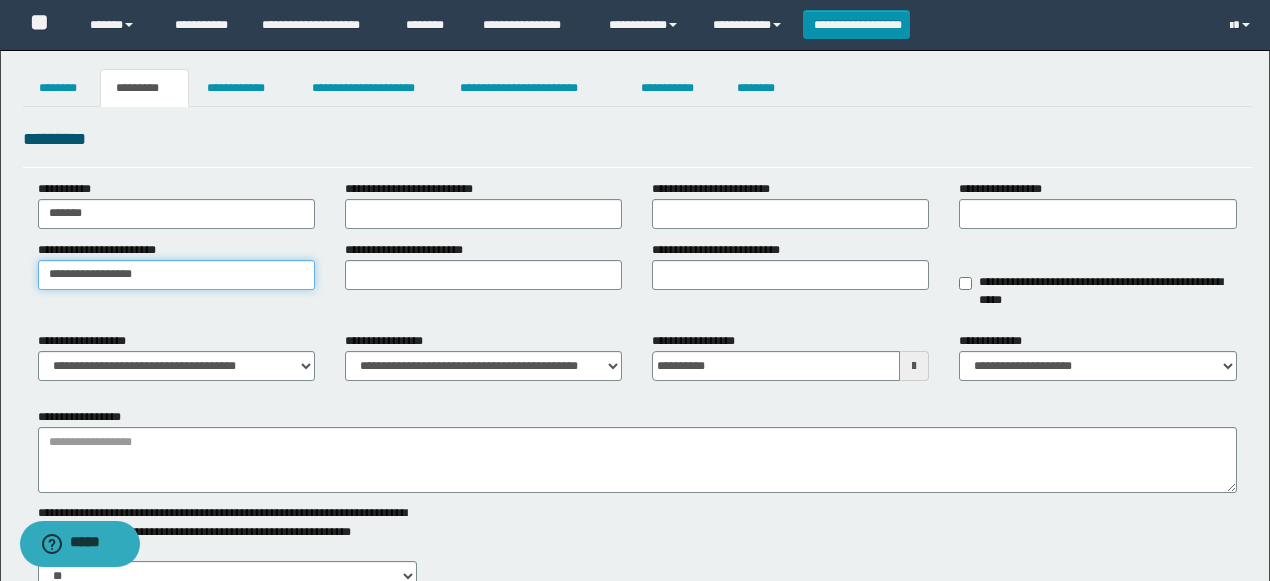 drag, startPoint x: 85, startPoint y: 282, endPoint x: 0, endPoint y: 280, distance: 85.02353 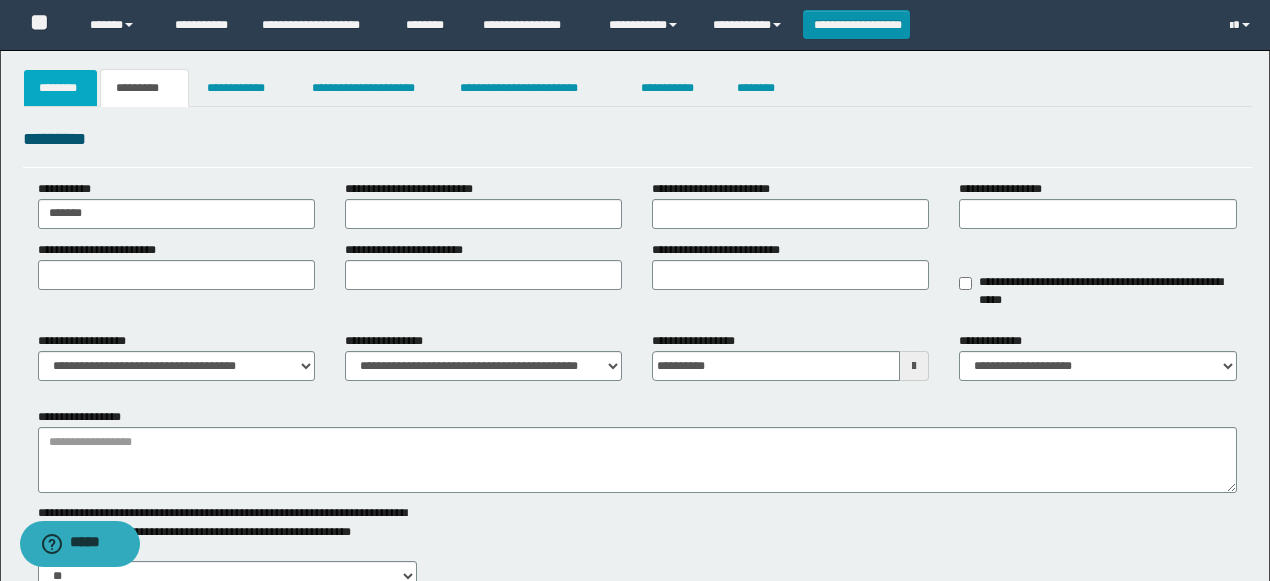 click on "********" at bounding box center (61, 88) 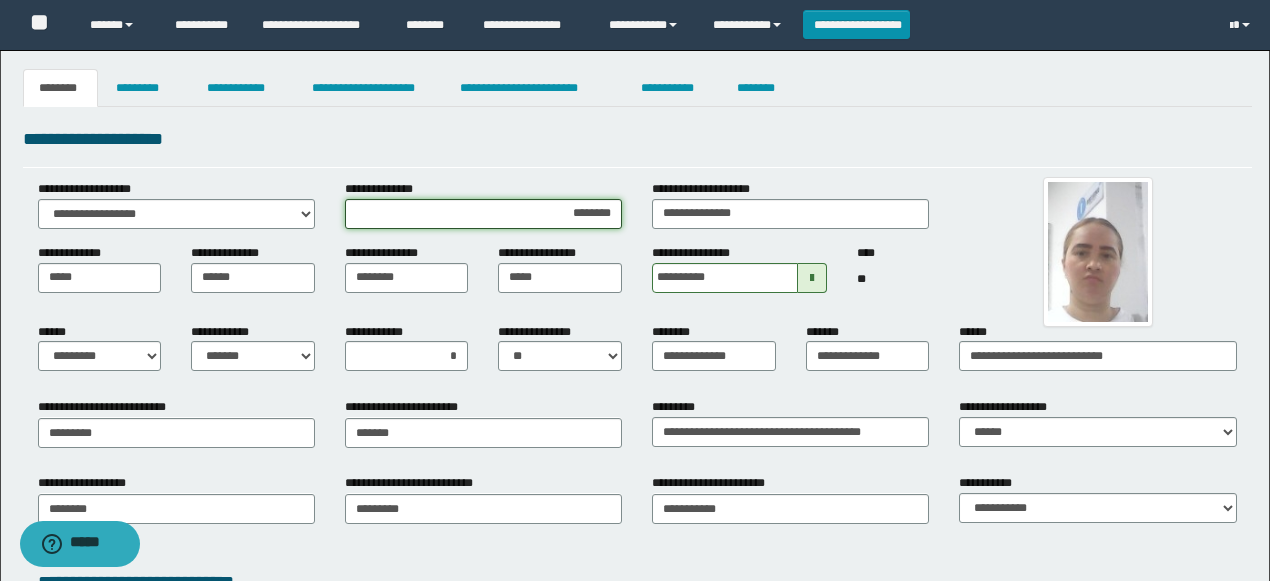 drag, startPoint x: 519, startPoint y: 211, endPoint x: 668, endPoint y: 211, distance: 149 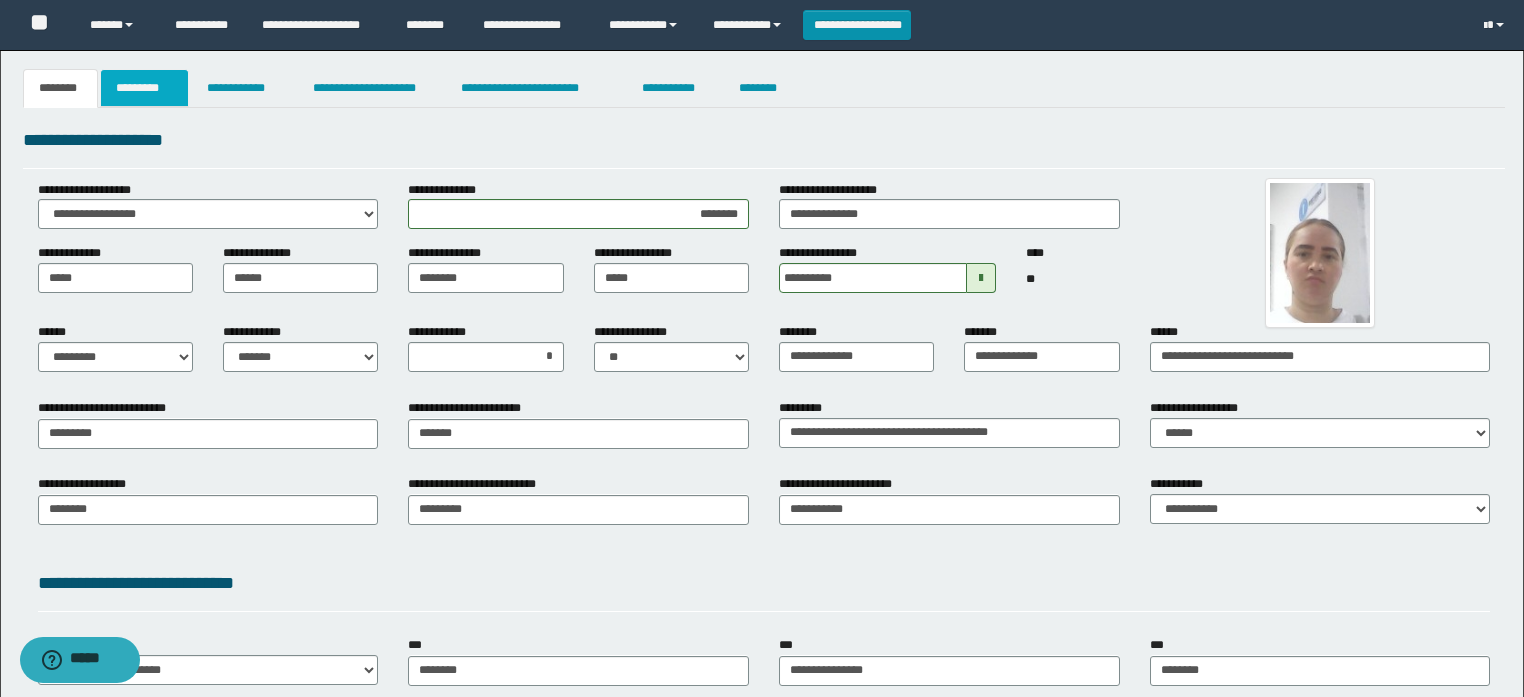 click on "*********" at bounding box center [144, 88] 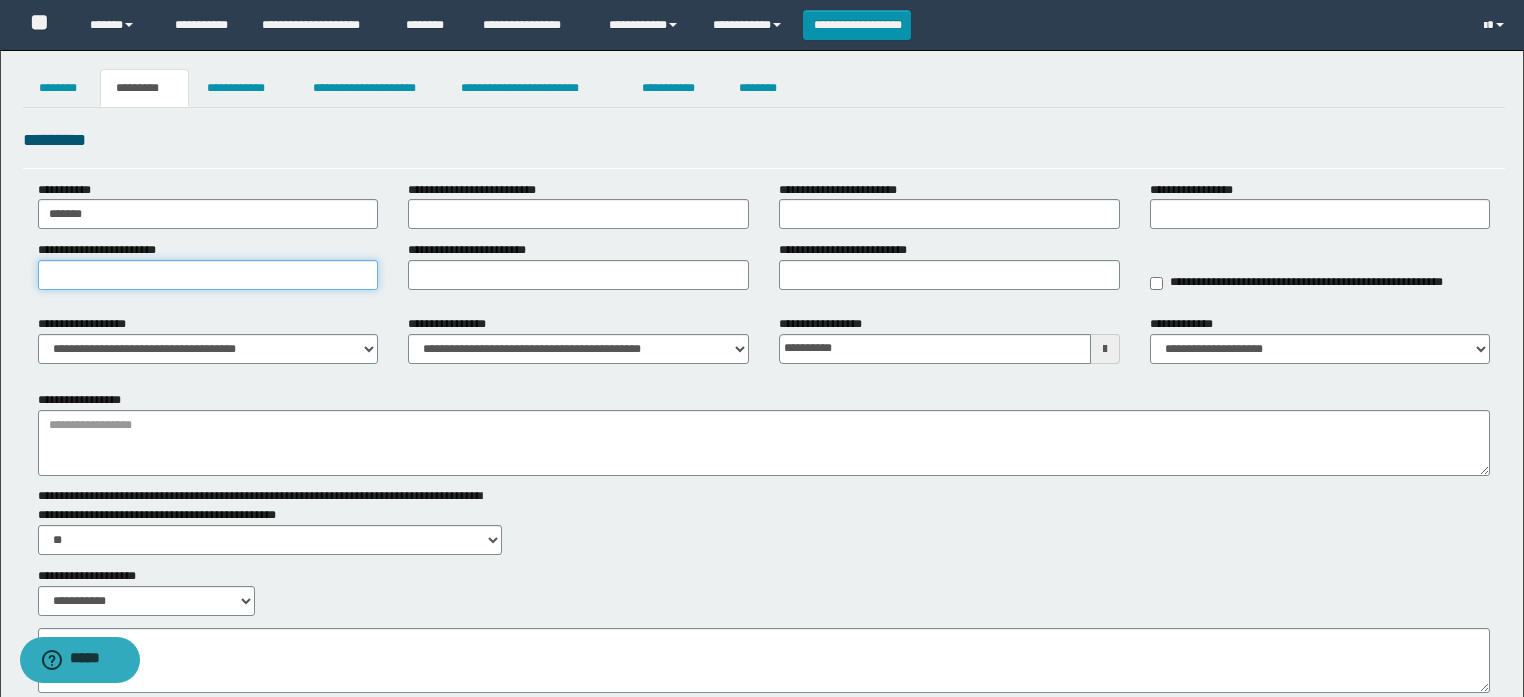 paste on "**********" 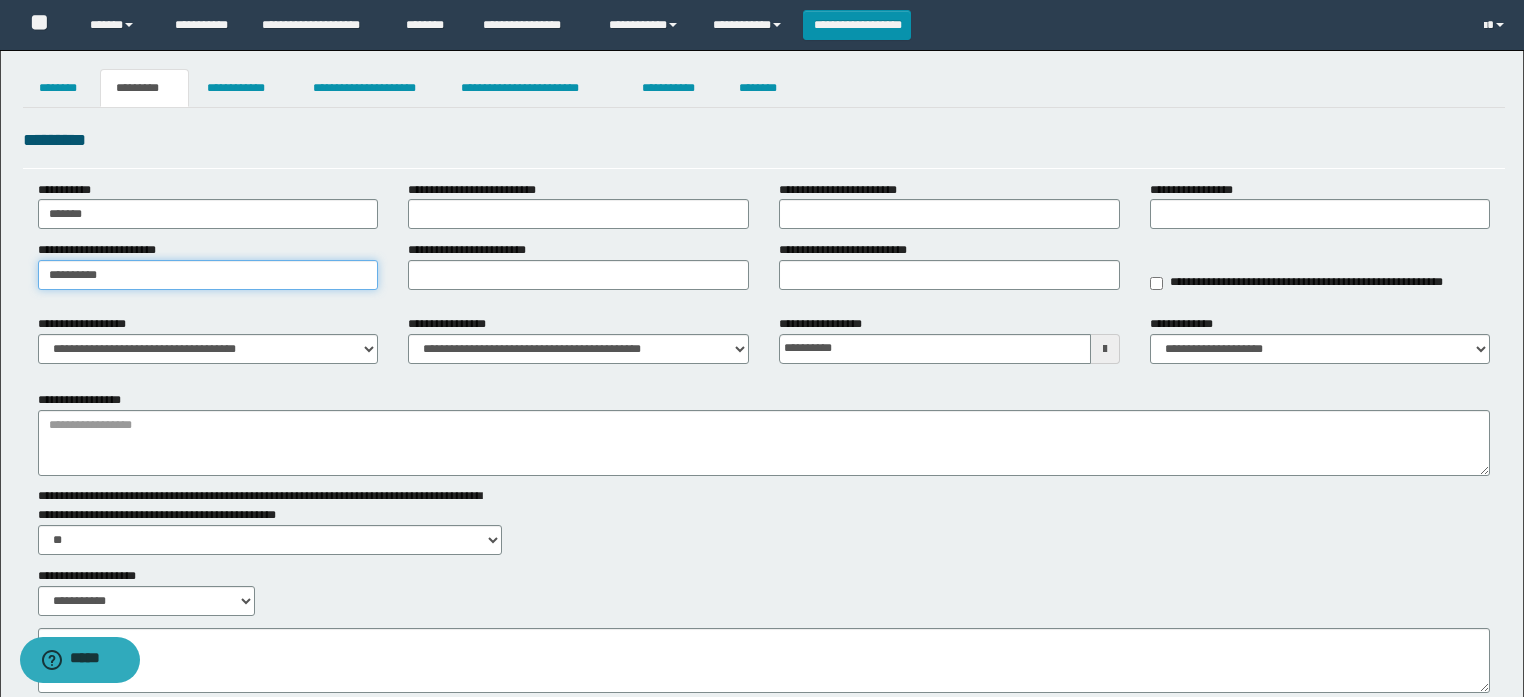 click on "**********" at bounding box center (208, 275) 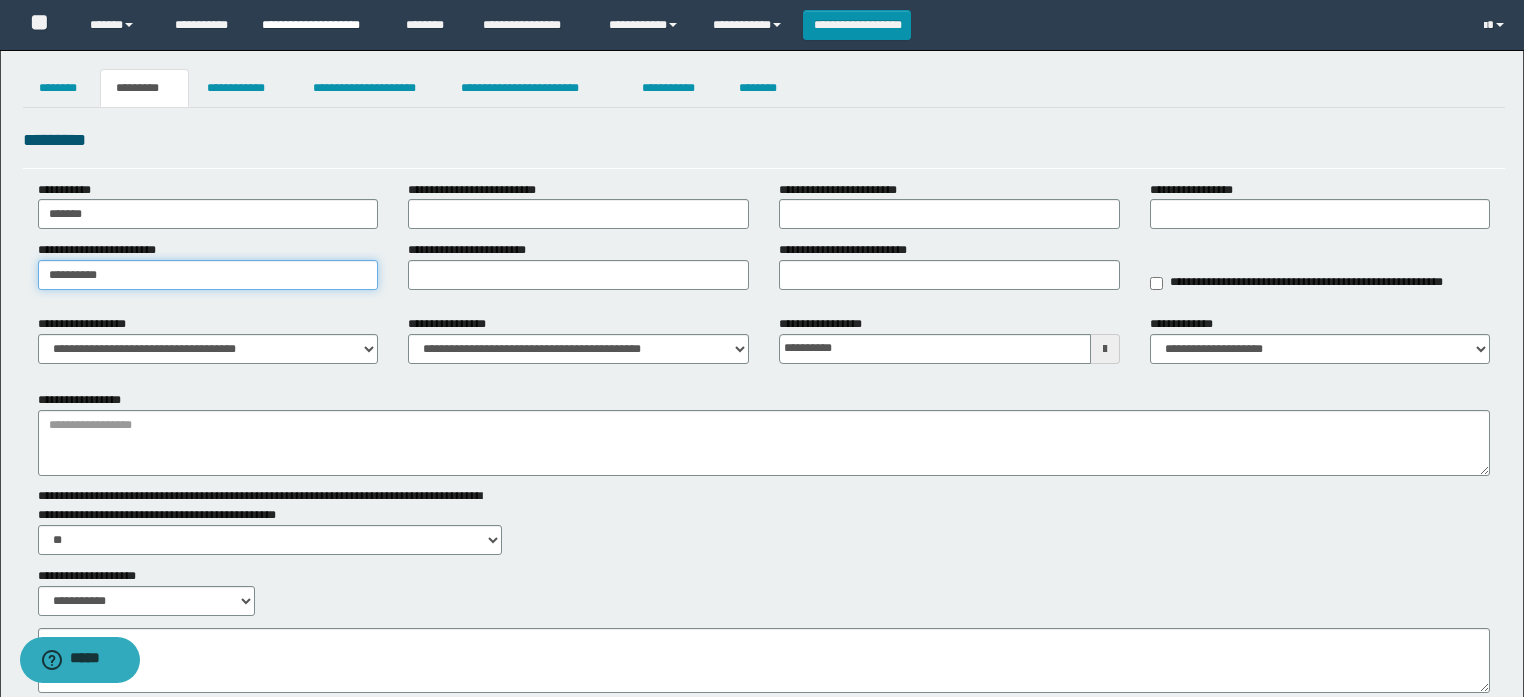 type on "**********" 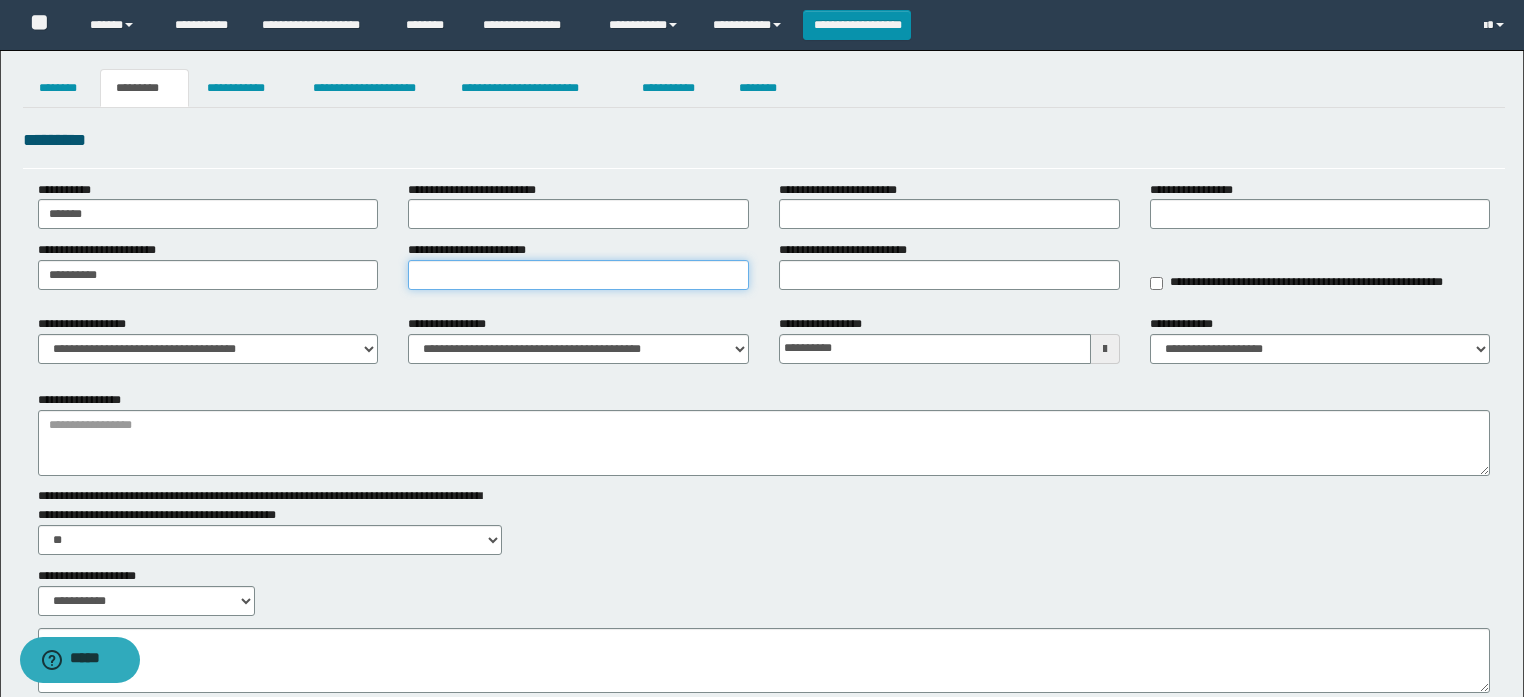 paste on "**********" 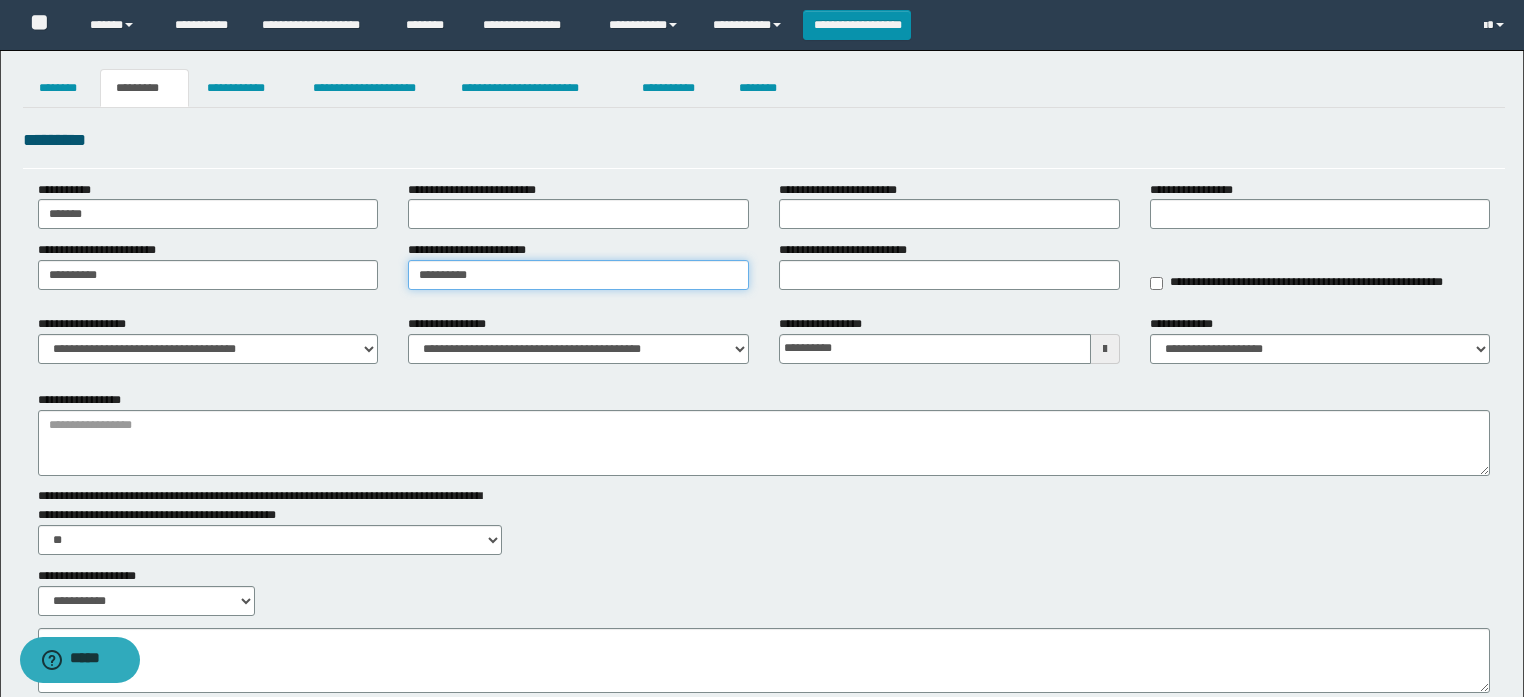 click on "**********" at bounding box center [578, 275] 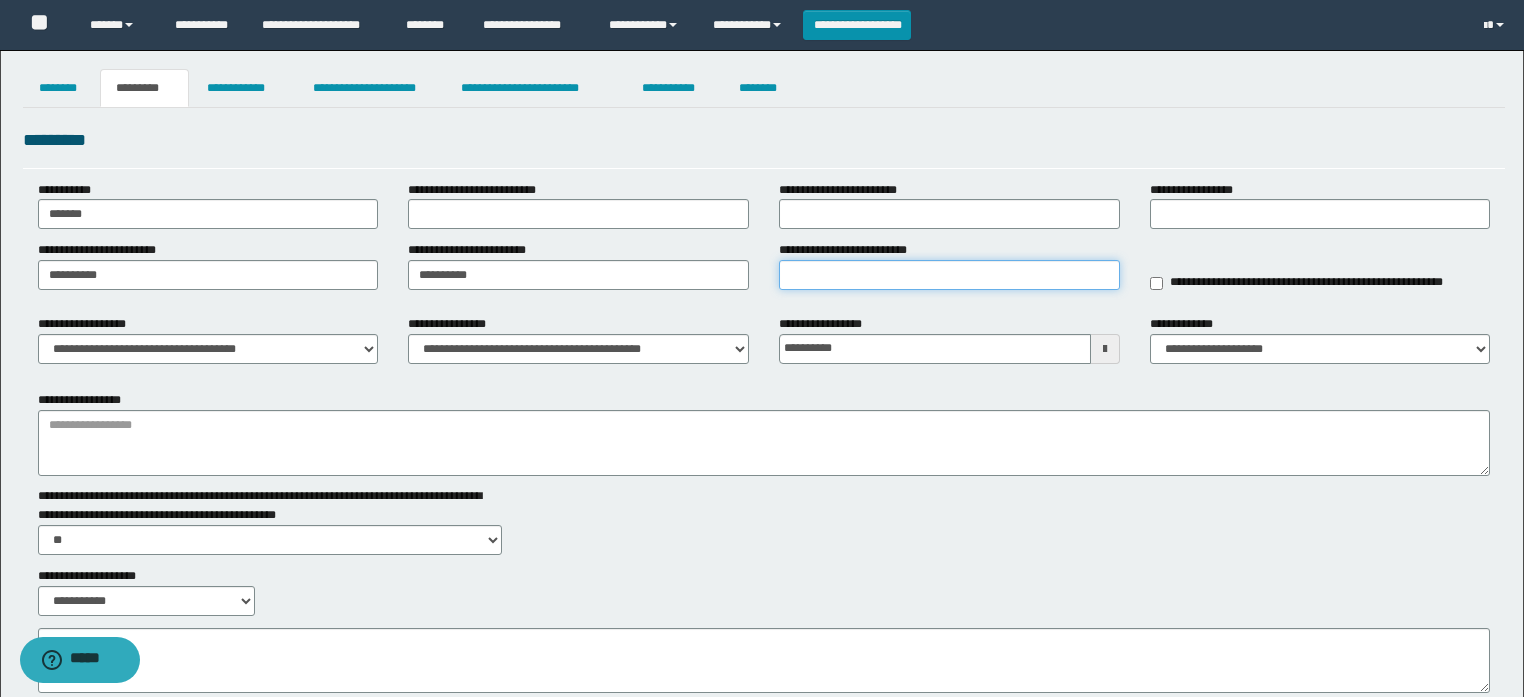 click on "**********" at bounding box center (949, 275) 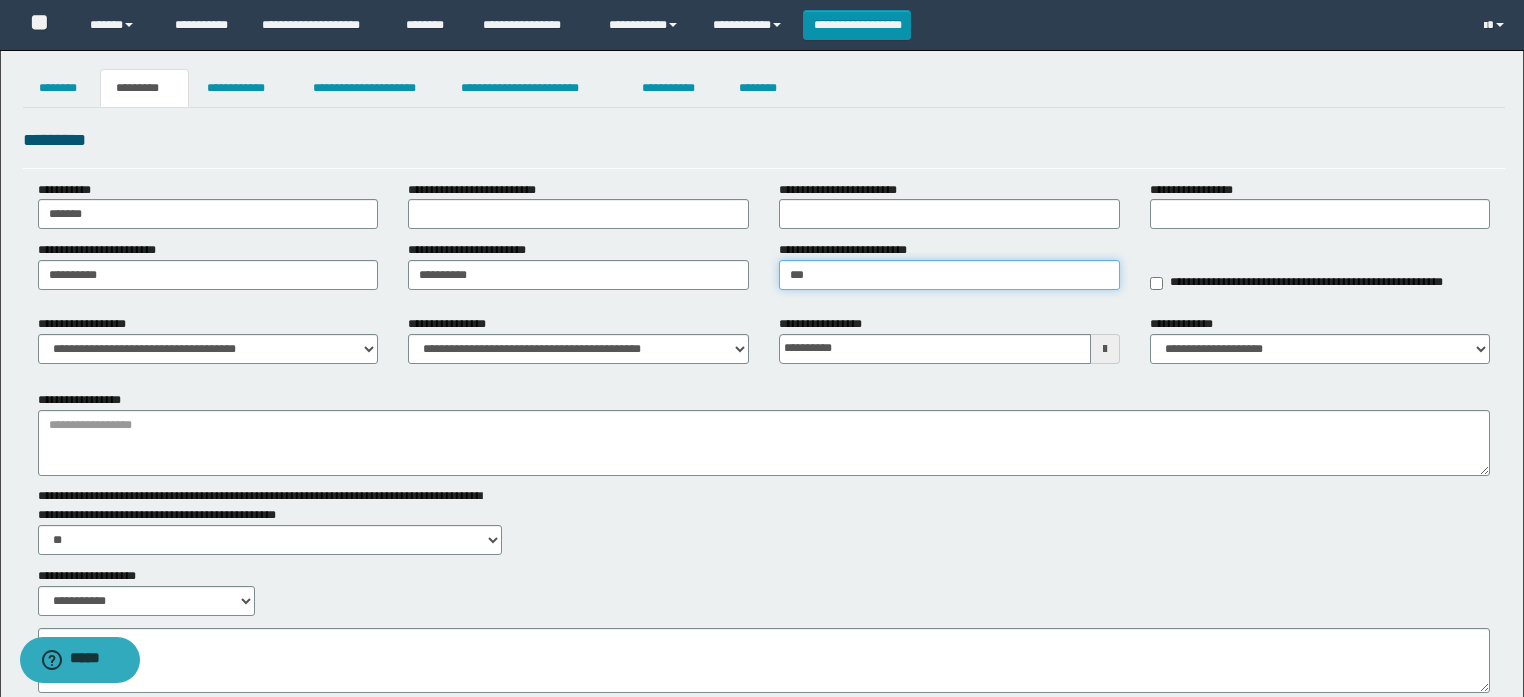 type on "****" 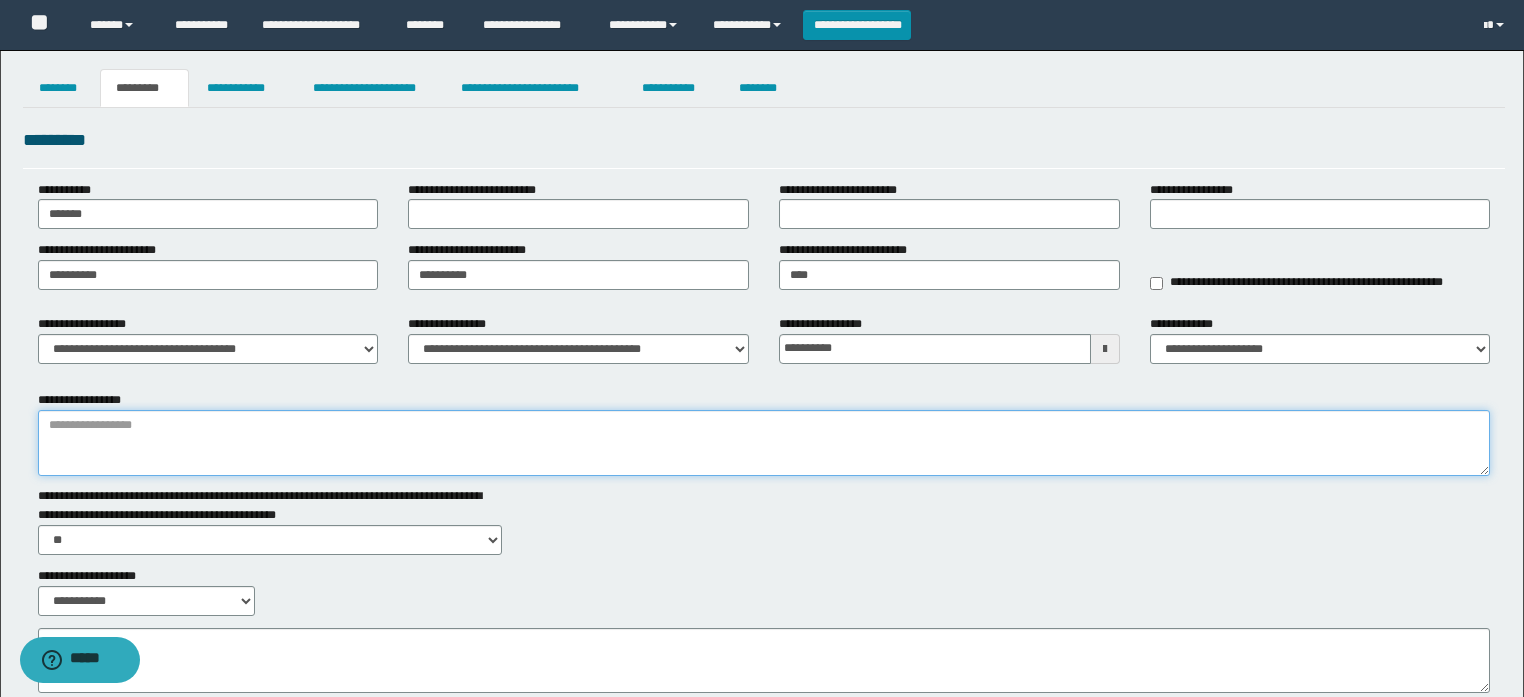 click on "**********" at bounding box center [764, 443] 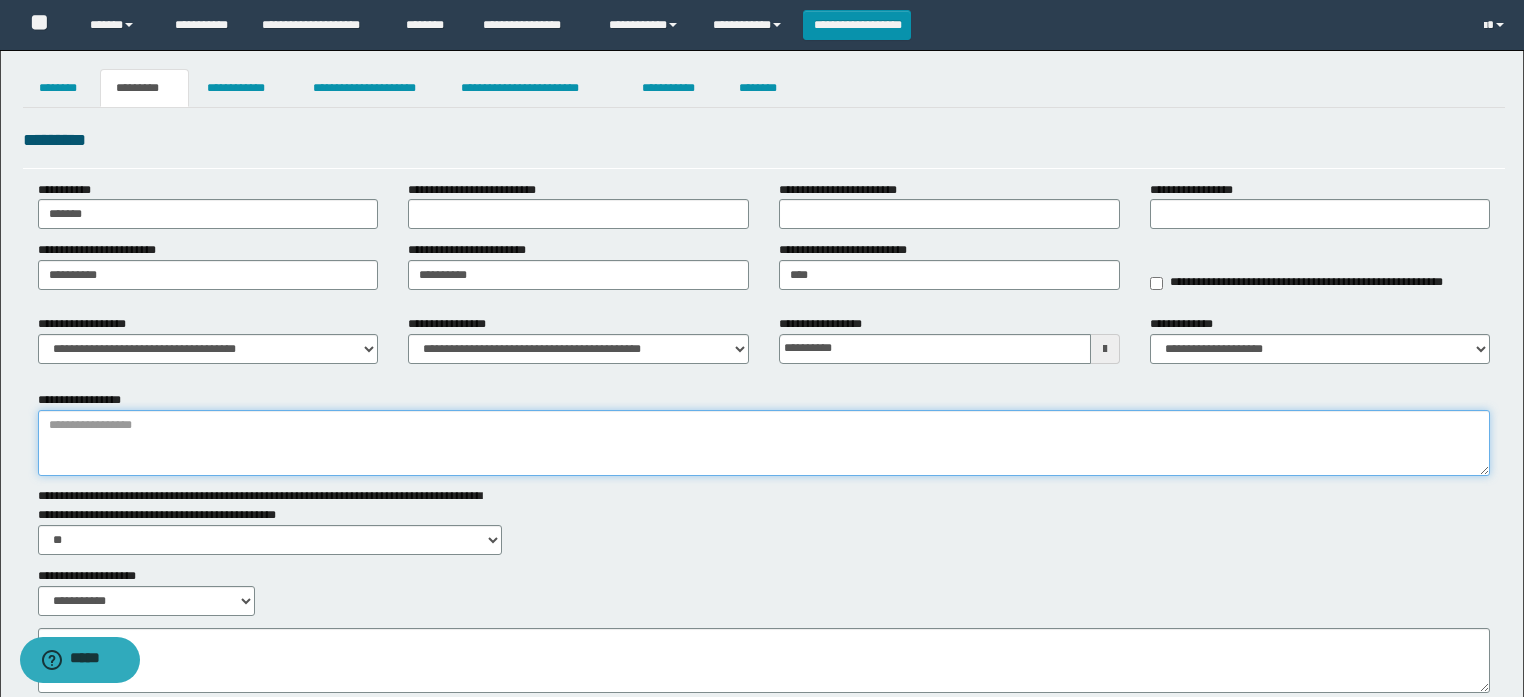 paste on "**********" 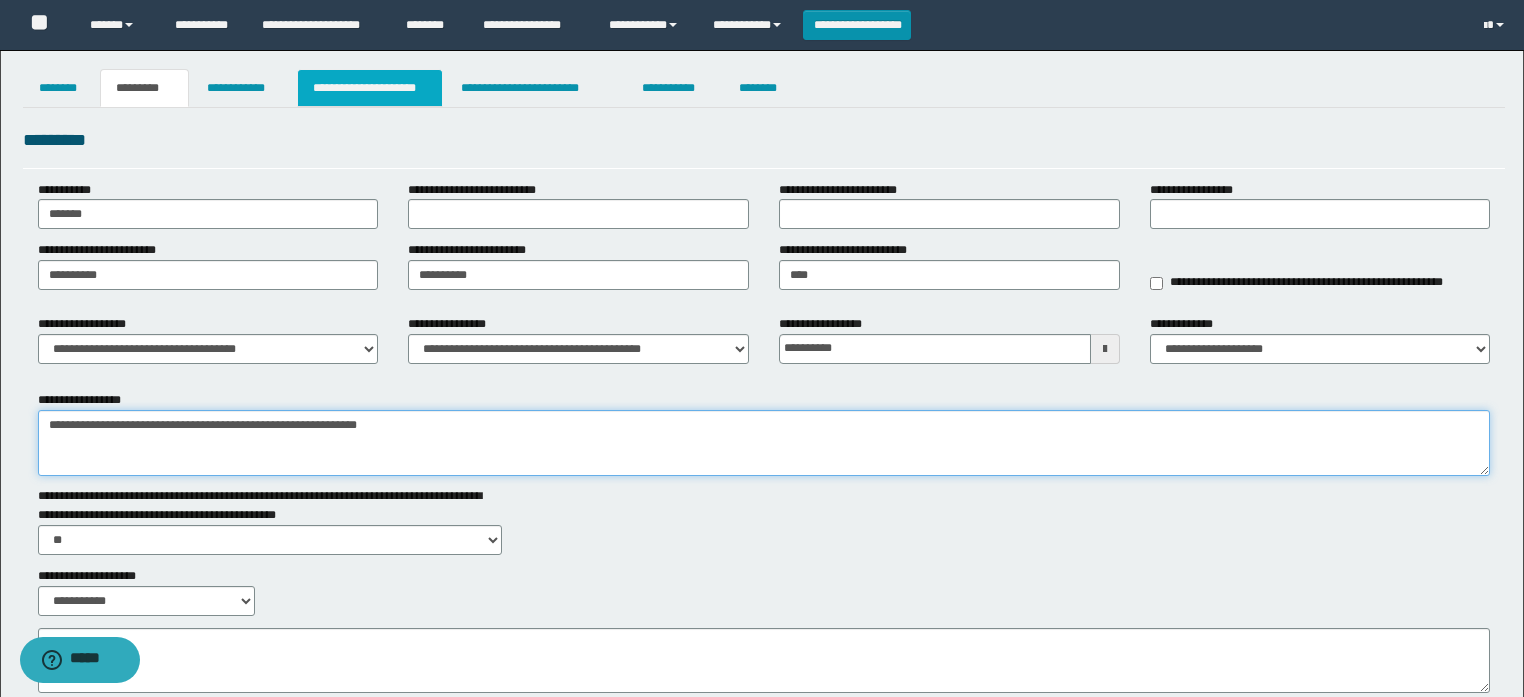 type on "**********" 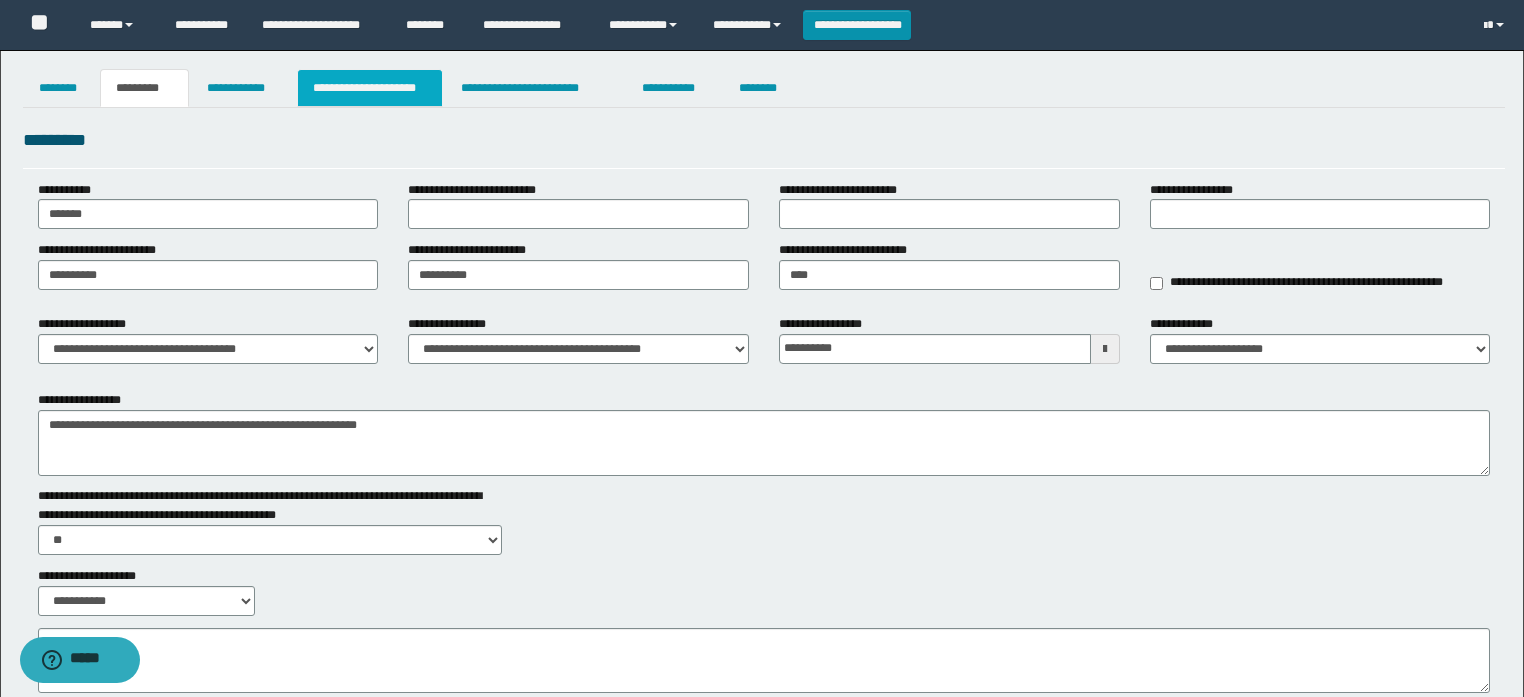 click on "**********" at bounding box center (370, 88) 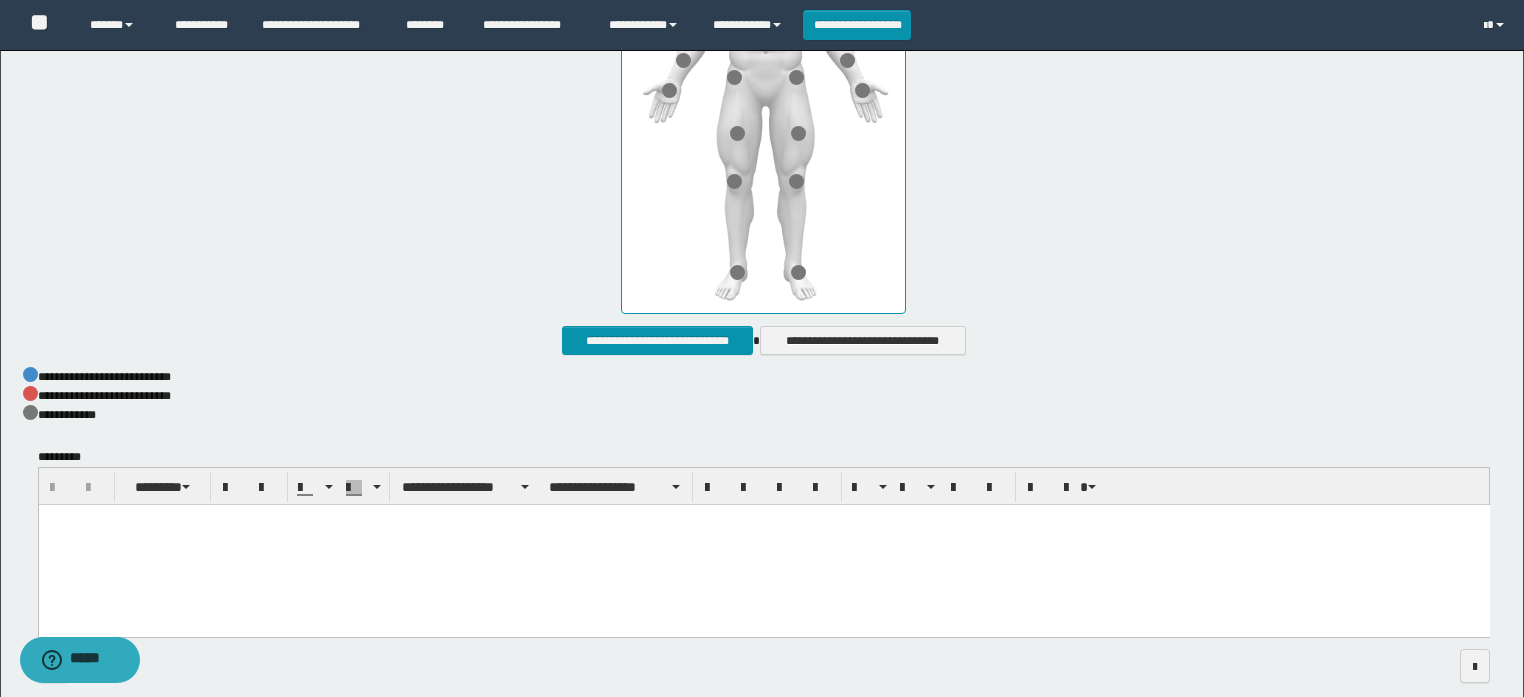 scroll, scrollTop: 1040, scrollLeft: 0, axis: vertical 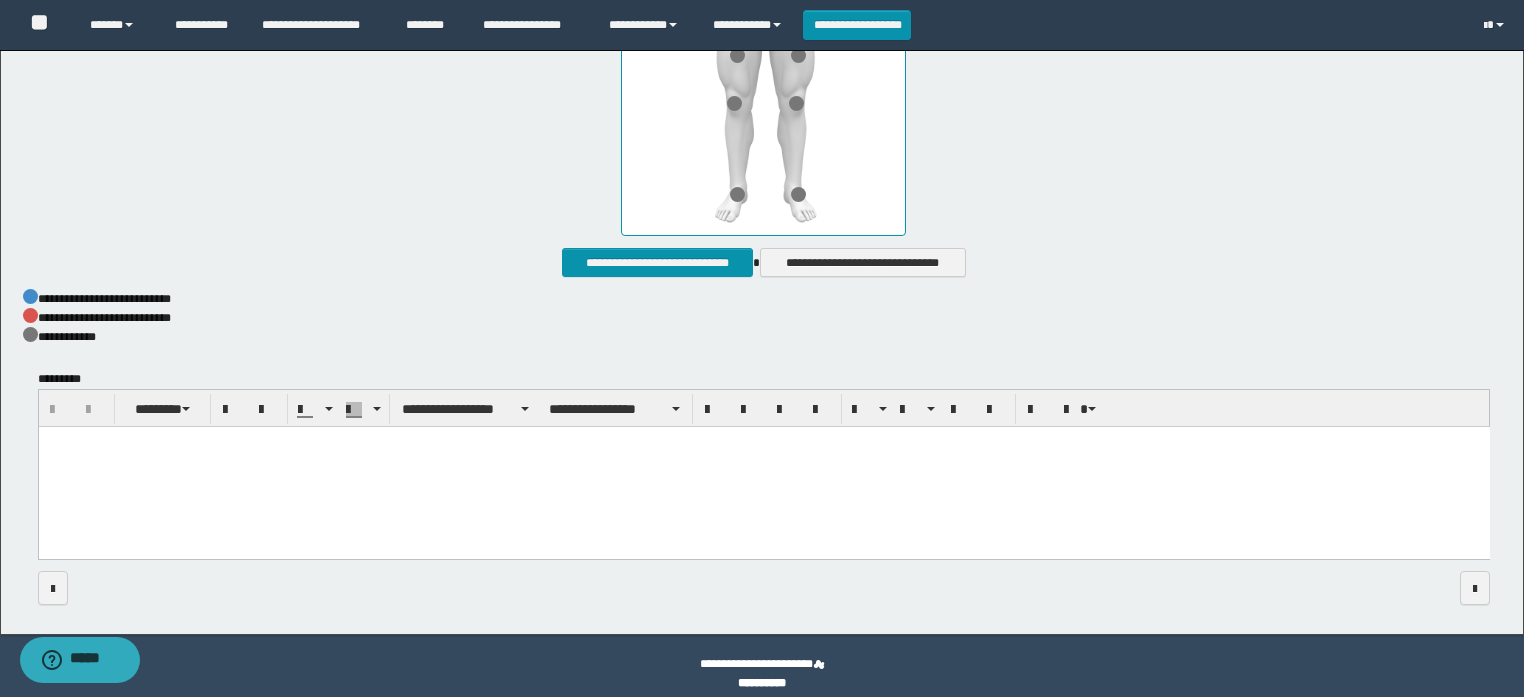 drag, startPoint x: 515, startPoint y: 519, endPoint x: 566, endPoint y: 430, distance: 102.5768 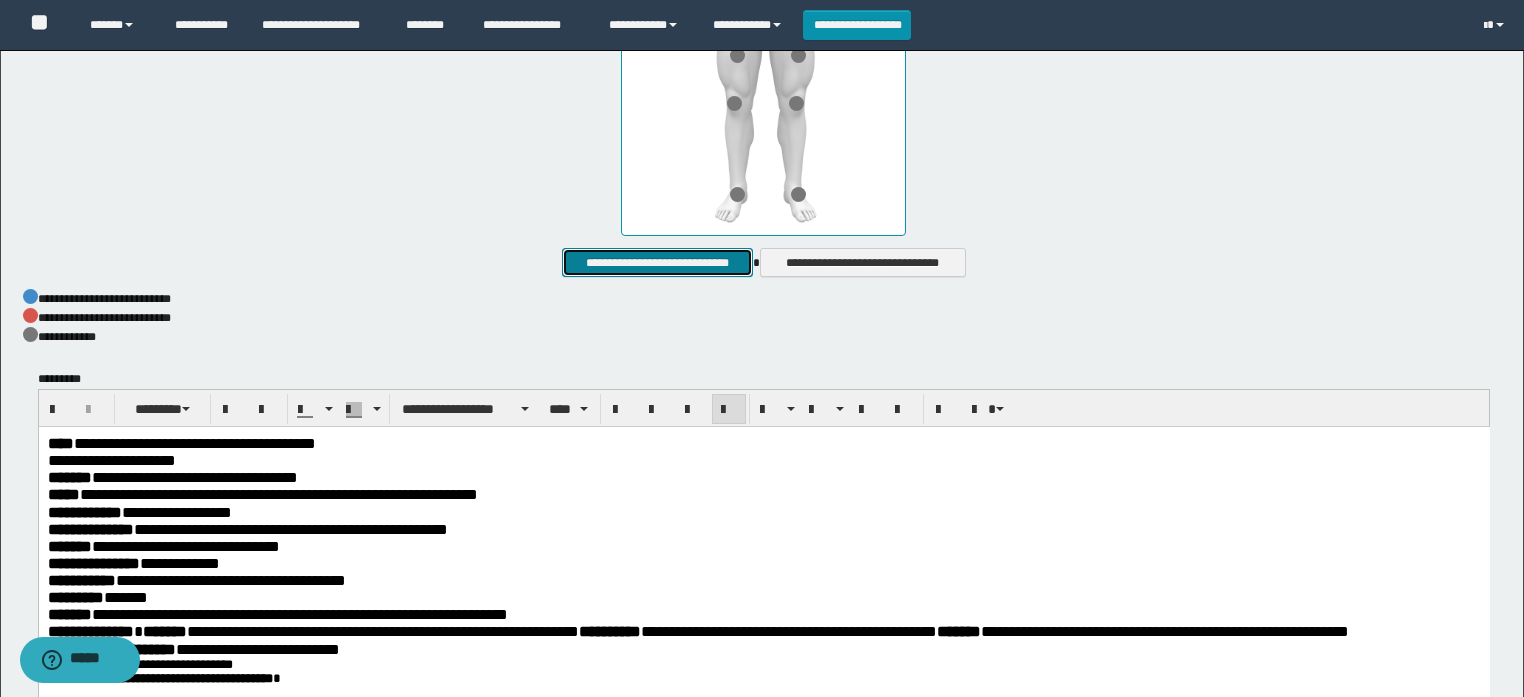 click on "**********" at bounding box center (657, 263) 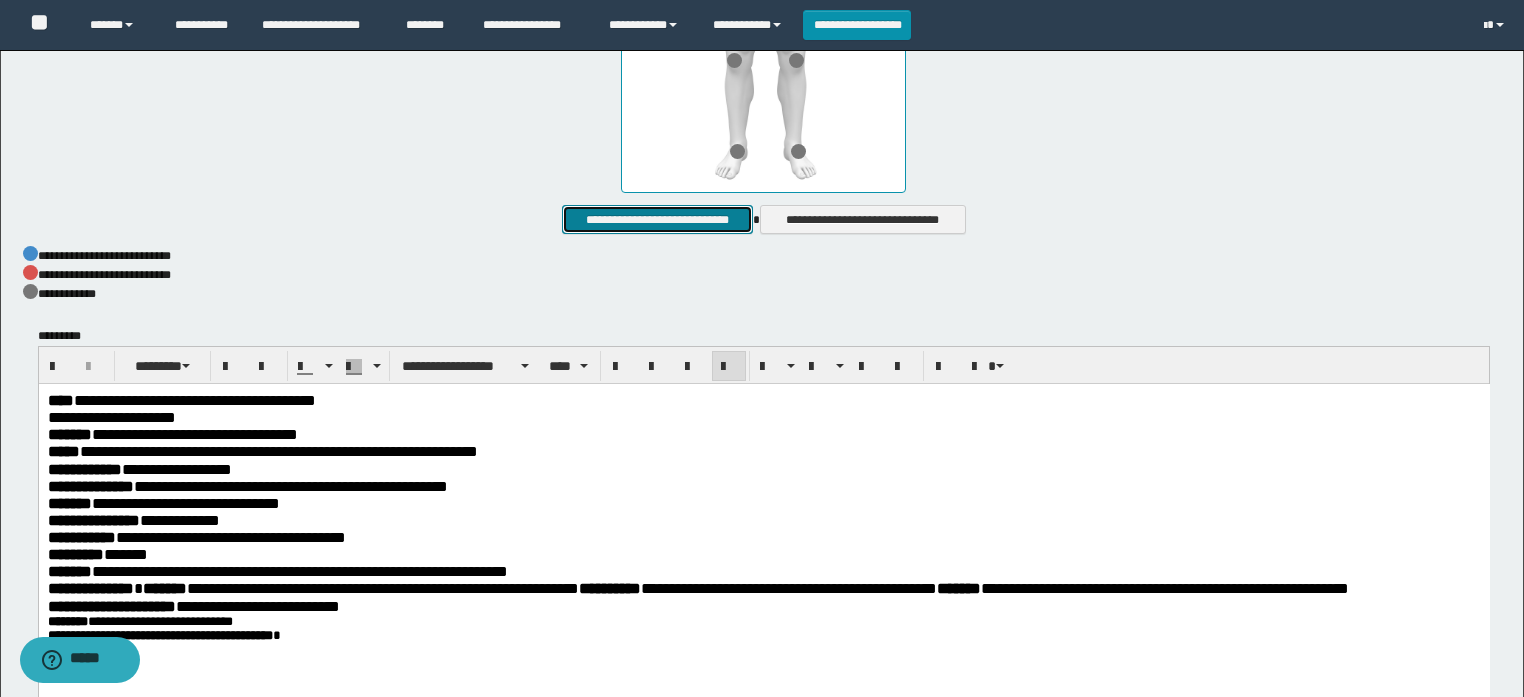 scroll, scrollTop: 1120, scrollLeft: 0, axis: vertical 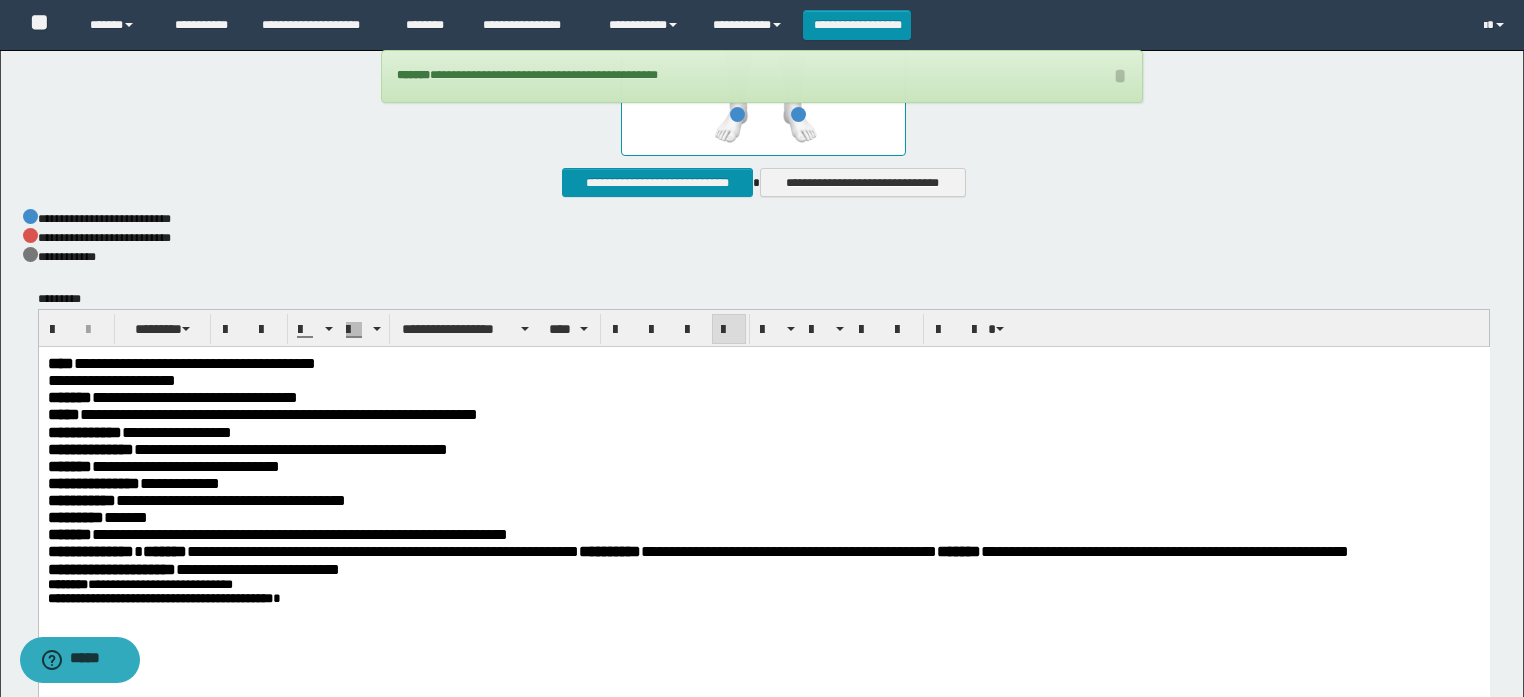 click on "********* ******" at bounding box center (763, 516) 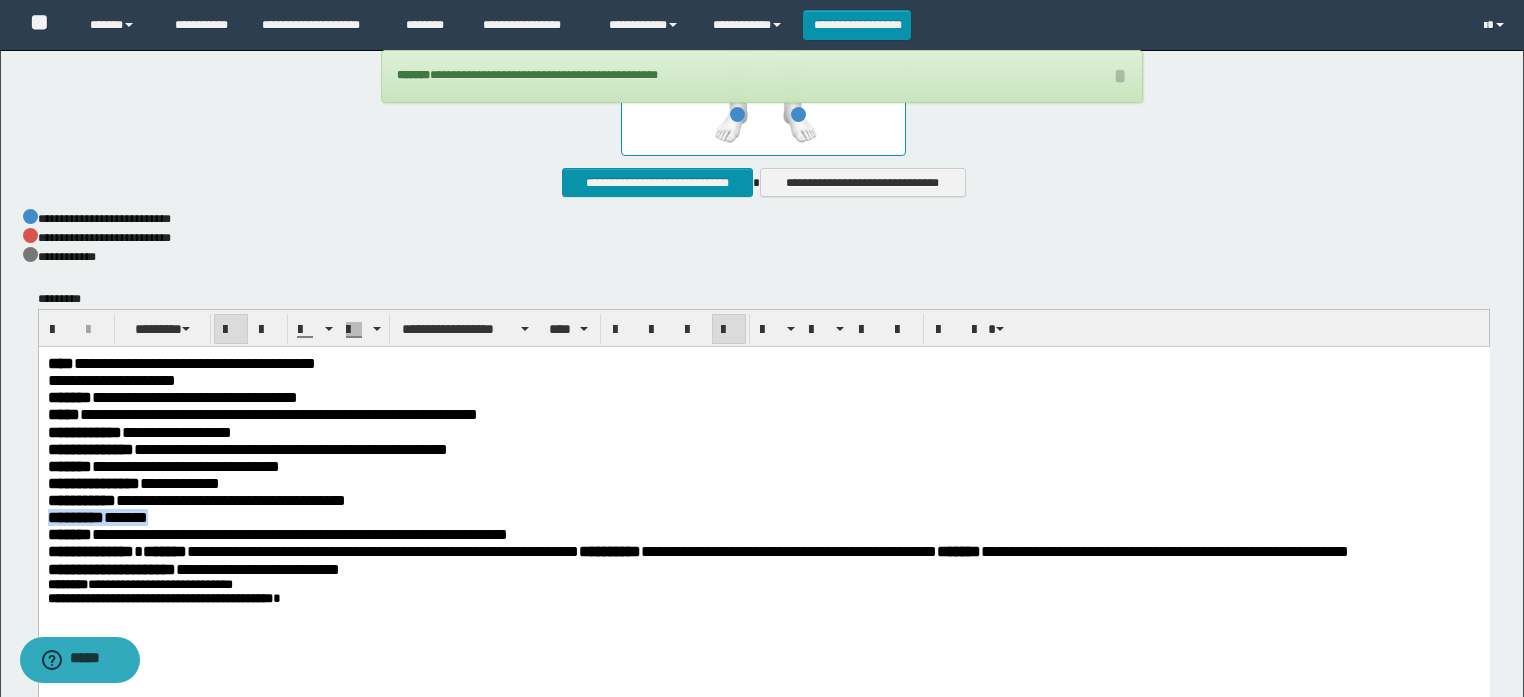 click on "********* ******" at bounding box center [763, 516] 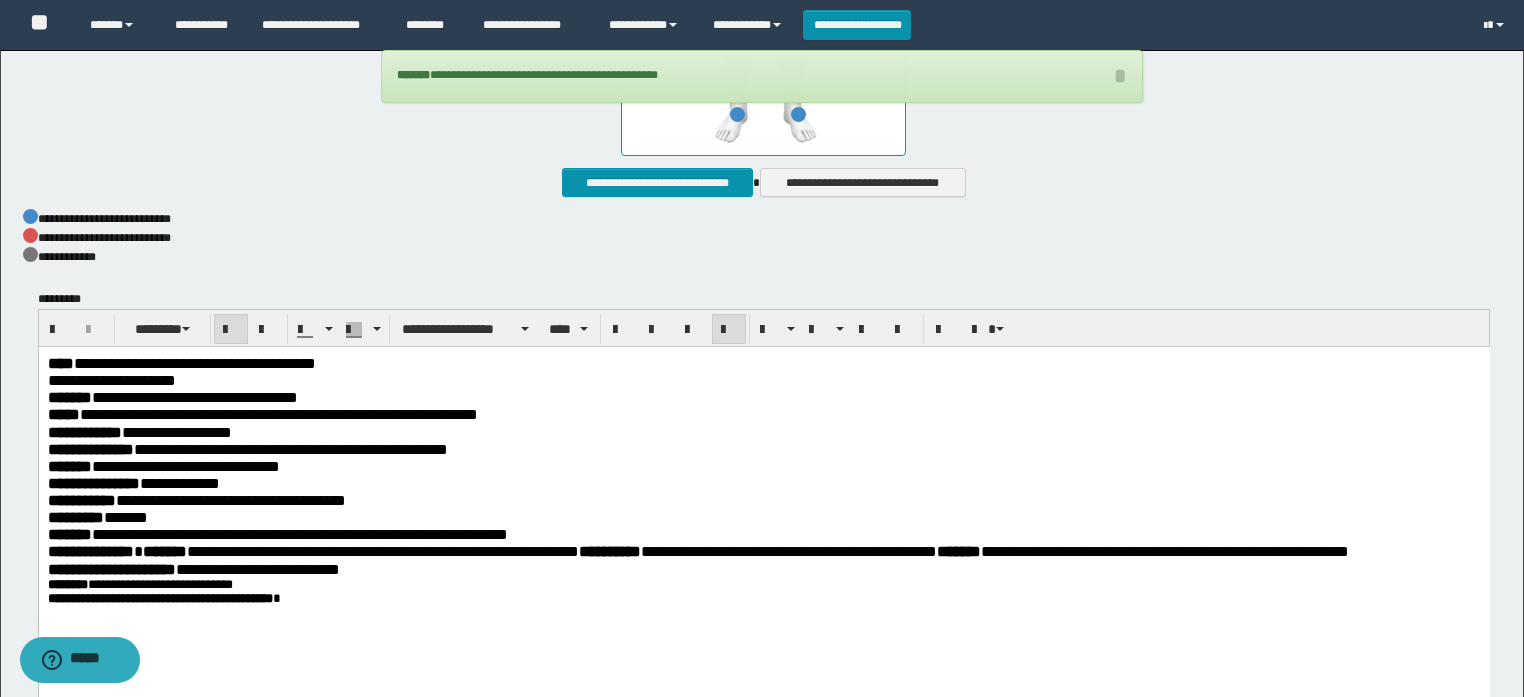 click on "**********" at bounding box center (299, 533) 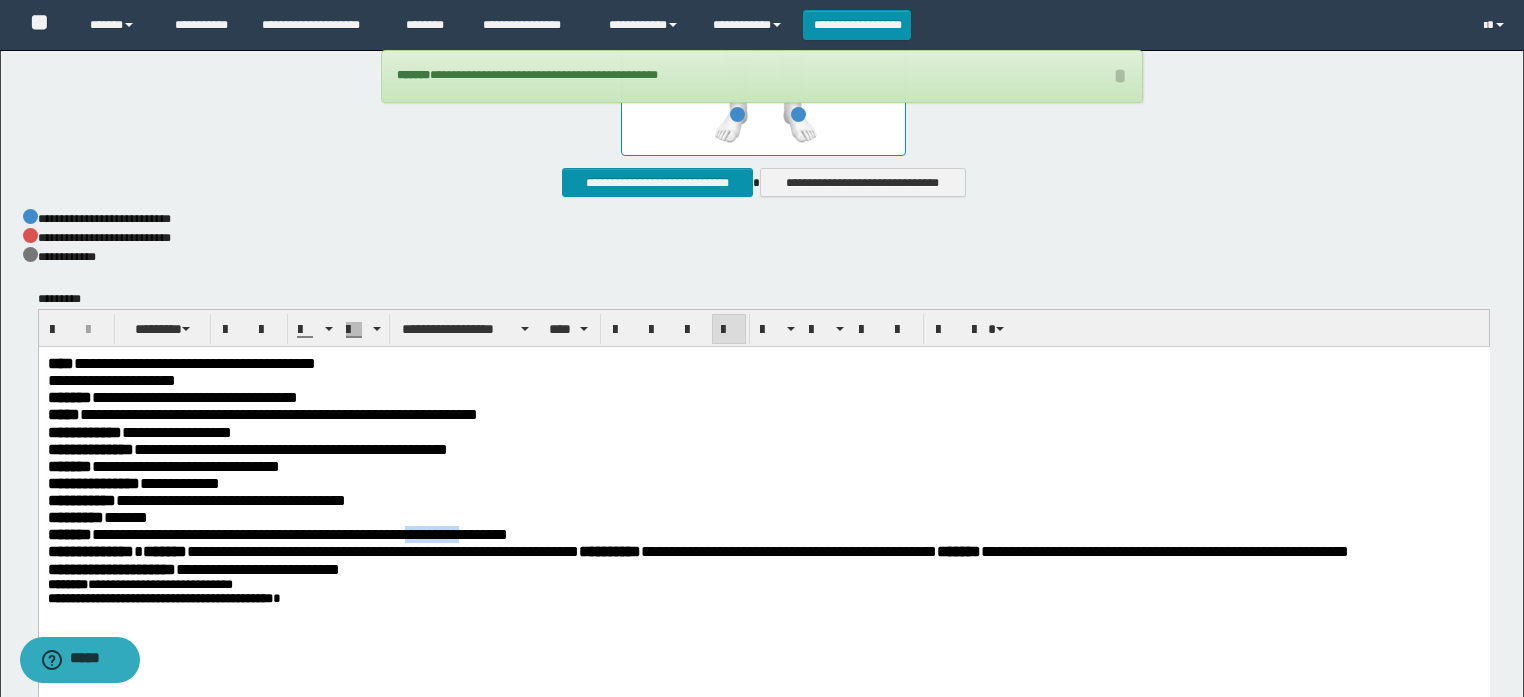 click on "**********" at bounding box center (299, 533) 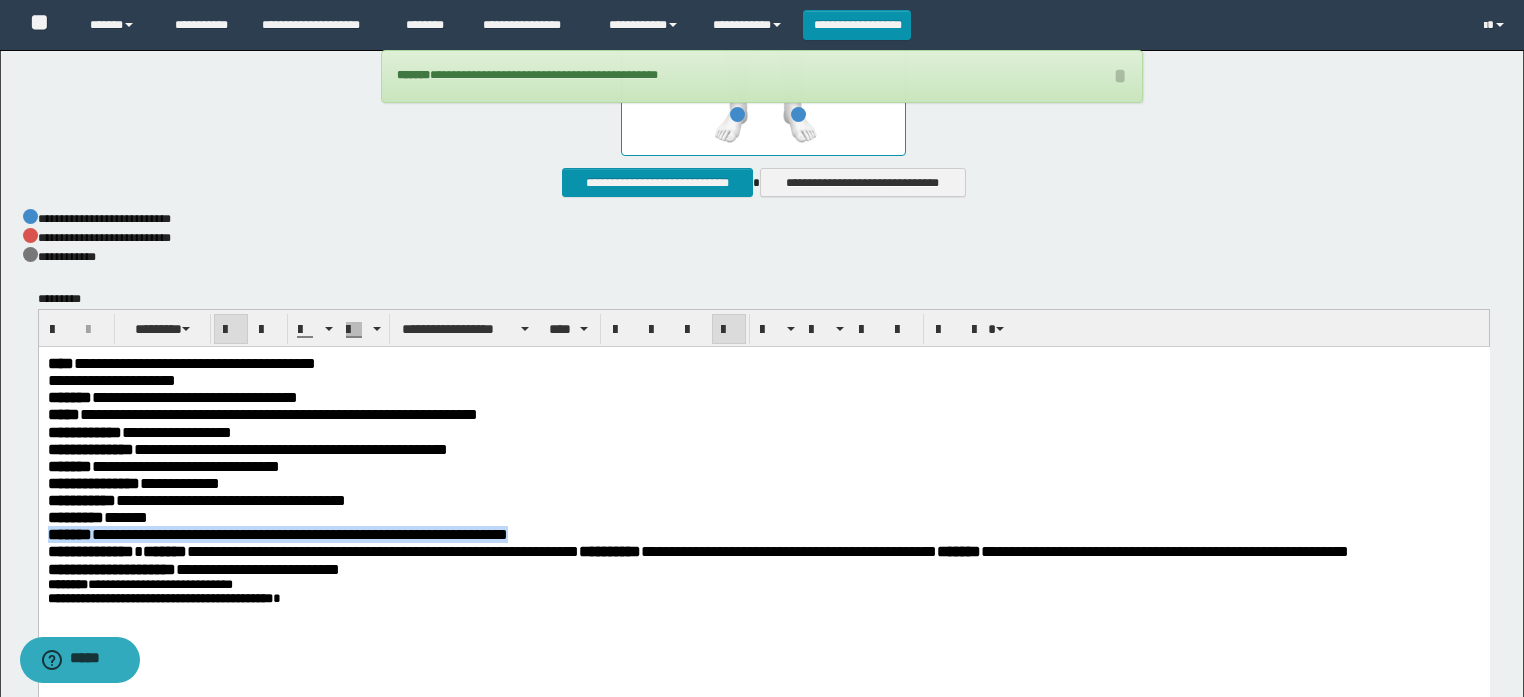 click on "**********" at bounding box center (299, 533) 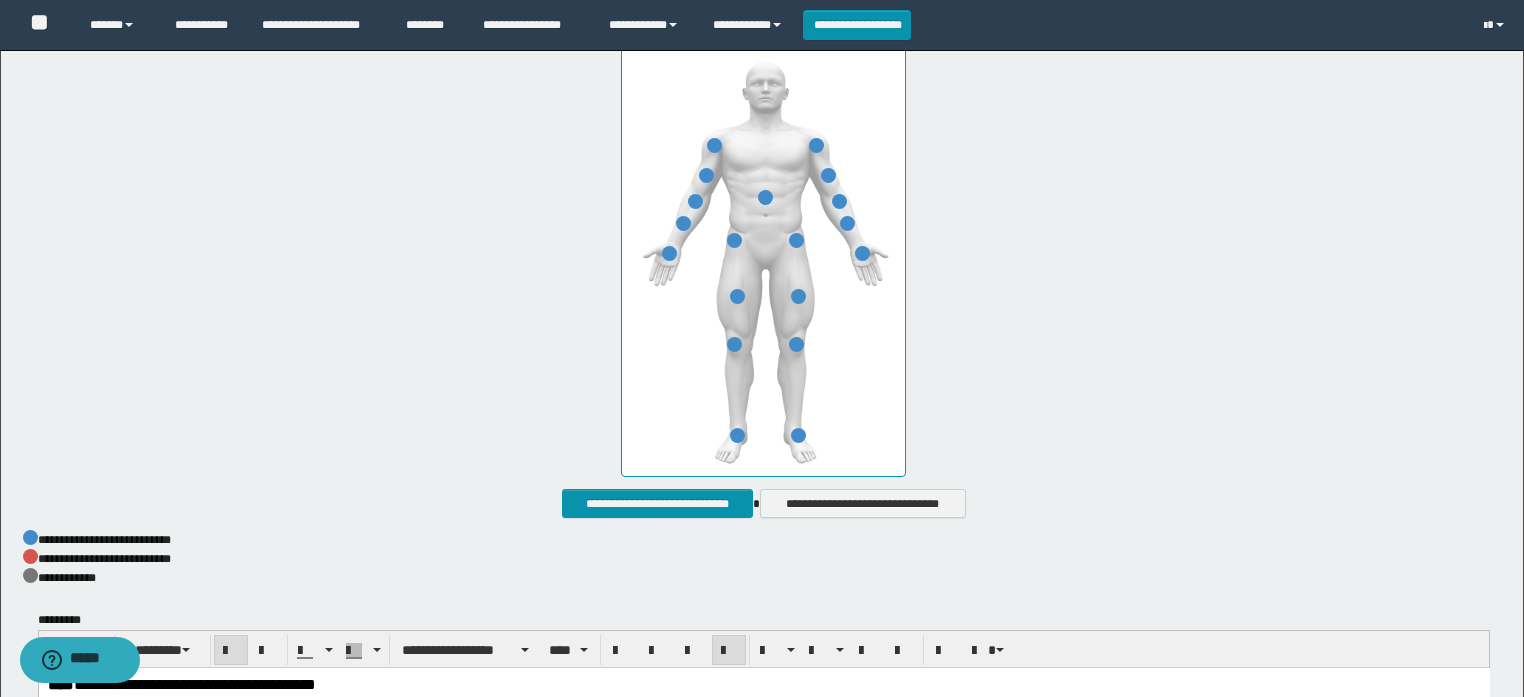 scroll, scrollTop: 560, scrollLeft: 0, axis: vertical 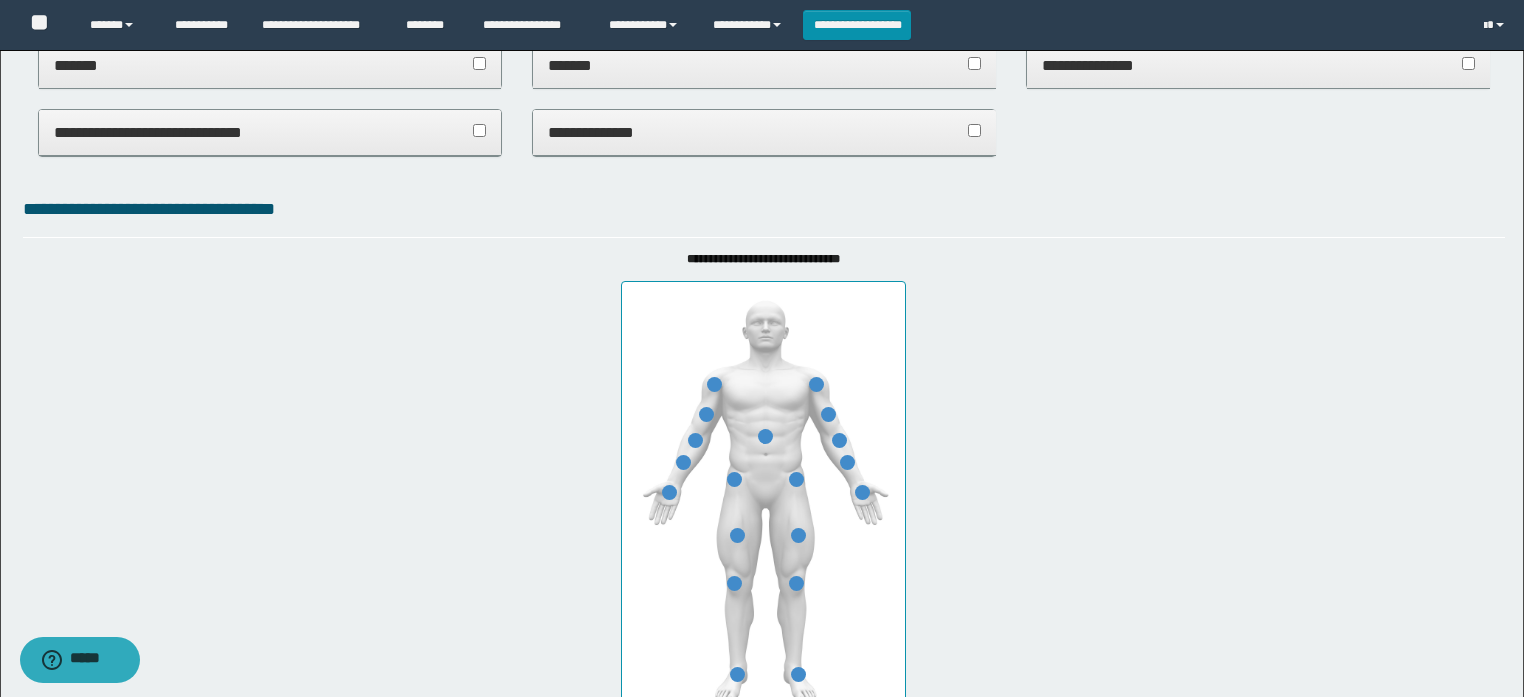 click on "*******" at bounding box center (270, 66) 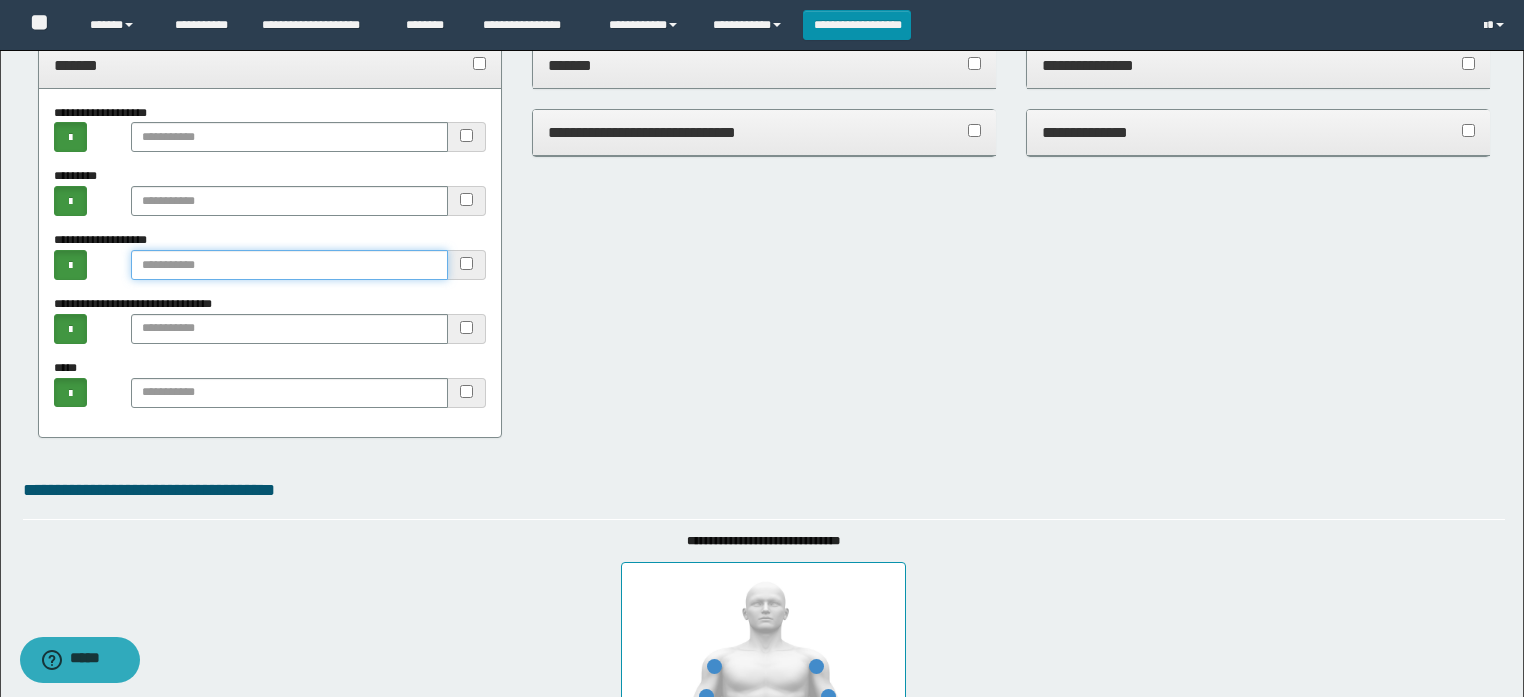 paste on "**********" 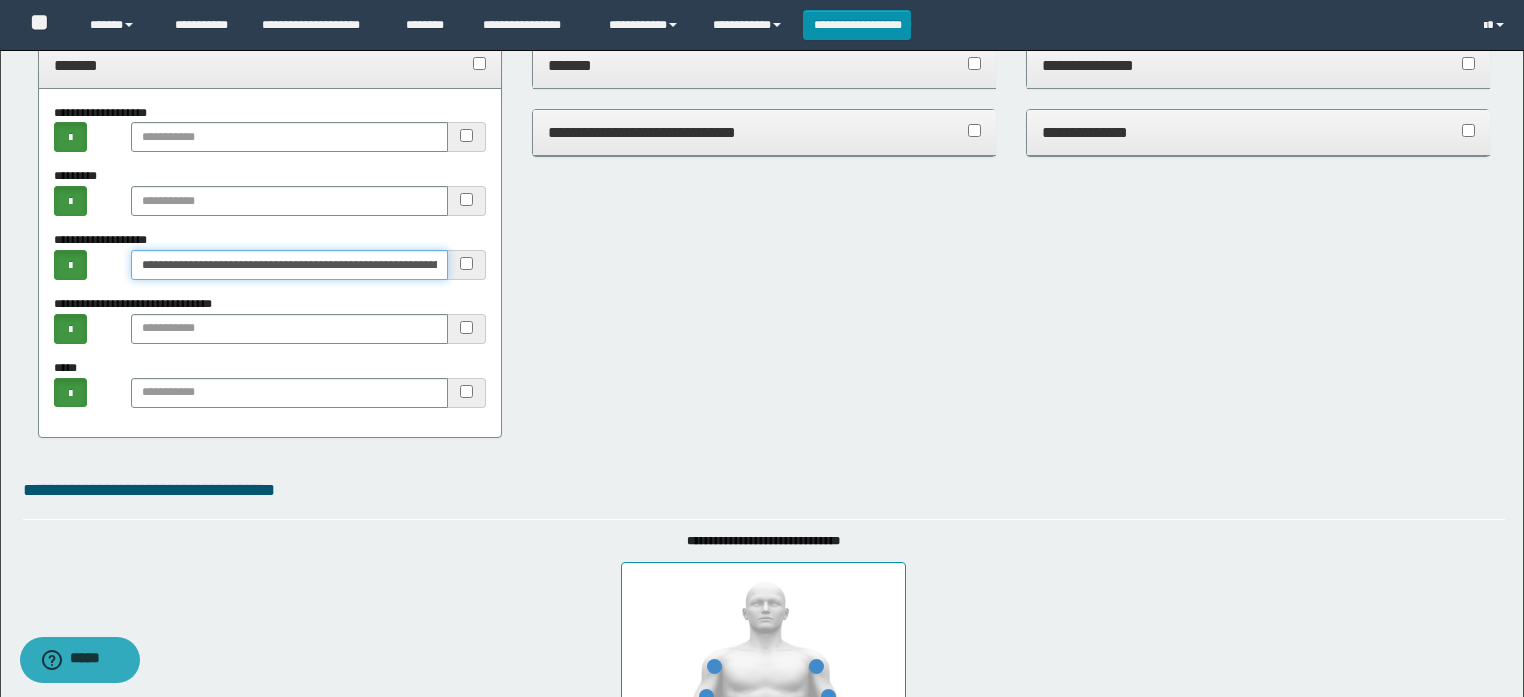 click on "**********" at bounding box center [290, 265] 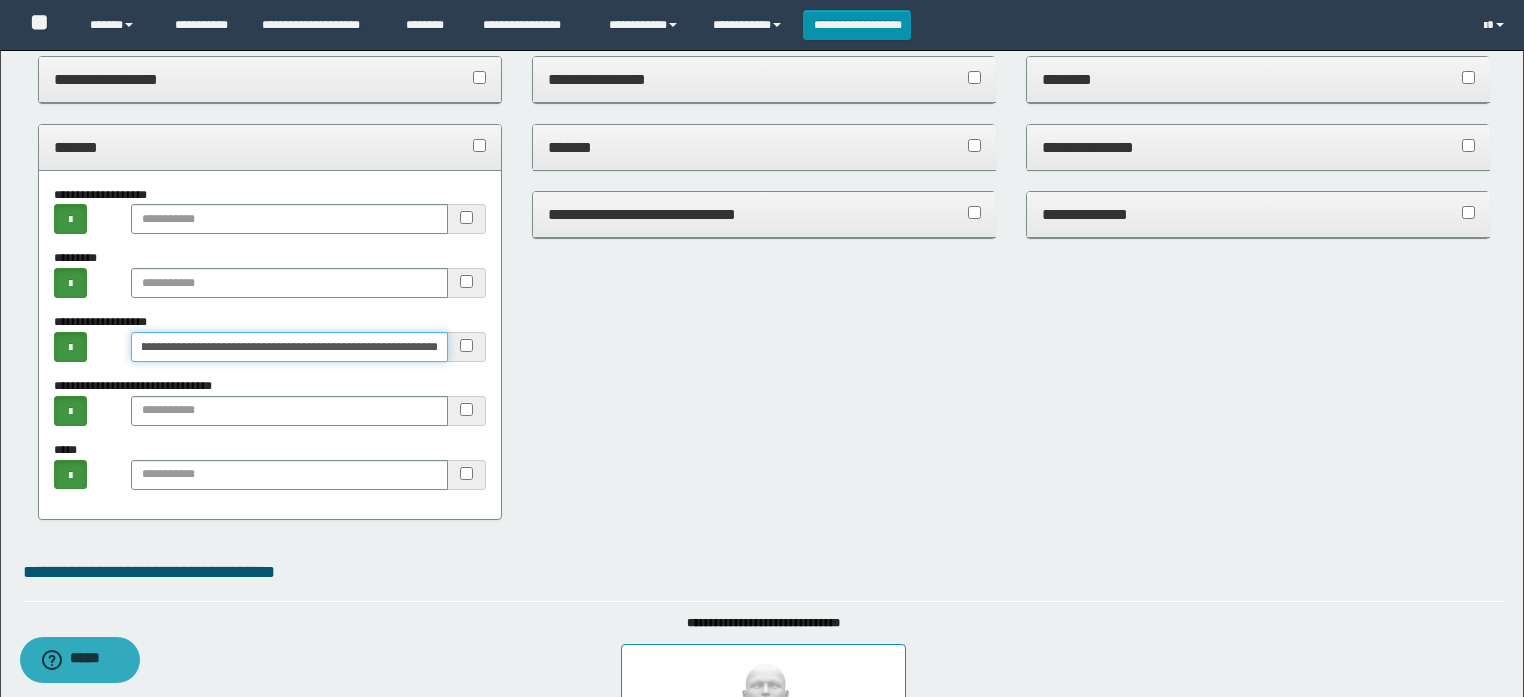 scroll, scrollTop: 320, scrollLeft: 0, axis: vertical 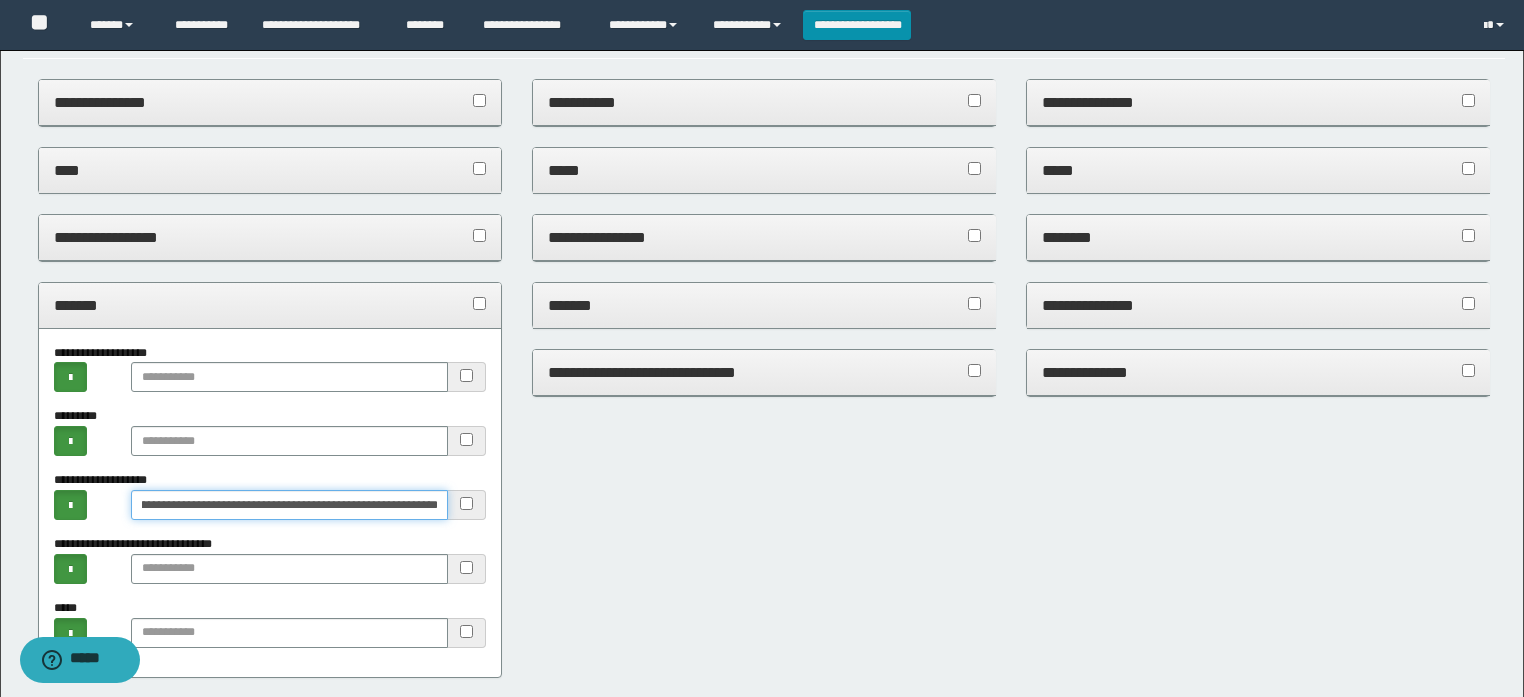 type on "**********" 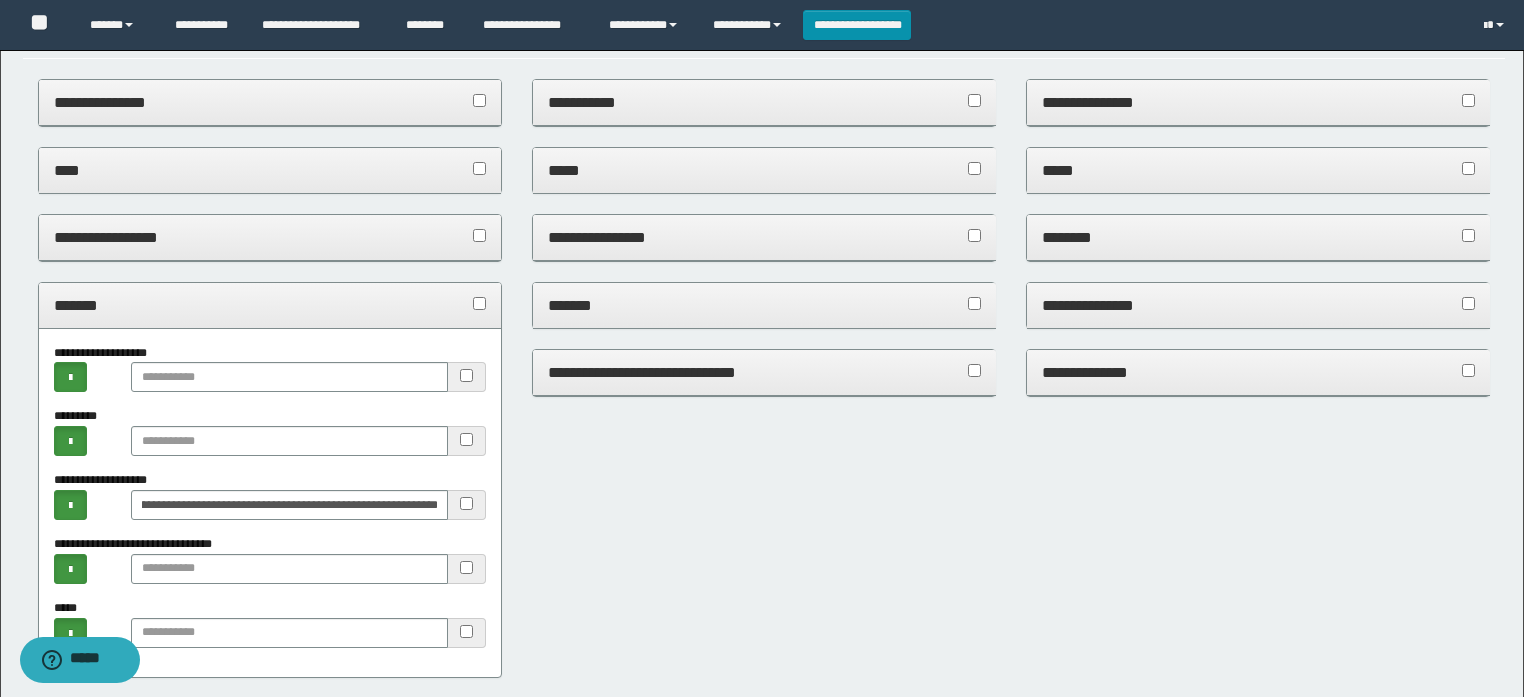 click on "**********" at bounding box center [270, 248] 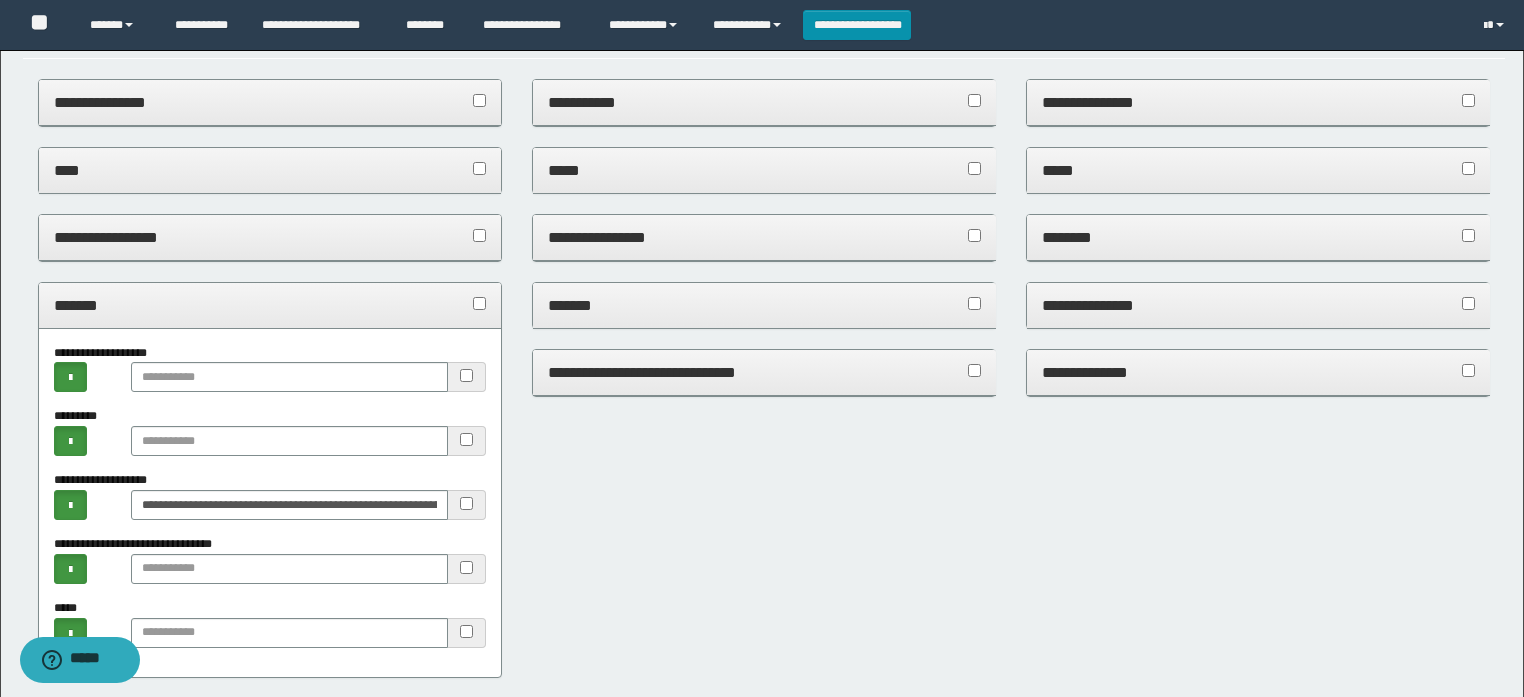 click on "*******" at bounding box center [270, 305] 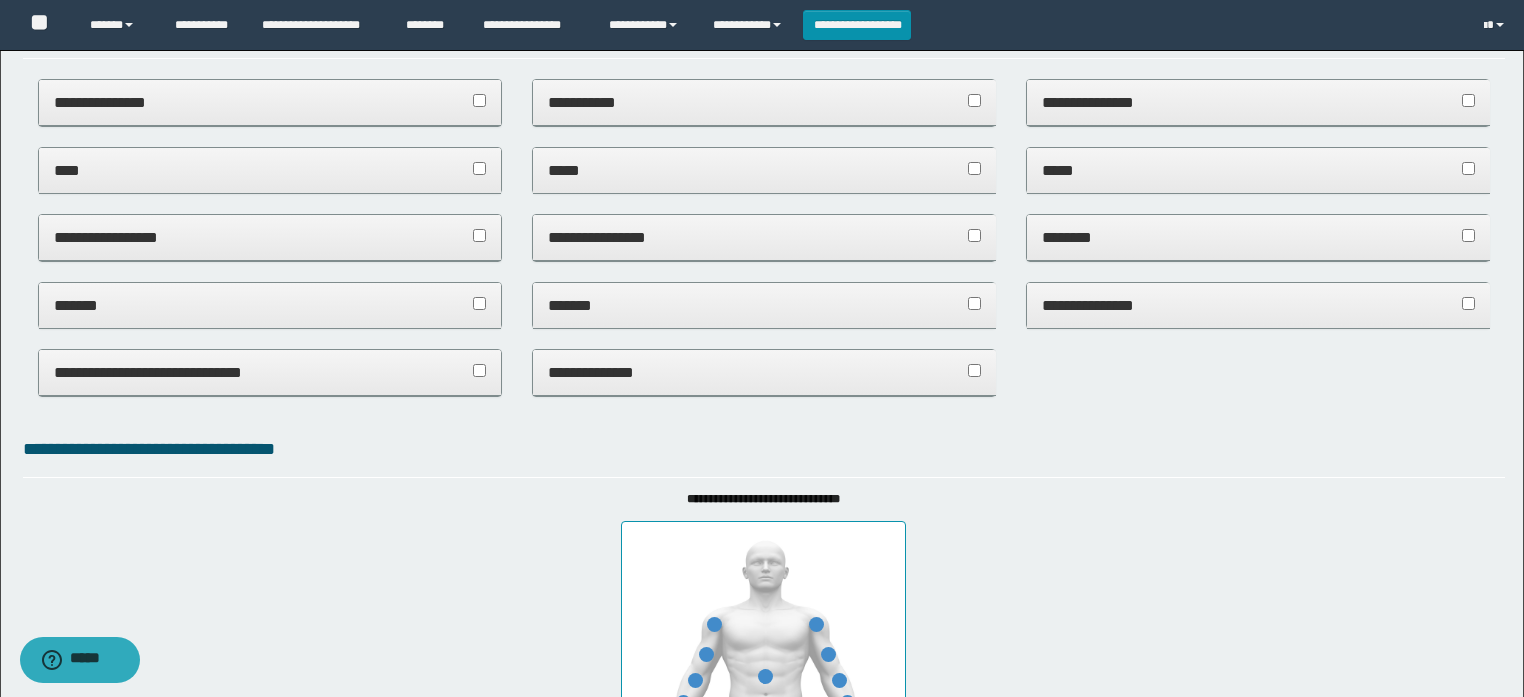 drag, startPoint x: 1306, startPoint y: 309, endPoint x: 1470, endPoint y: 363, distance: 172.66151 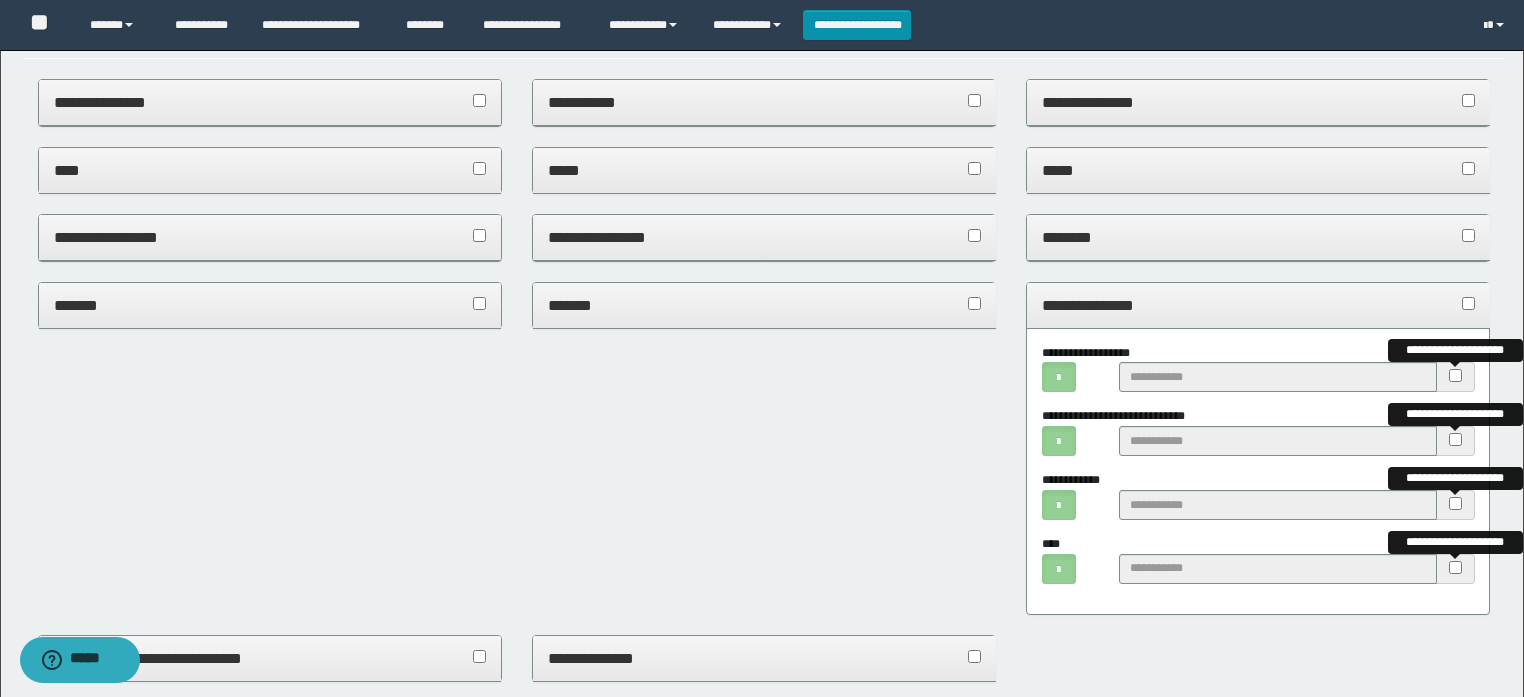 drag, startPoint x: 1348, startPoint y: 305, endPoint x: 1244, endPoint y: 288, distance: 105.380264 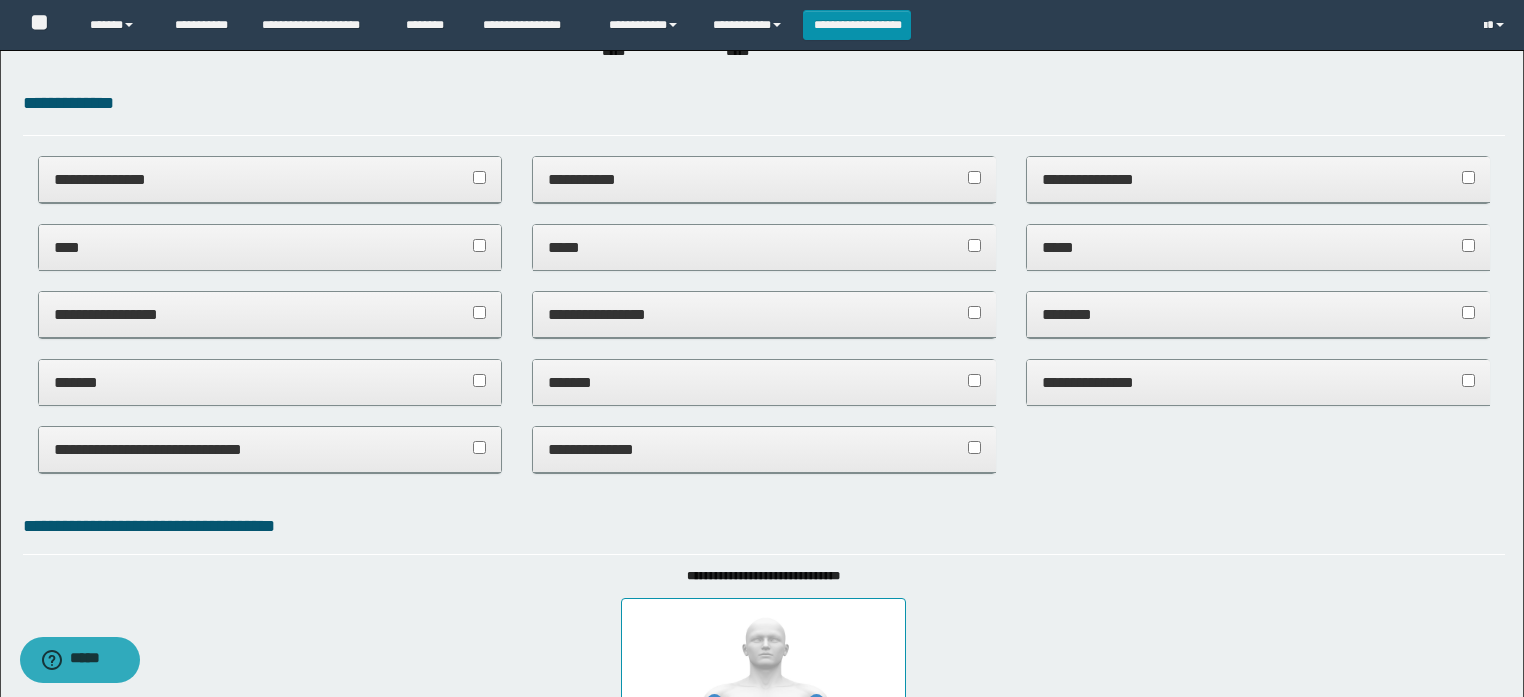 scroll, scrollTop: 80, scrollLeft: 0, axis: vertical 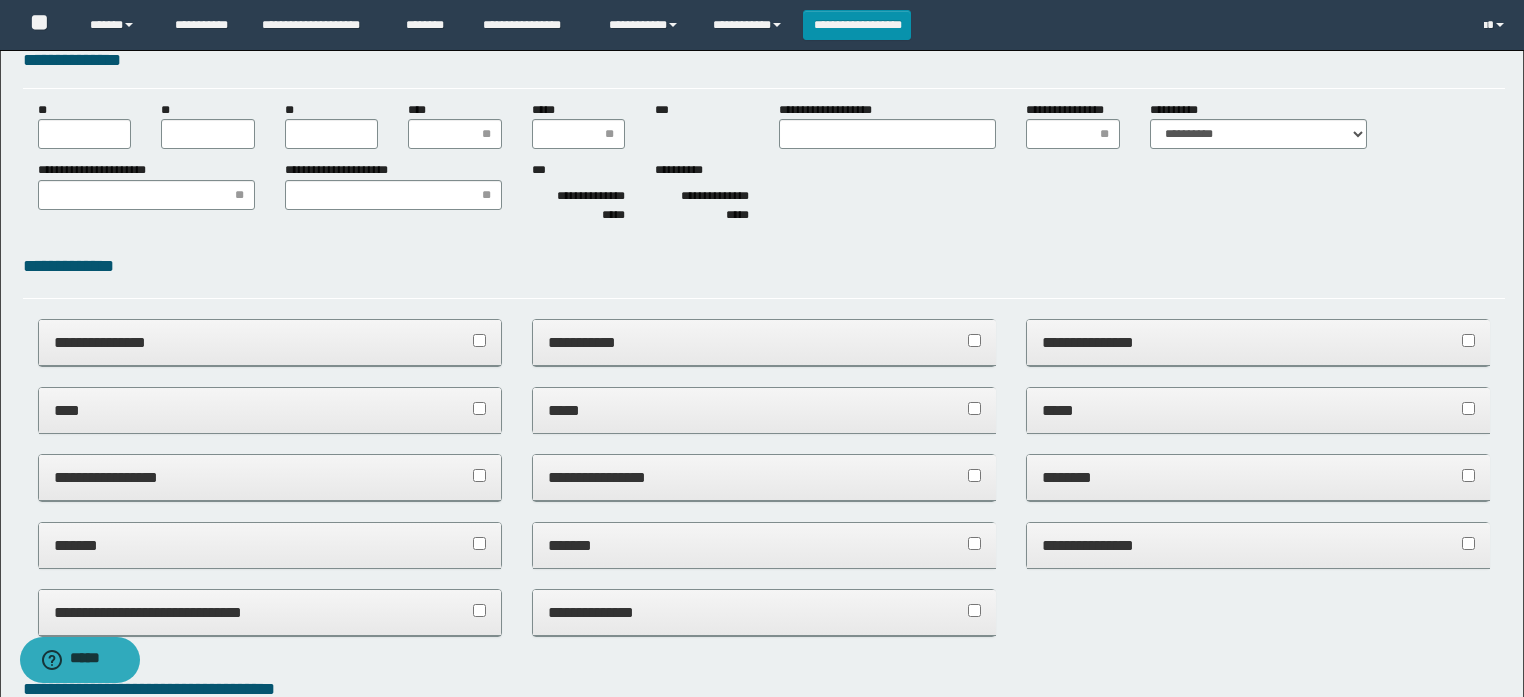 click on "**********" at bounding box center (764, 342) 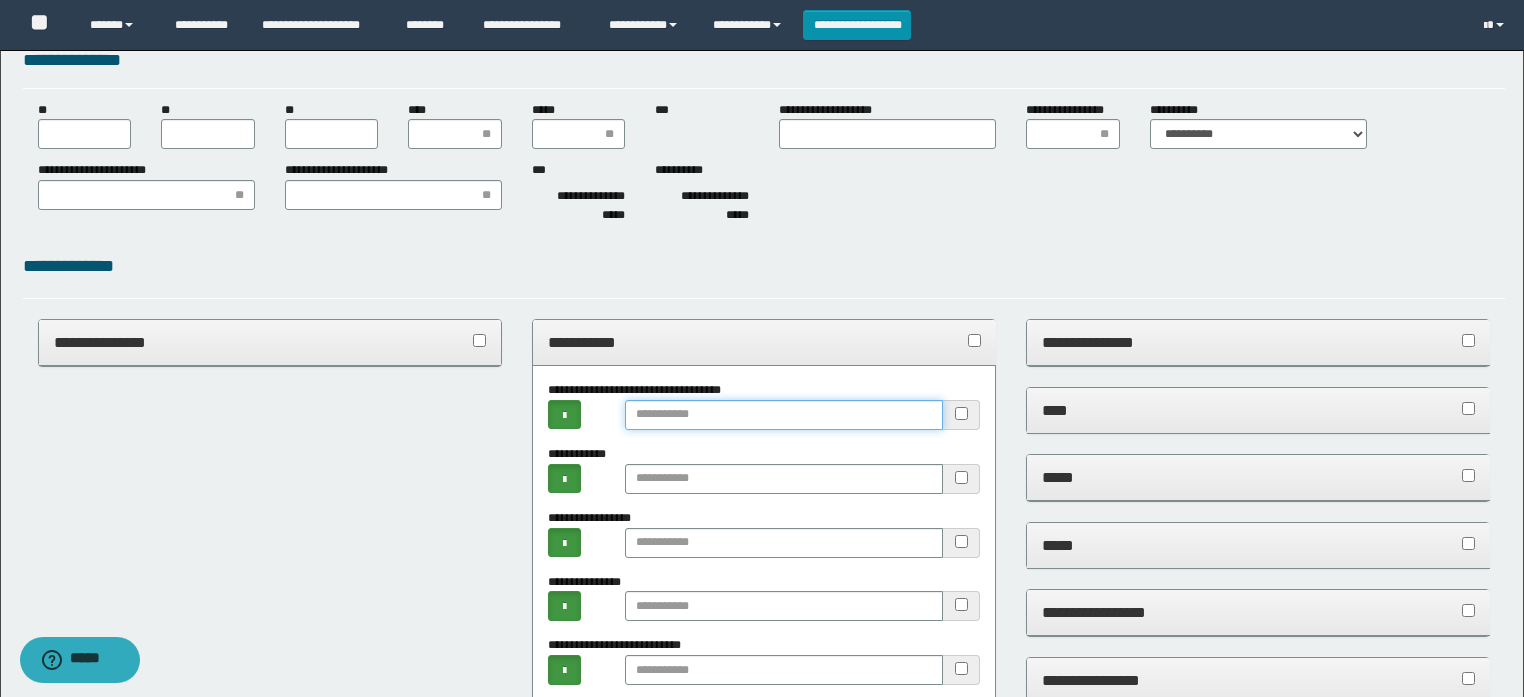 click at bounding box center [784, 415] 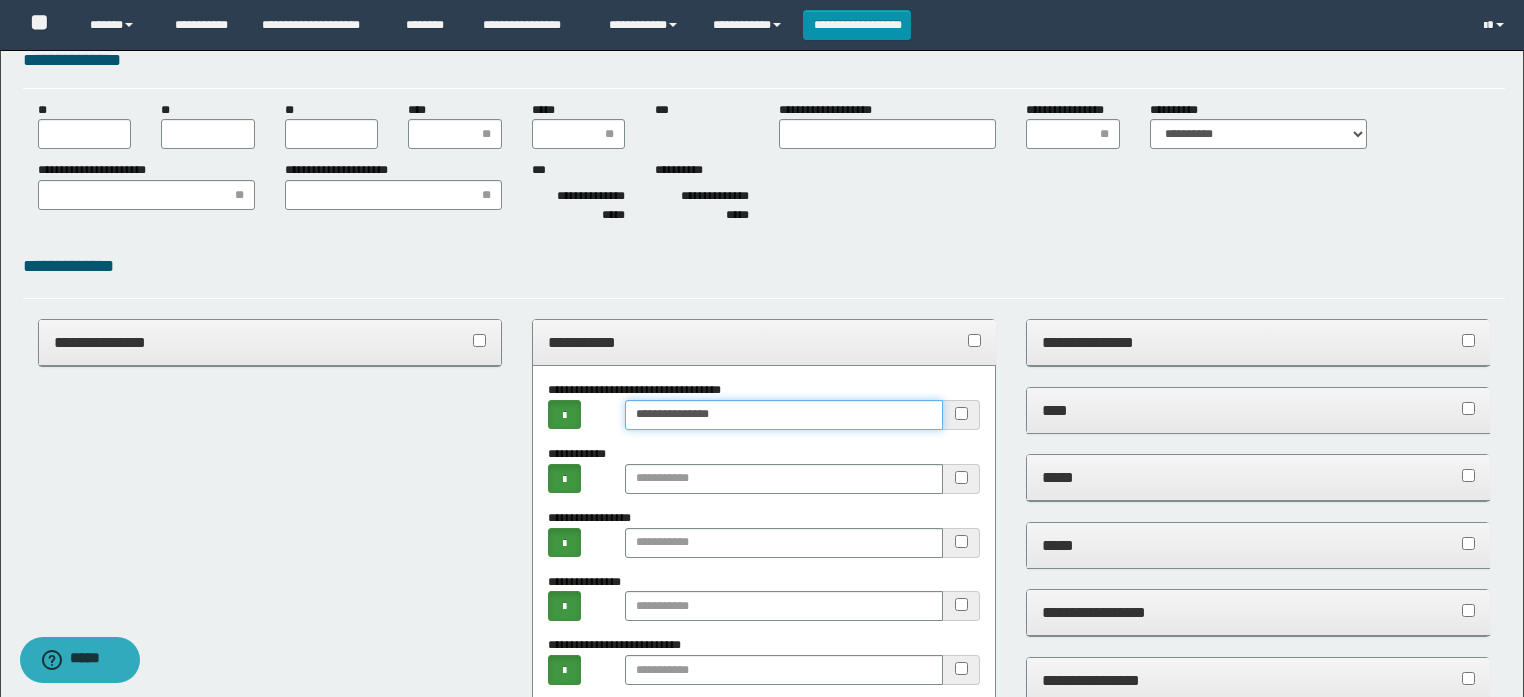 type on "**********" 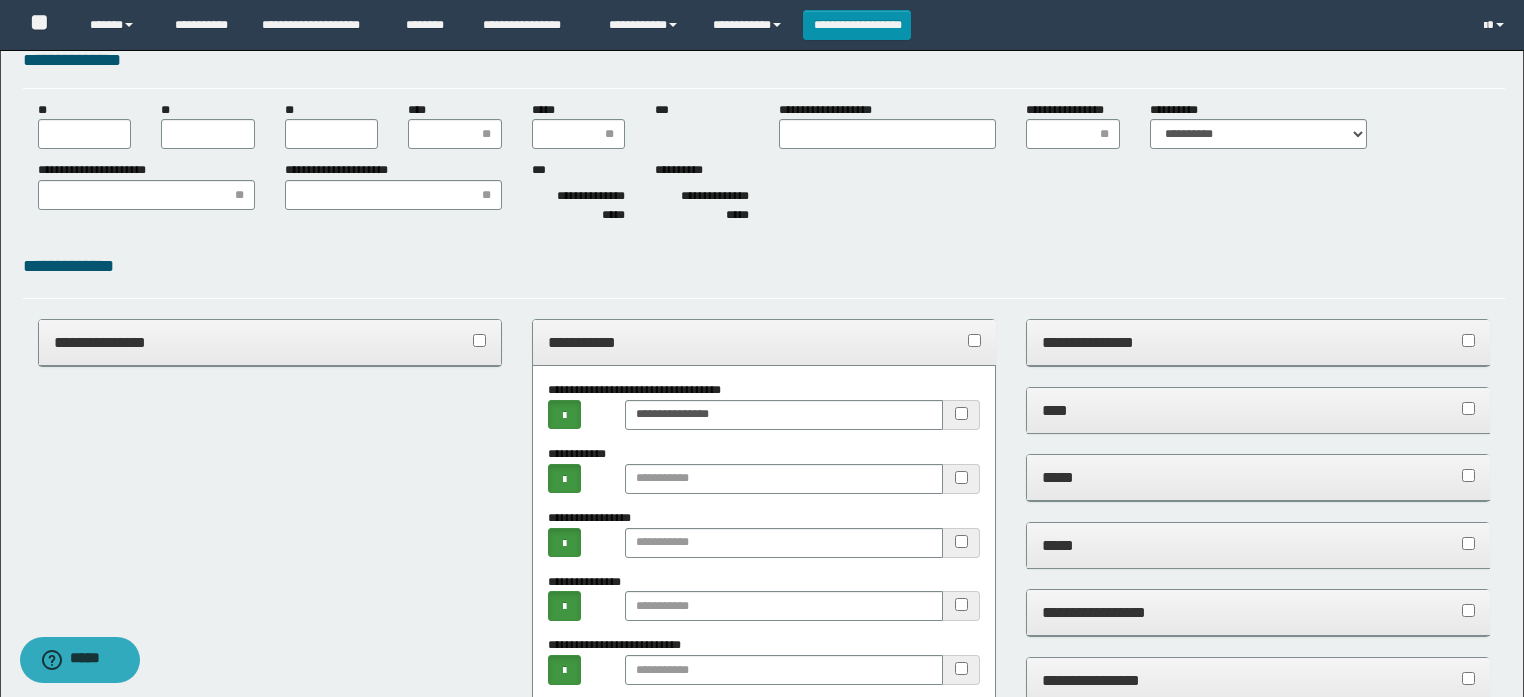 click on "**********" at bounding box center [764, 342] 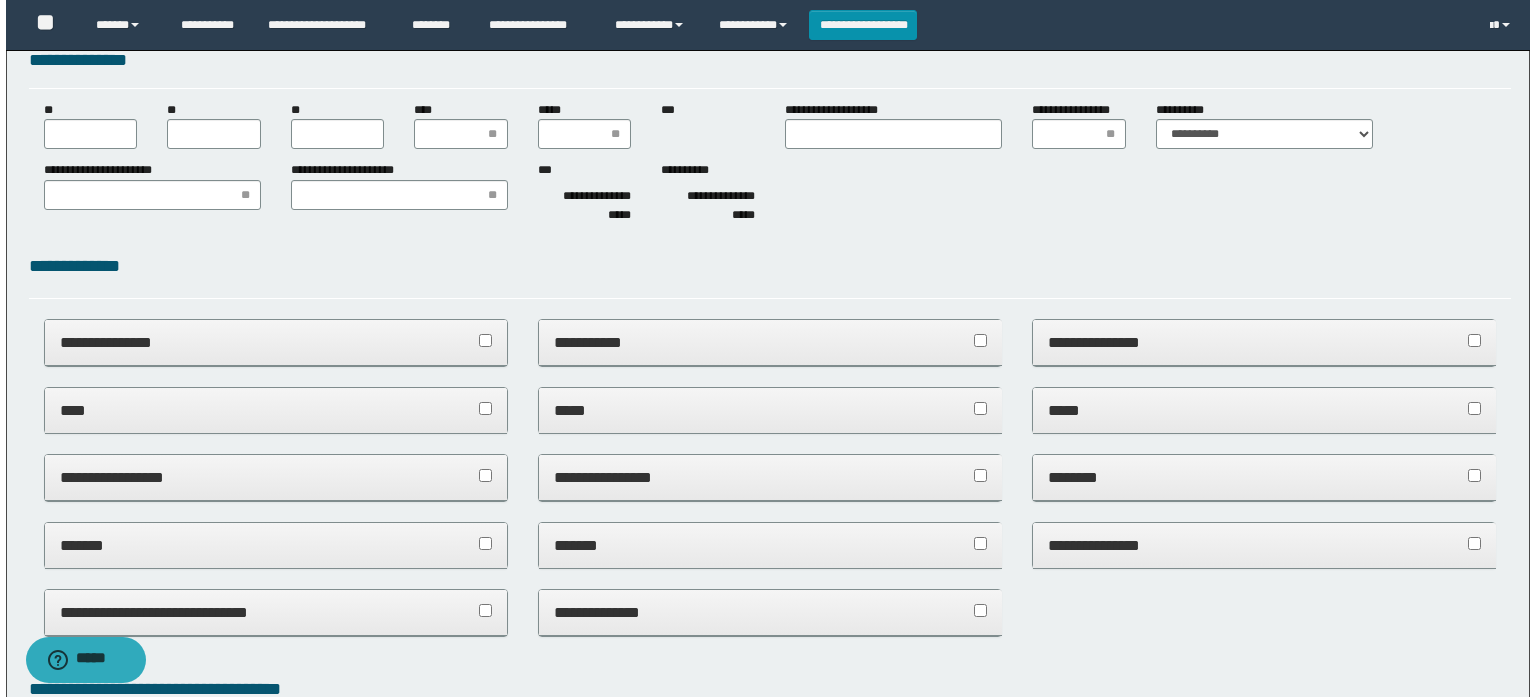 scroll, scrollTop: 0, scrollLeft: 0, axis: both 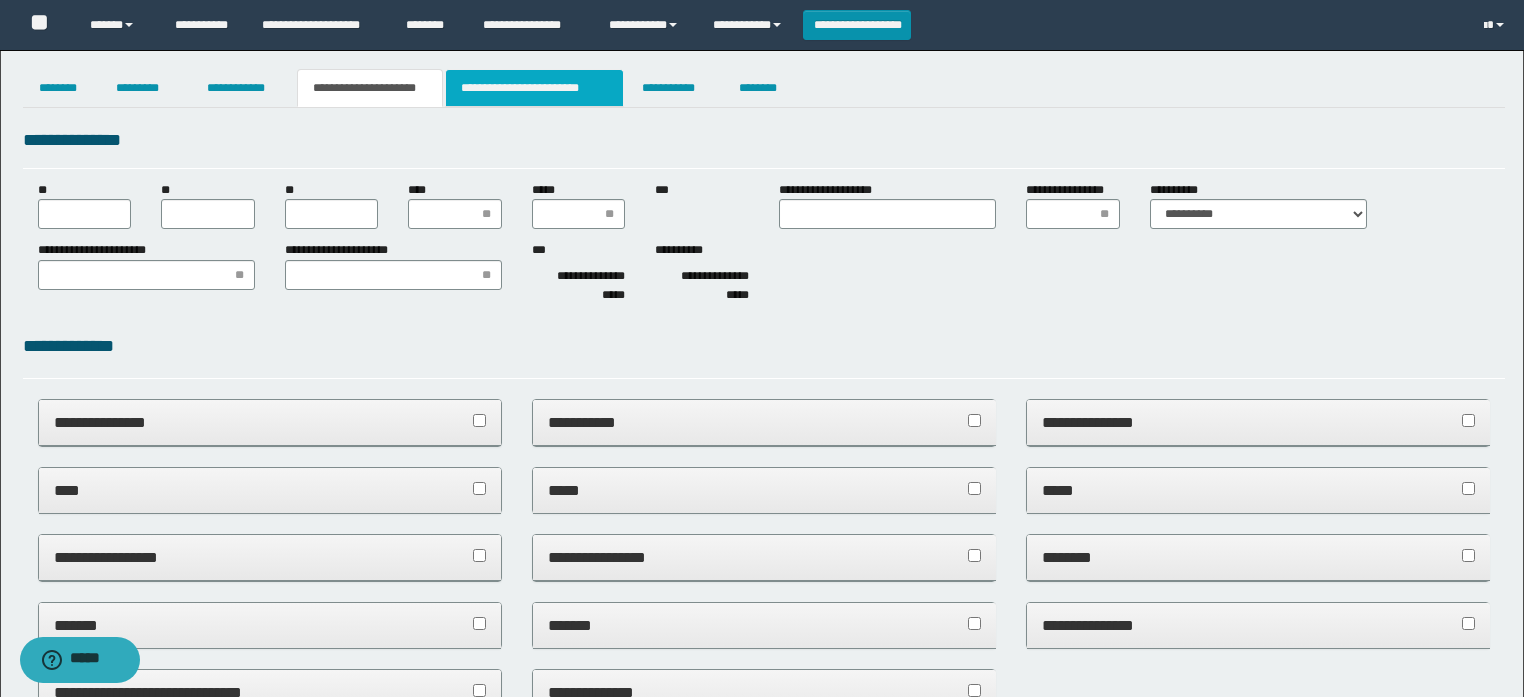 click on "**********" at bounding box center (534, 88) 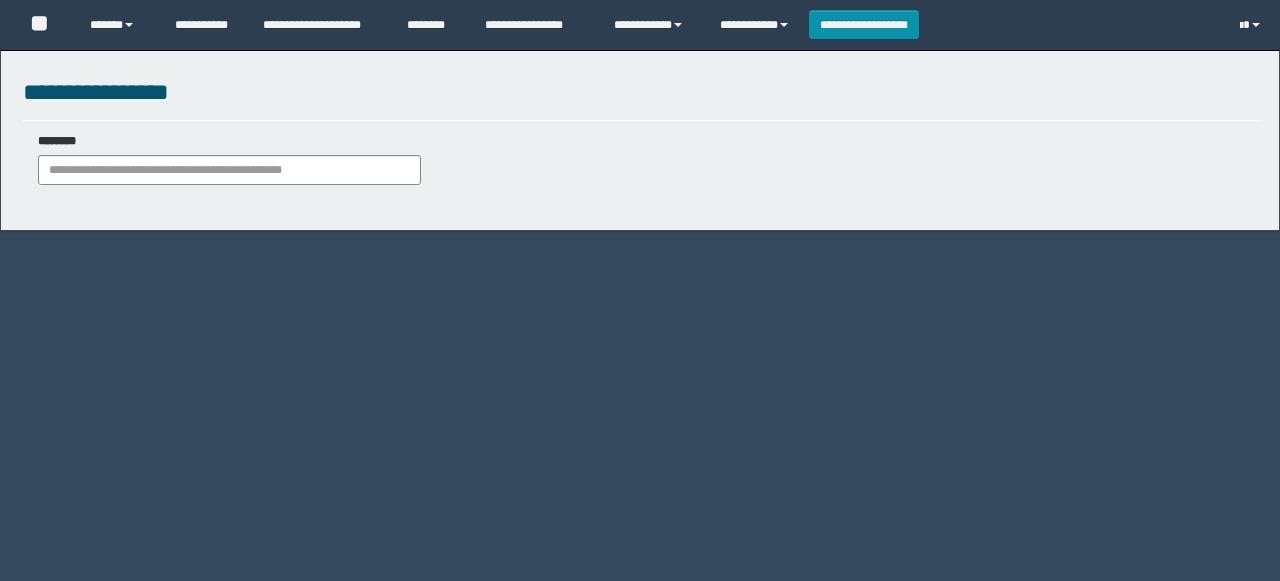 scroll, scrollTop: 0, scrollLeft: 0, axis: both 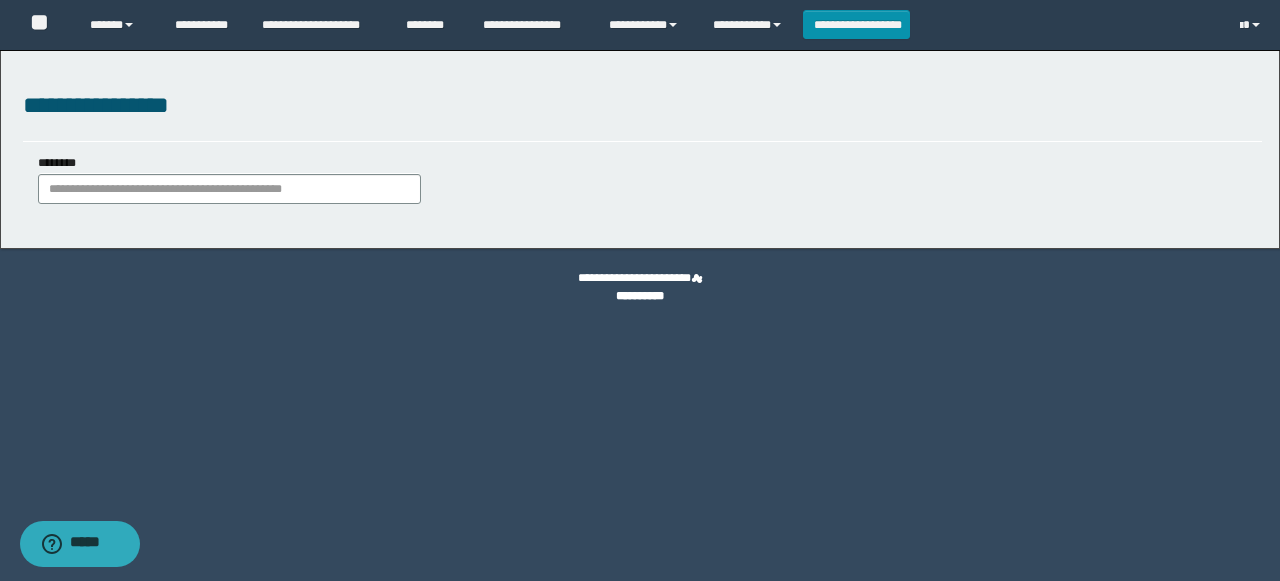 click on "**********" at bounding box center [642, 186] 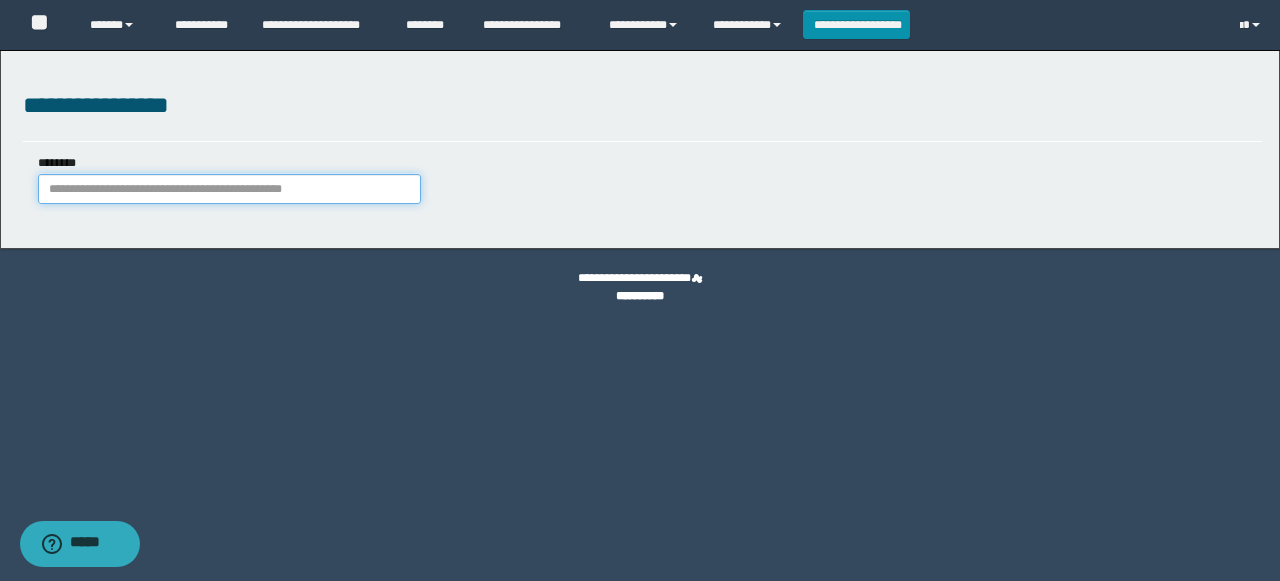 click on "********" at bounding box center (229, 189) 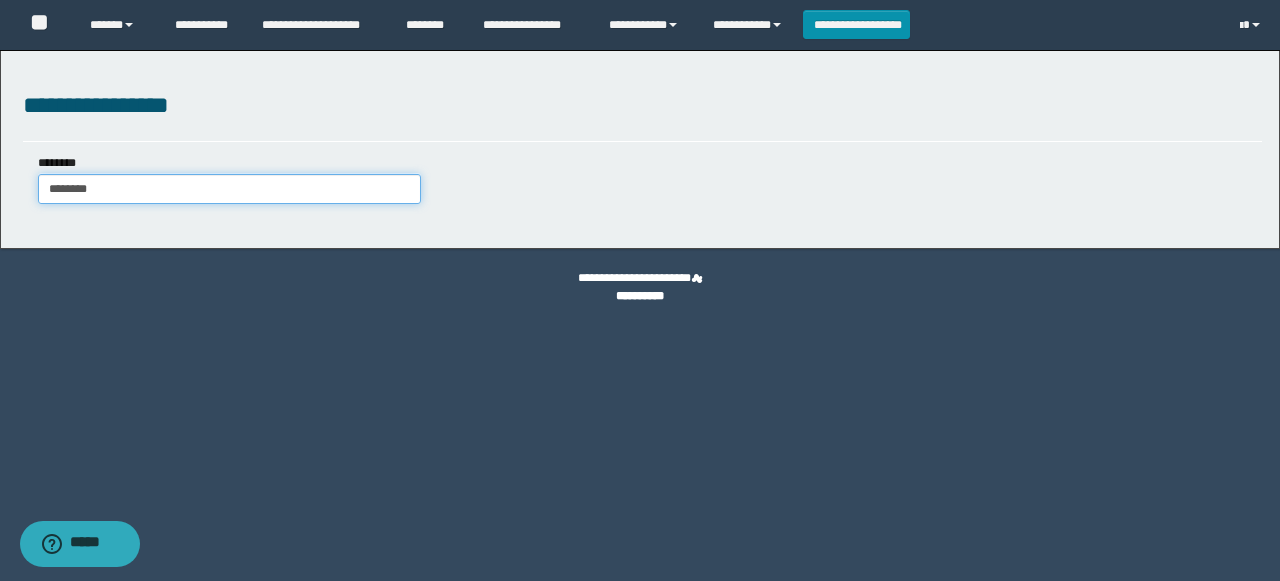 type on "********" 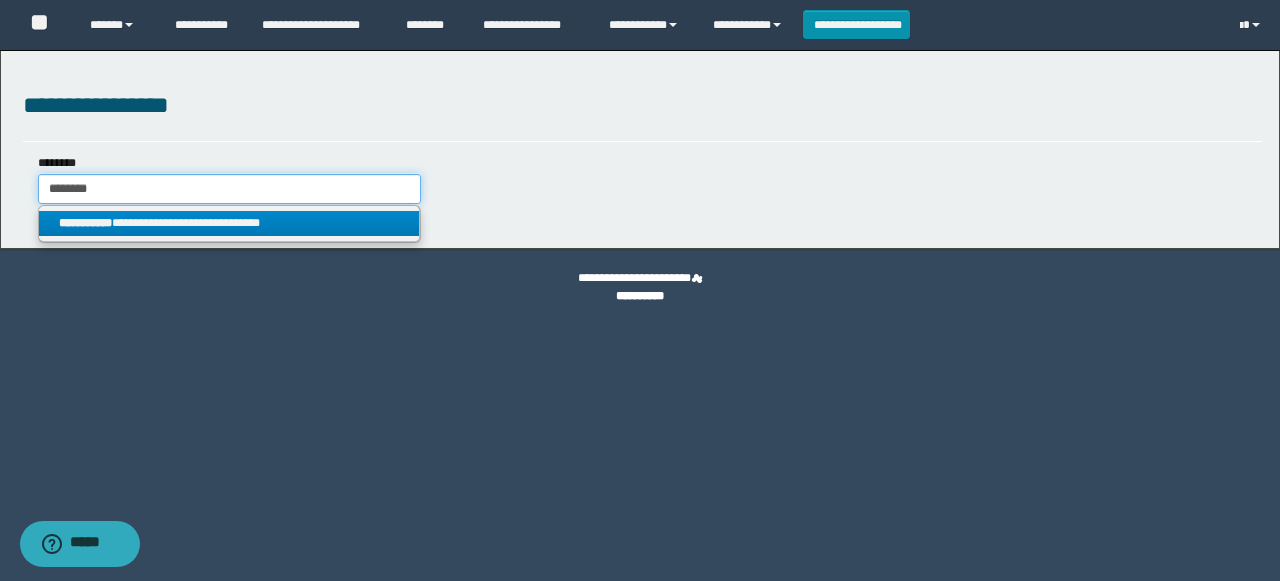 type on "********" 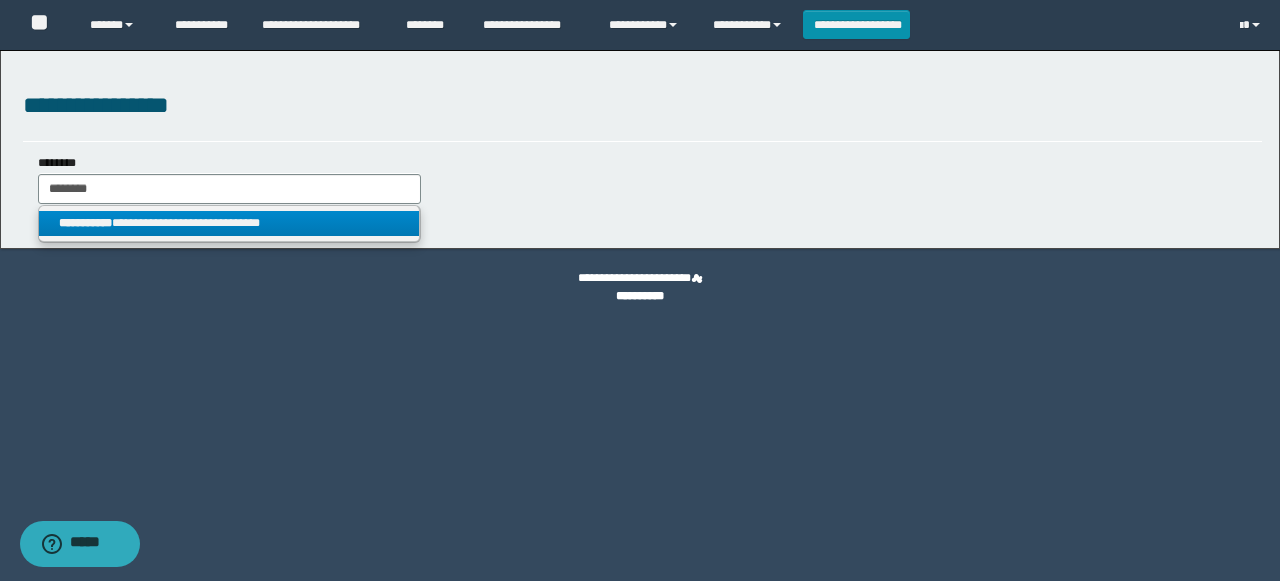 click on "**********" at bounding box center [229, 223] 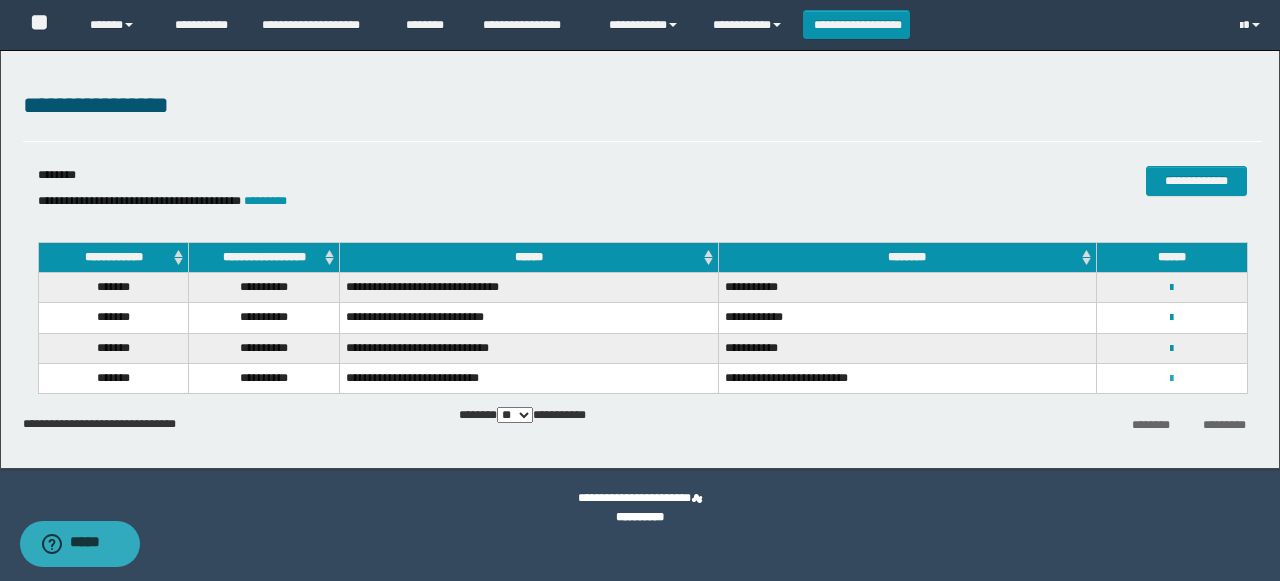 click at bounding box center [1171, 379] 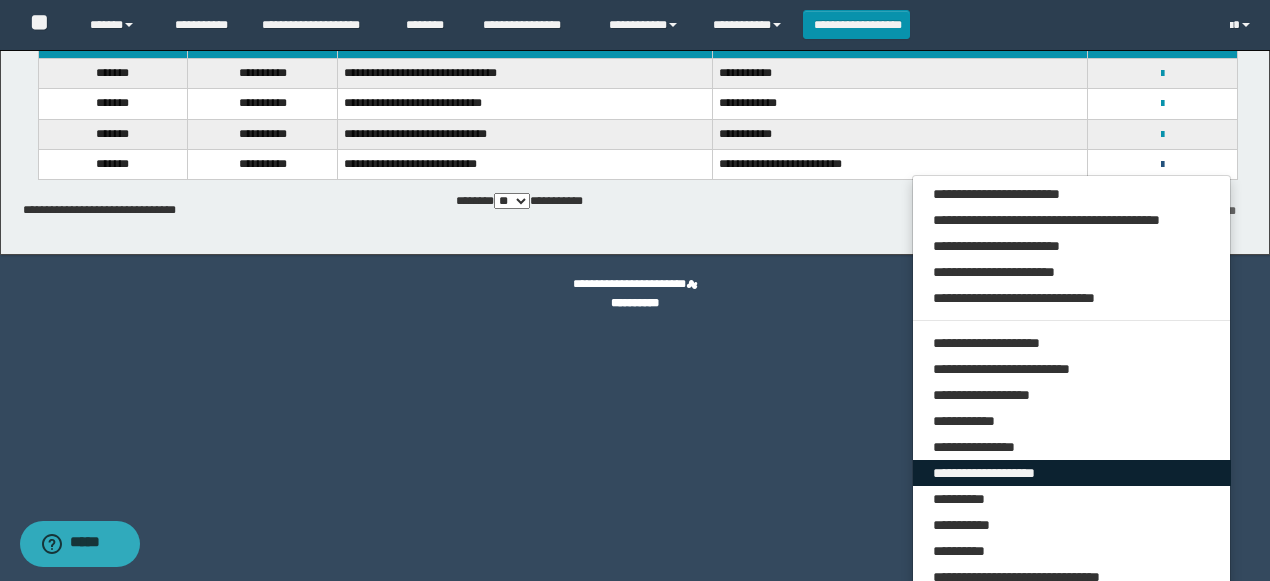scroll, scrollTop: 226, scrollLeft: 0, axis: vertical 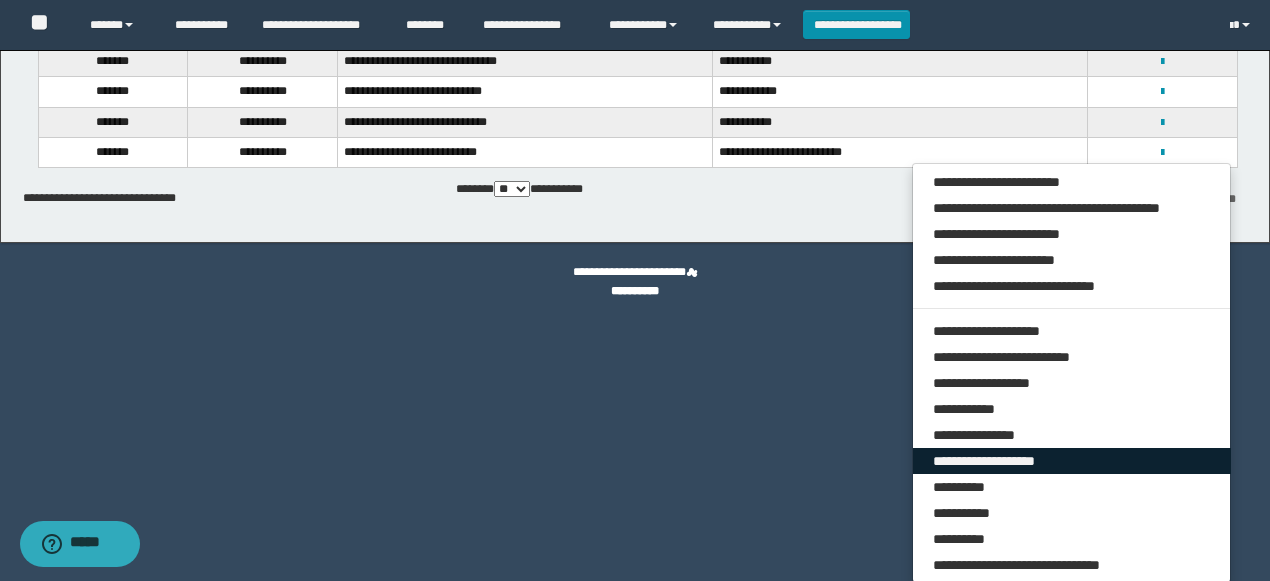 click on "**********" at bounding box center (1072, 461) 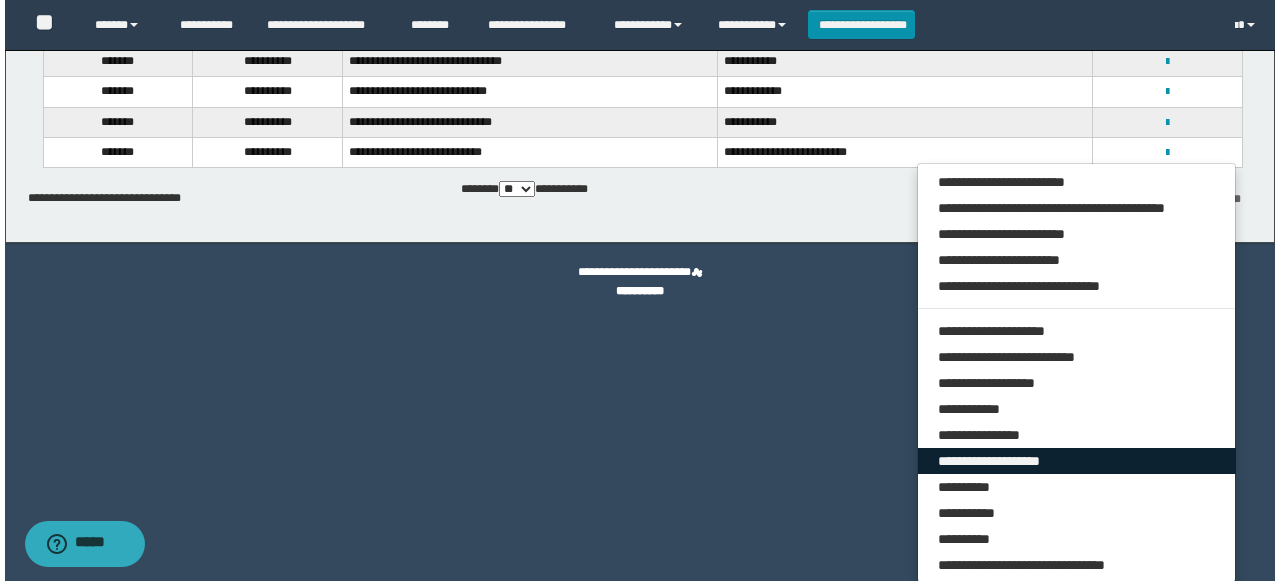 scroll, scrollTop: 0, scrollLeft: 0, axis: both 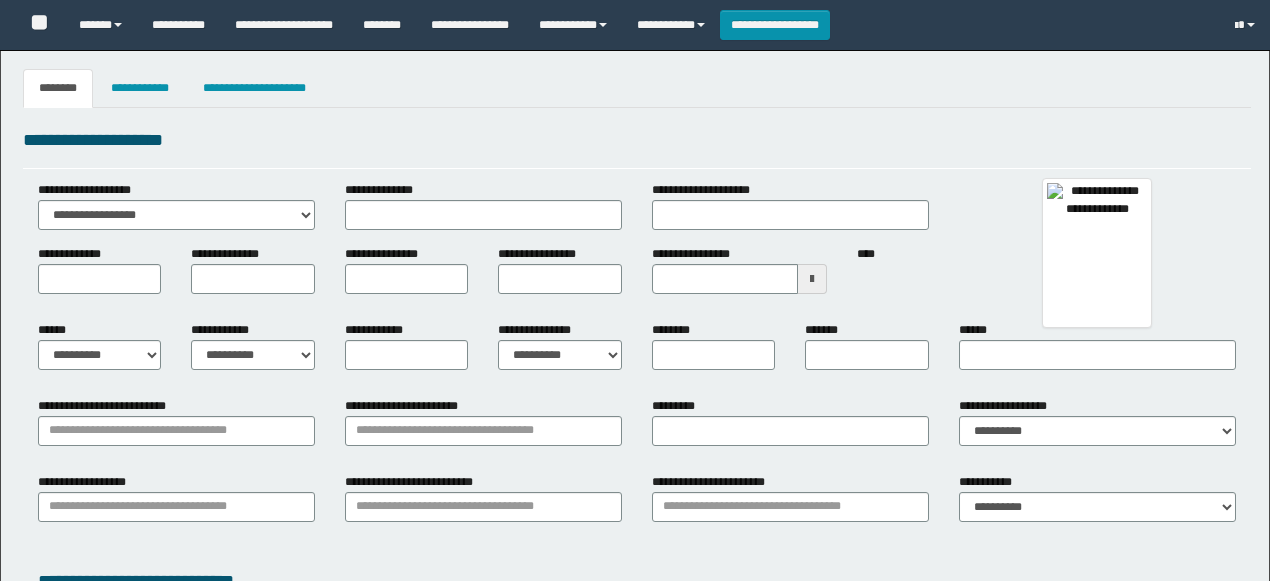 type 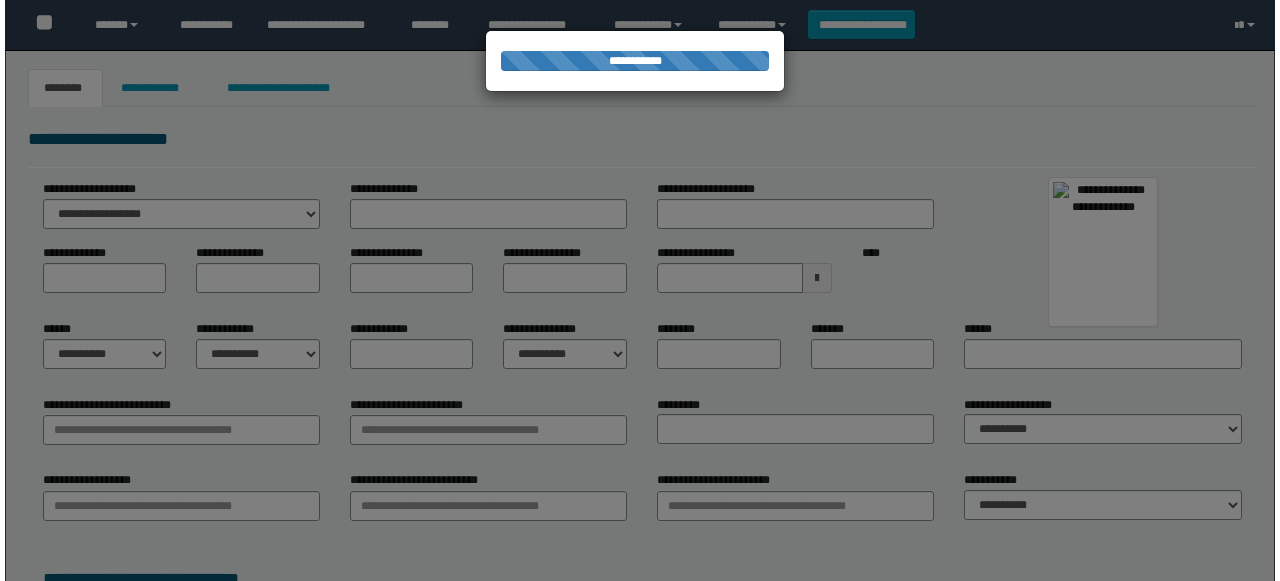 scroll, scrollTop: 0, scrollLeft: 0, axis: both 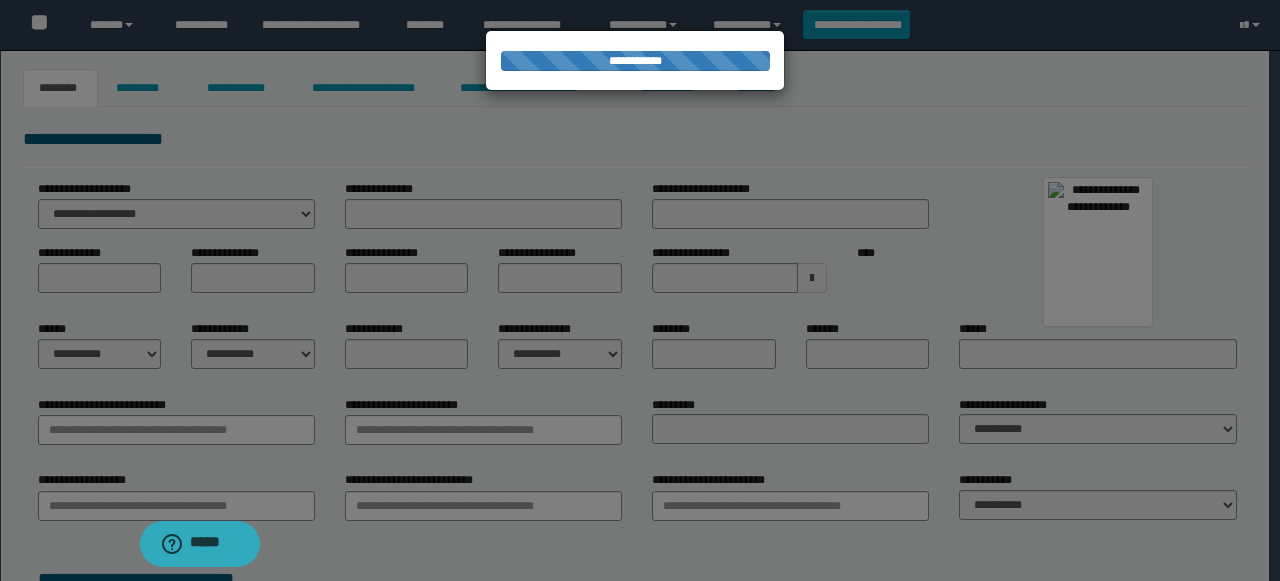 type on "********" 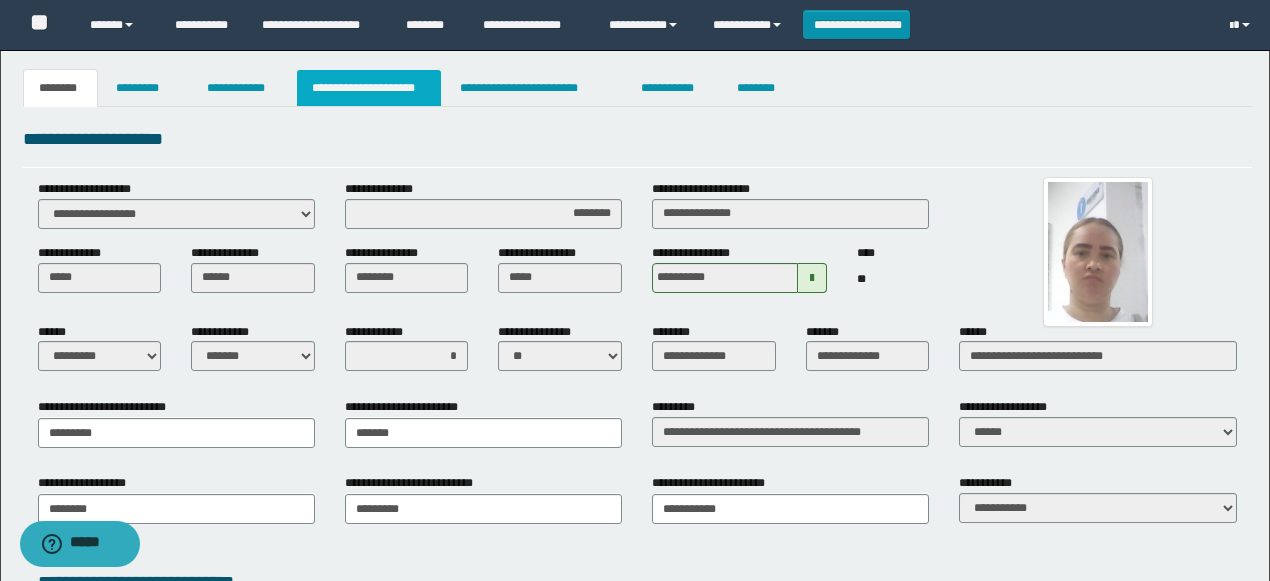 click on "**********" at bounding box center [369, 88] 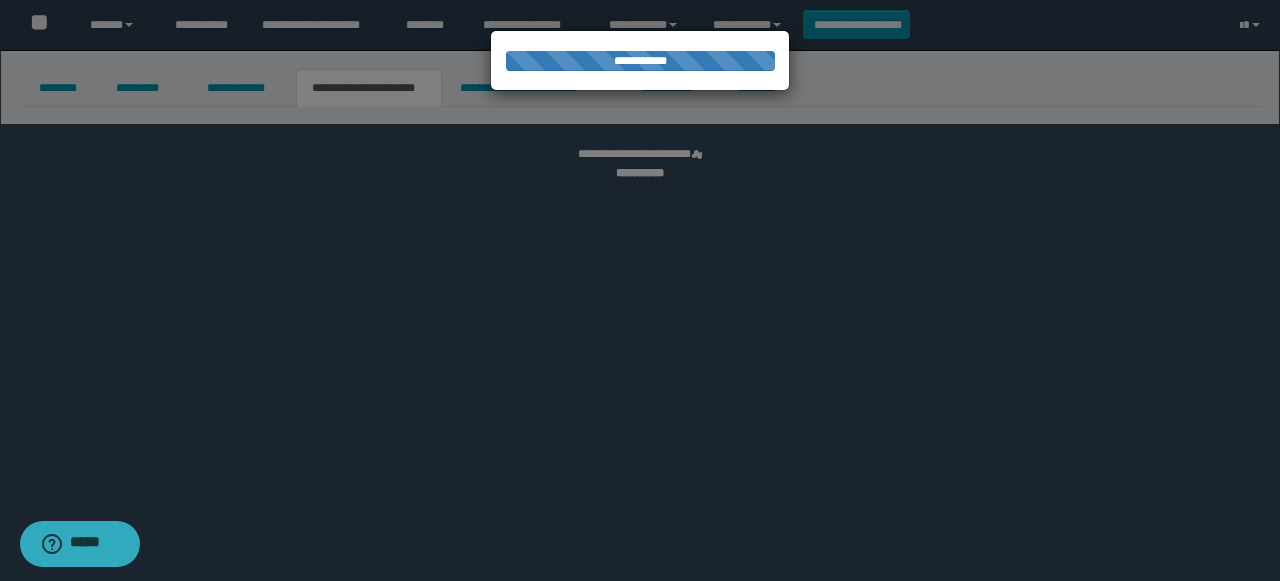 select on "*" 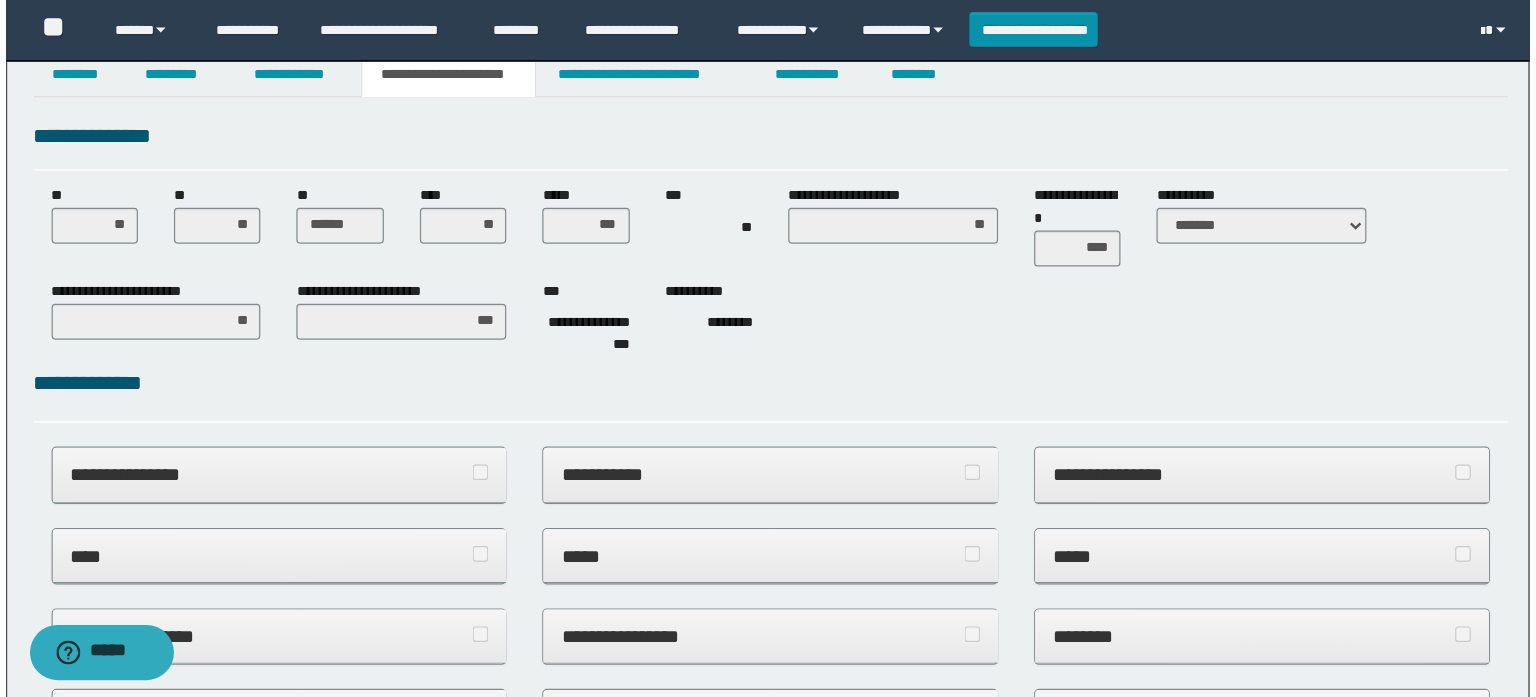 scroll, scrollTop: 0, scrollLeft: 0, axis: both 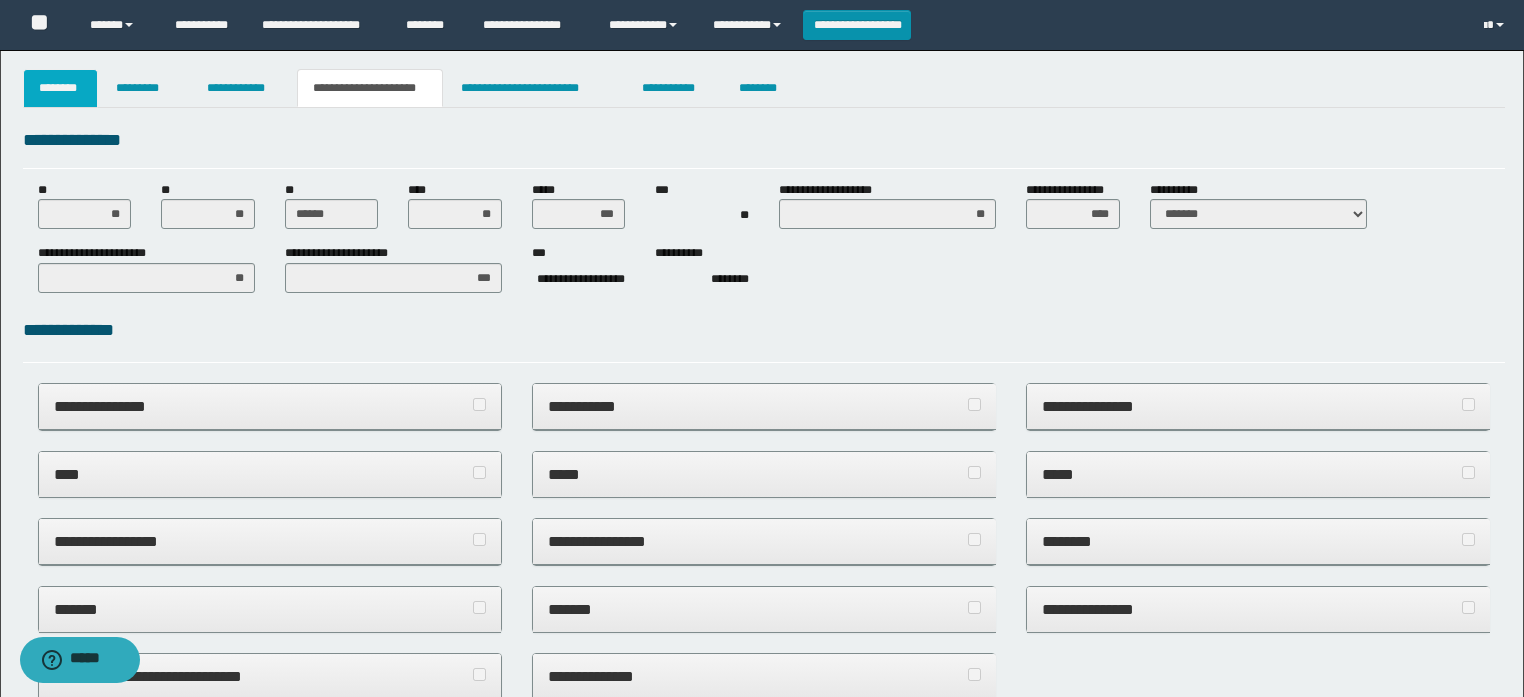 click on "********" at bounding box center [61, 88] 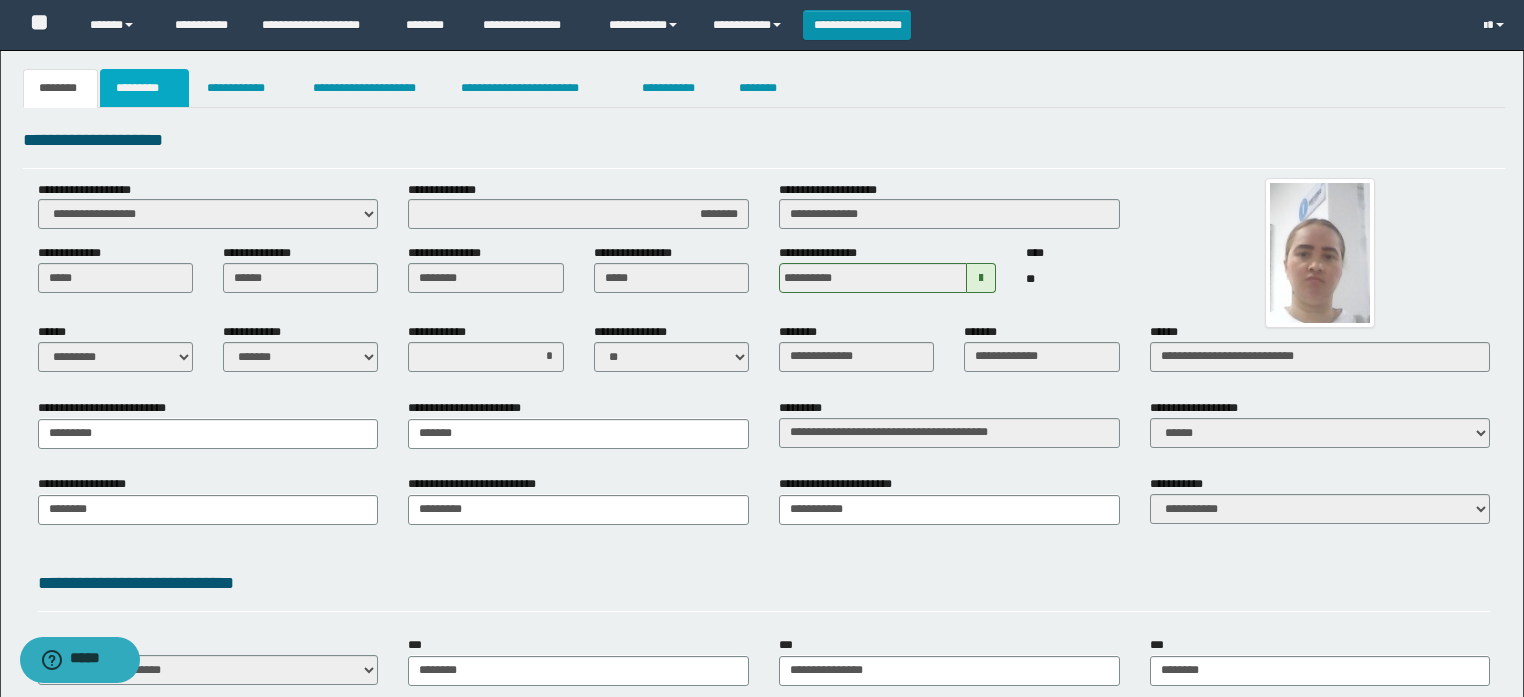 drag, startPoint x: 116, startPoint y: 75, endPoint x: 200, endPoint y: 168, distance: 125.31959 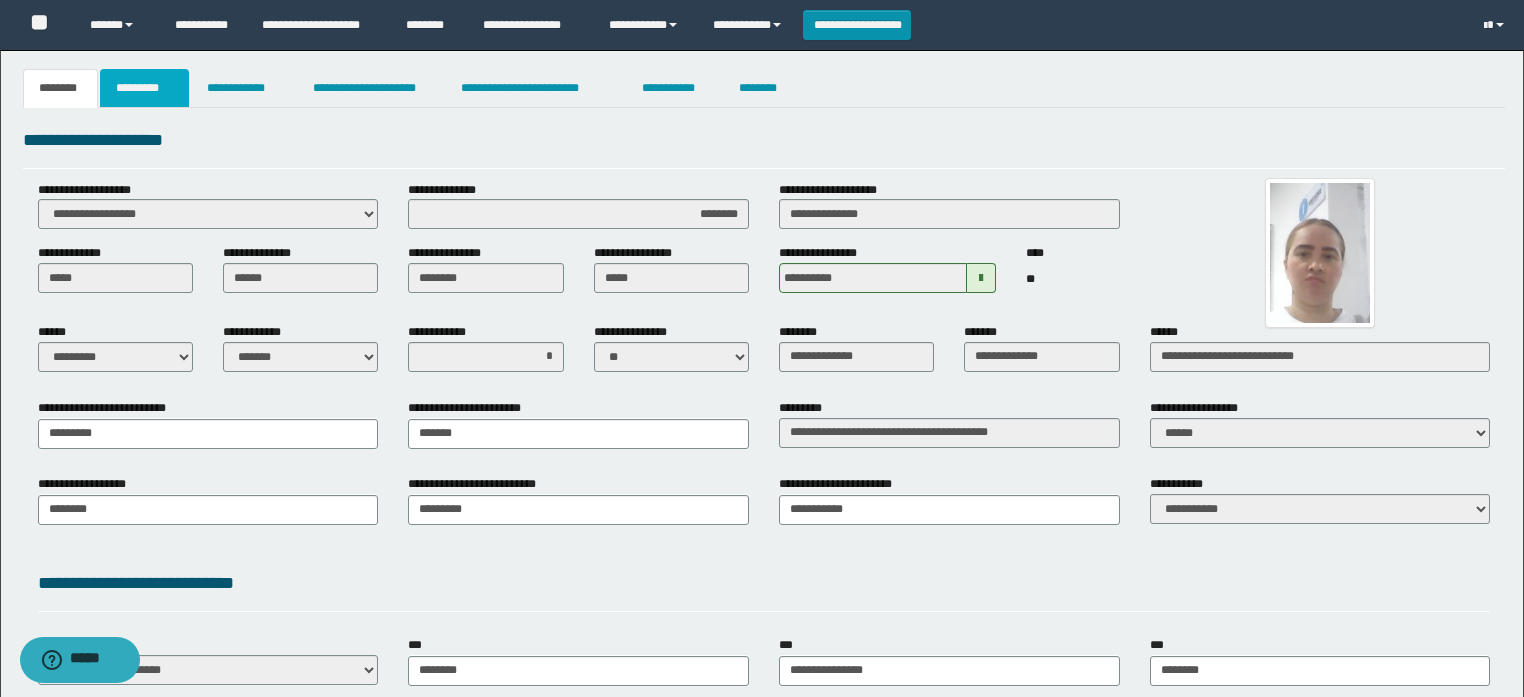 click on "*********" at bounding box center [144, 88] 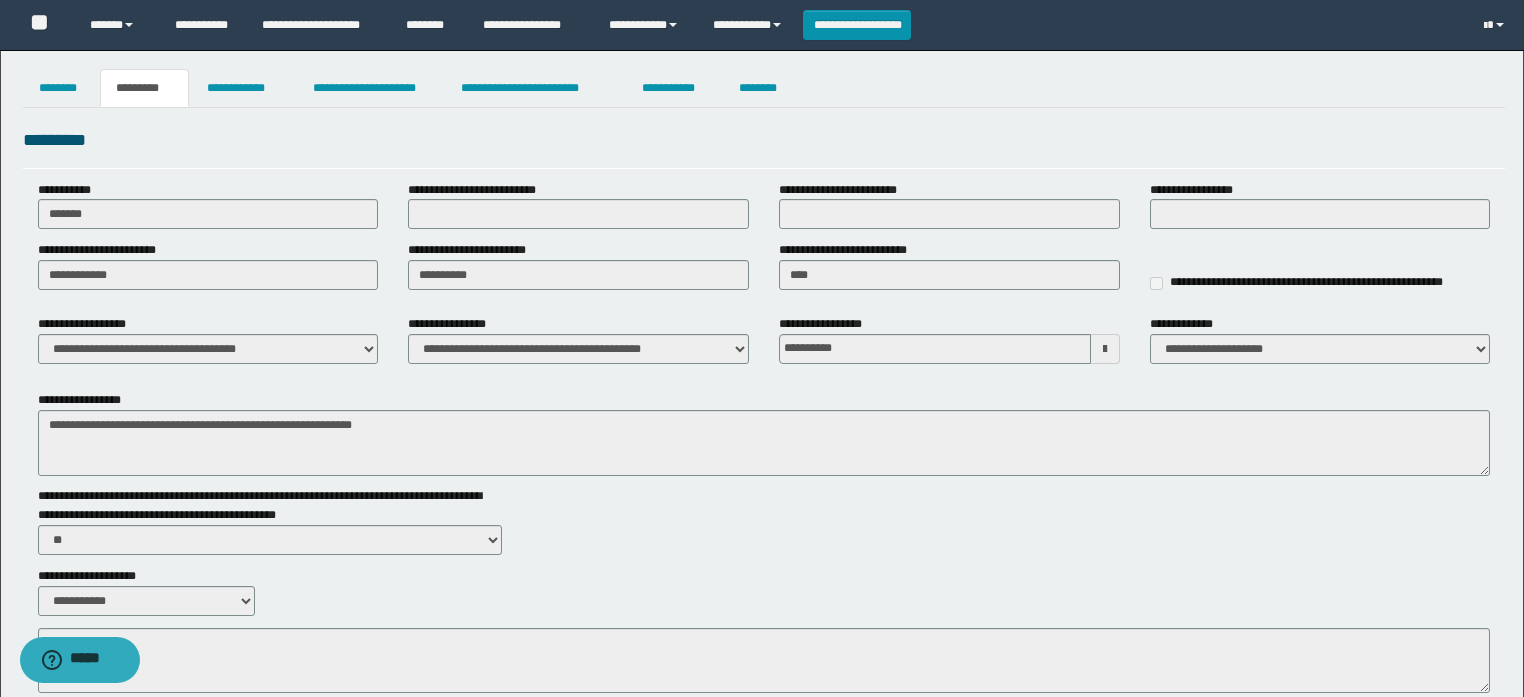 click on "**********" at bounding box center (762, 440) 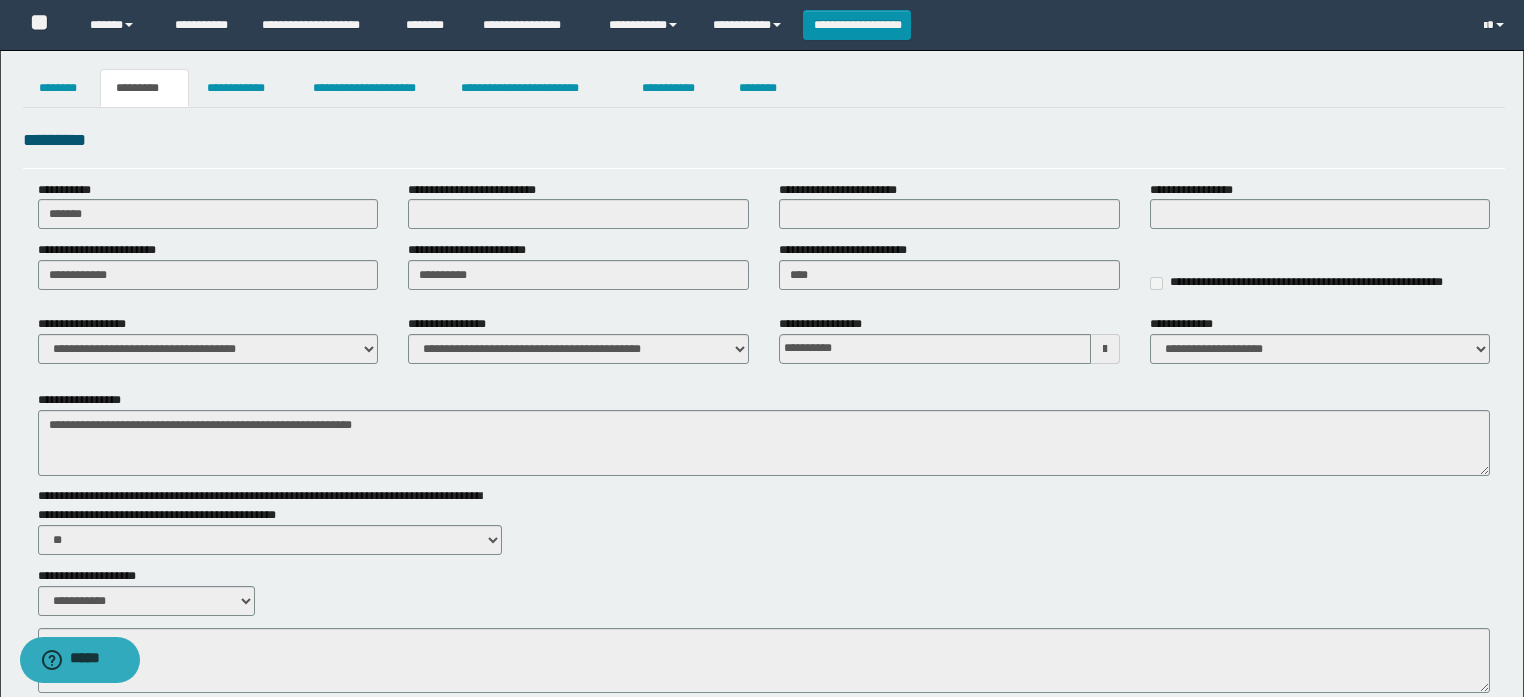 click on "**********" at bounding box center (764, 272) 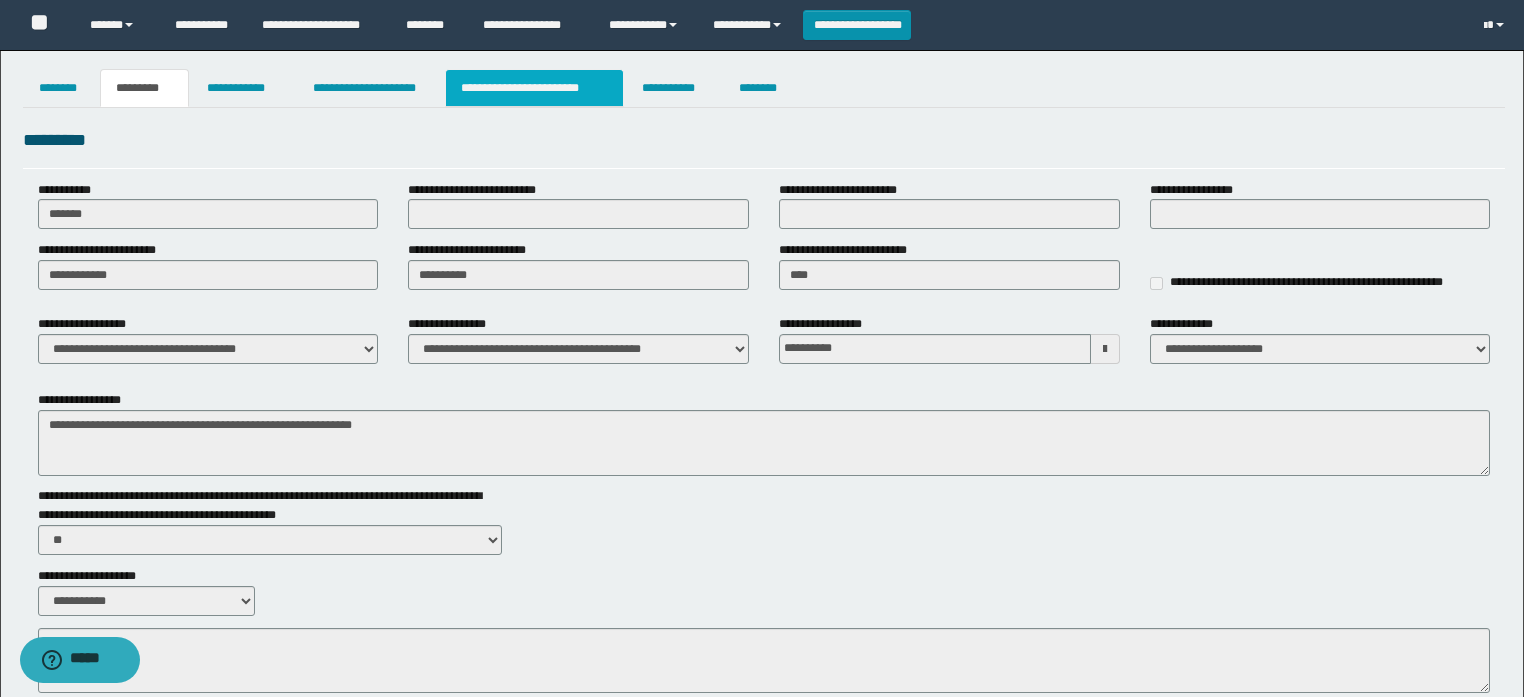 click on "**********" at bounding box center (534, 88) 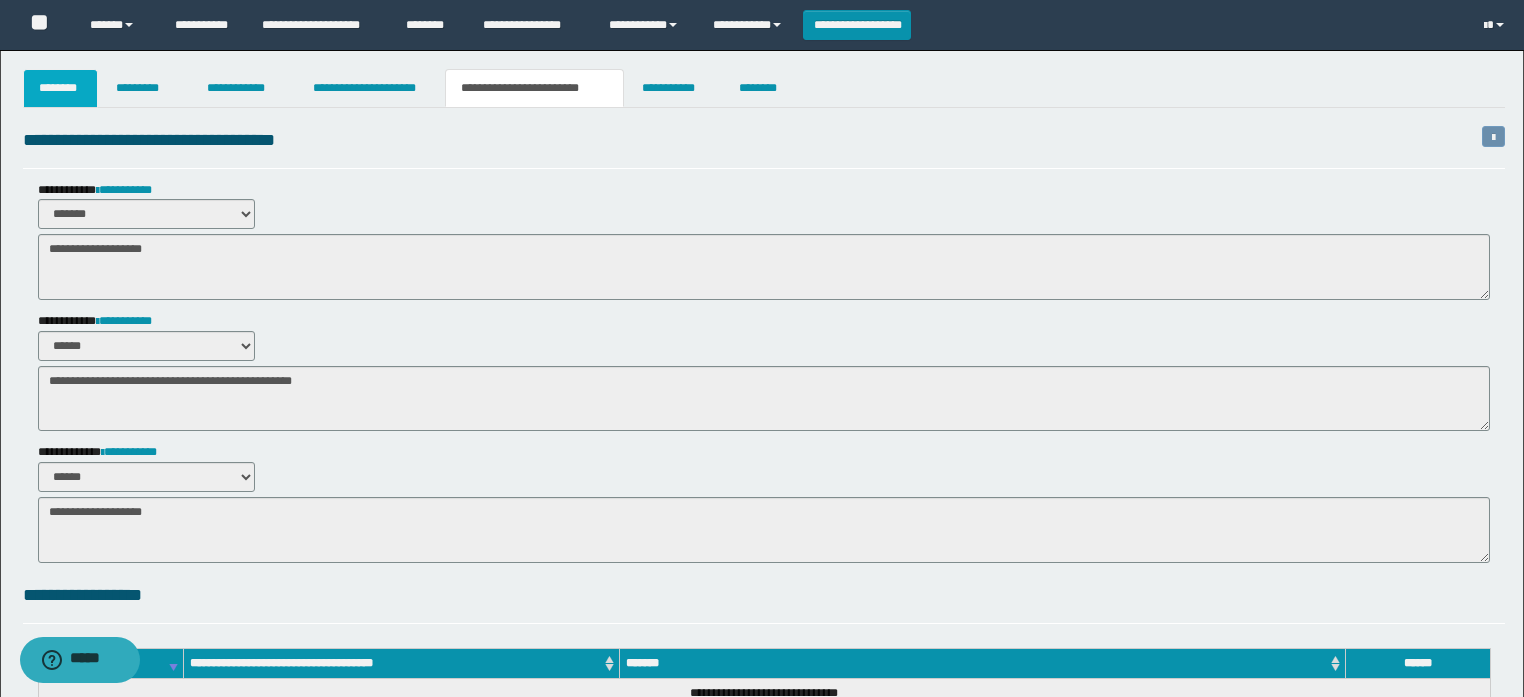 click on "********" at bounding box center [61, 88] 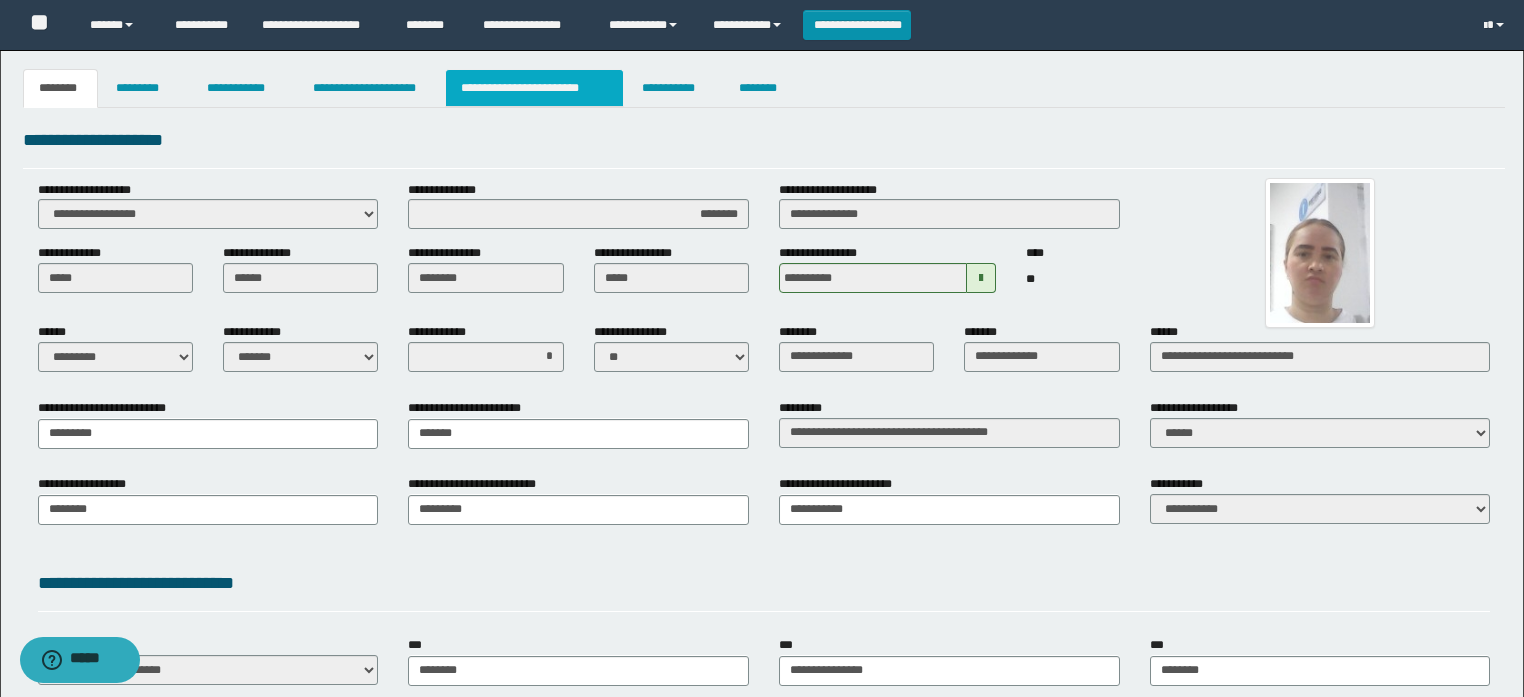 click on "**********" at bounding box center [534, 88] 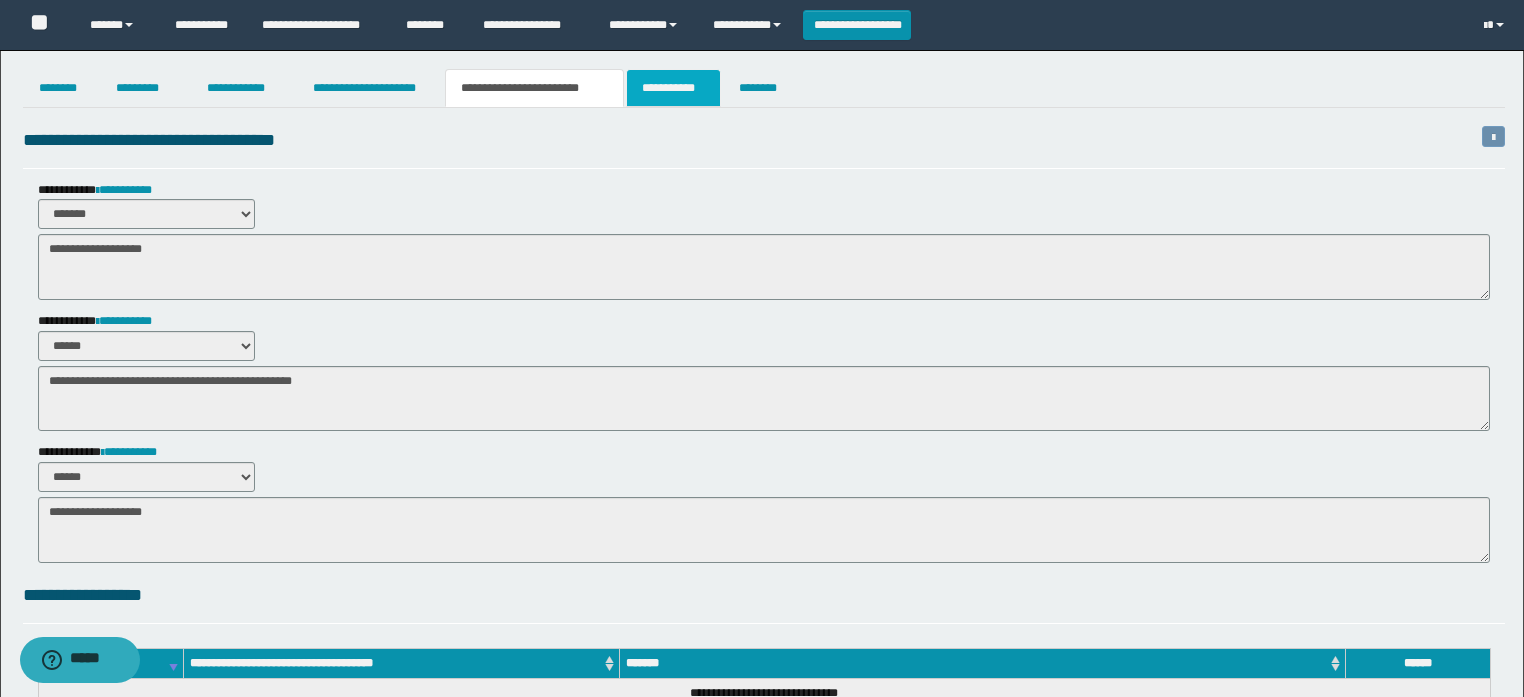 click on "**********" at bounding box center [673, 88] 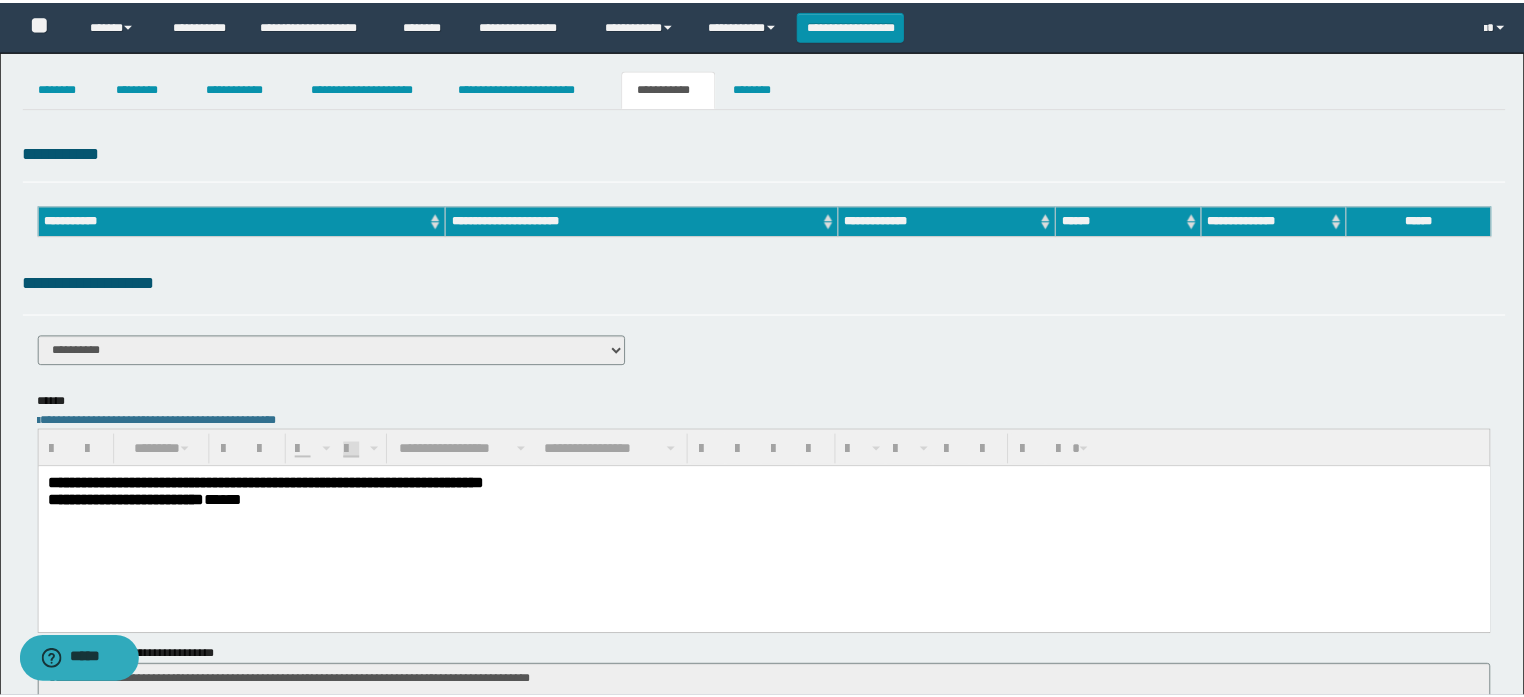 scroll, scrollTop: 0, scrollLeft: 0, axis: both 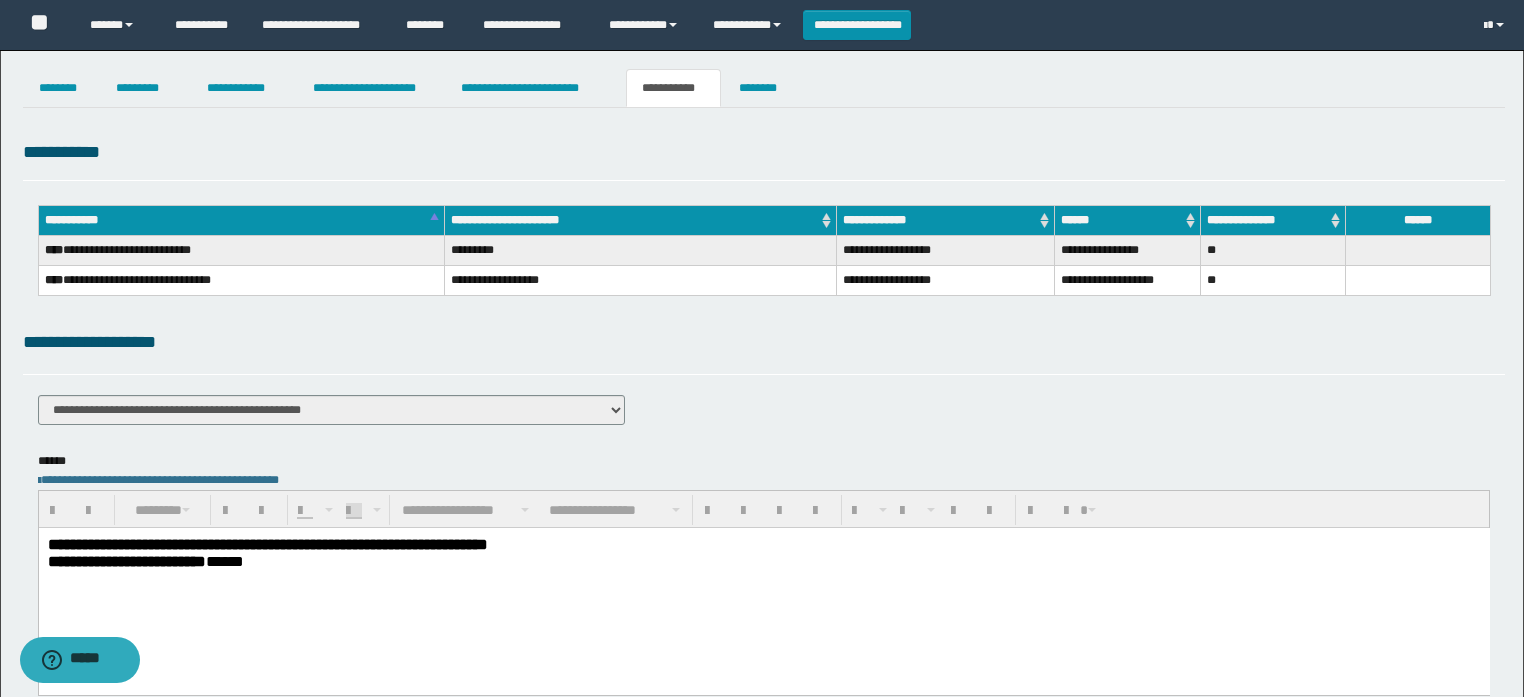click on "**********" at bounding box center (764, 417) 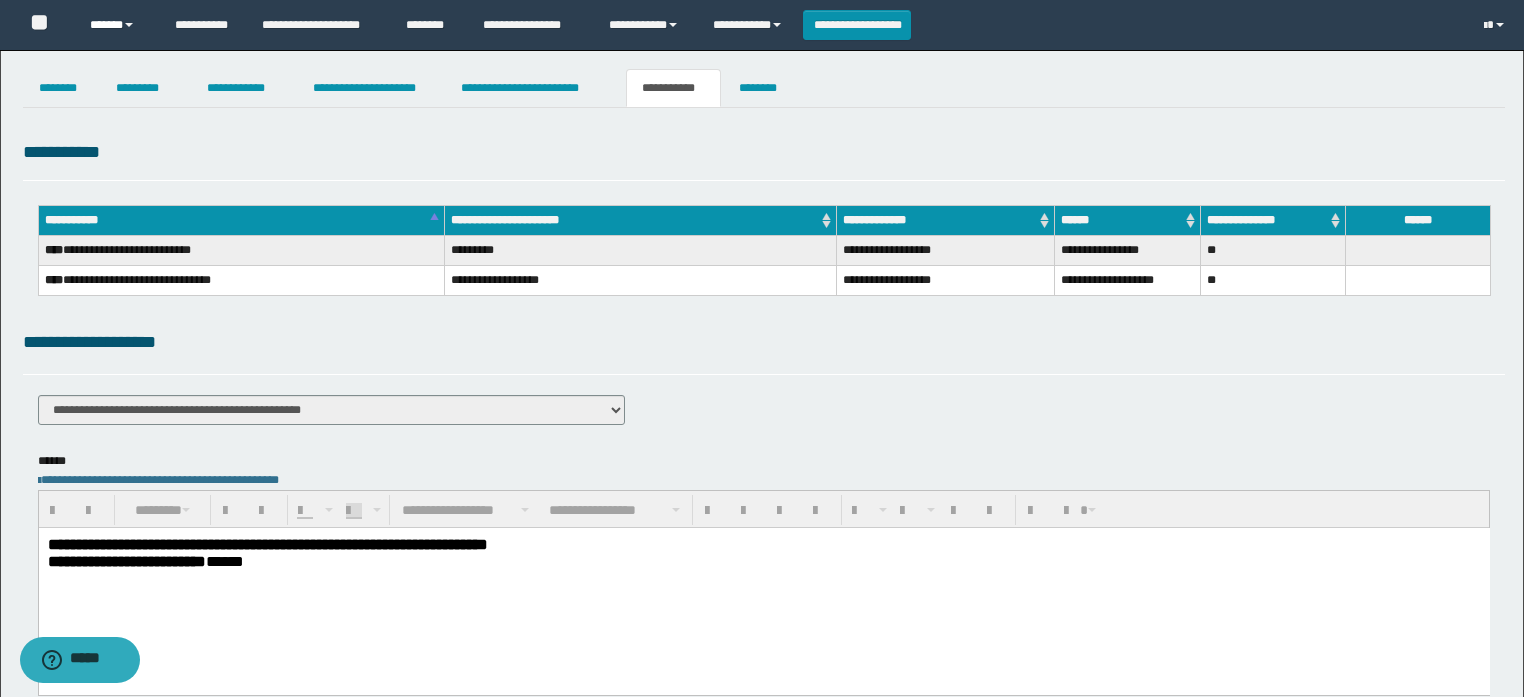 click on "******" at bounding box center [117, 25] 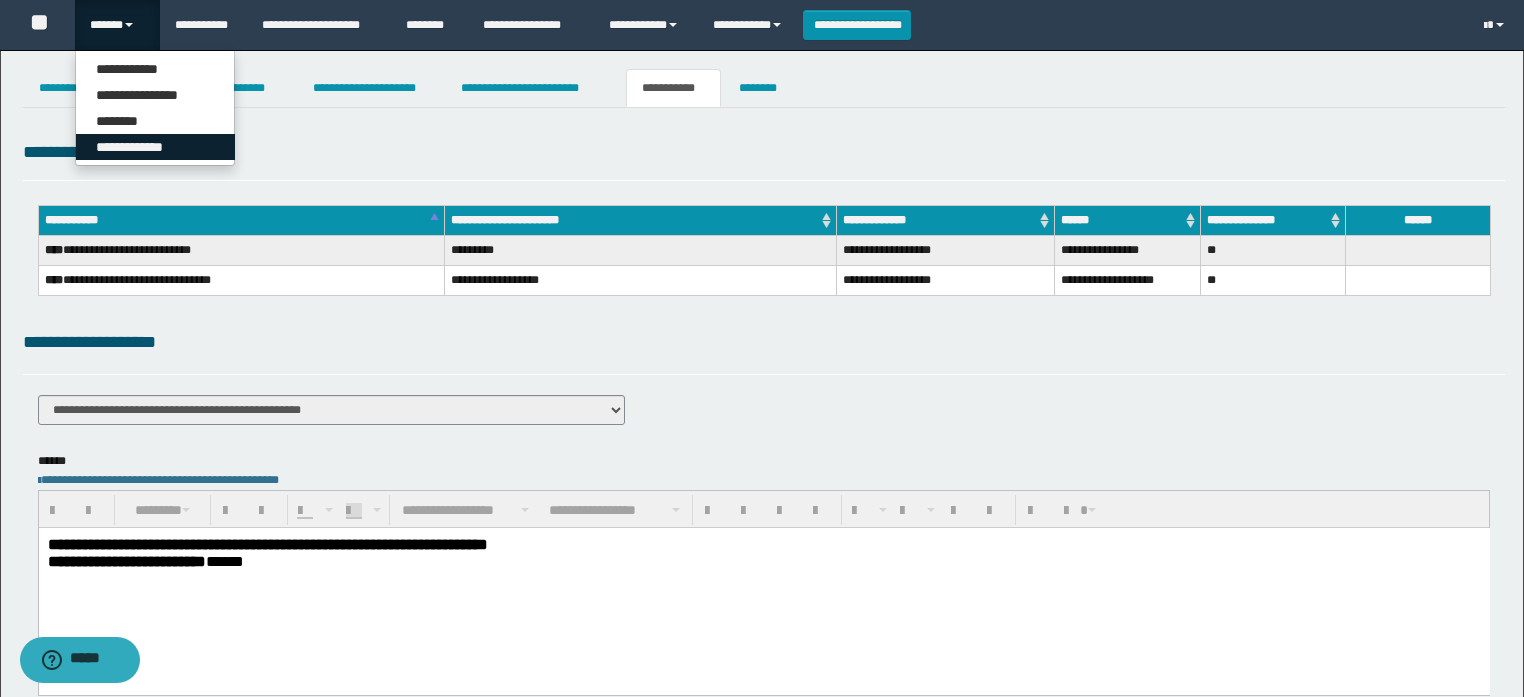 click on "**********" at bounding box center (155, 147) 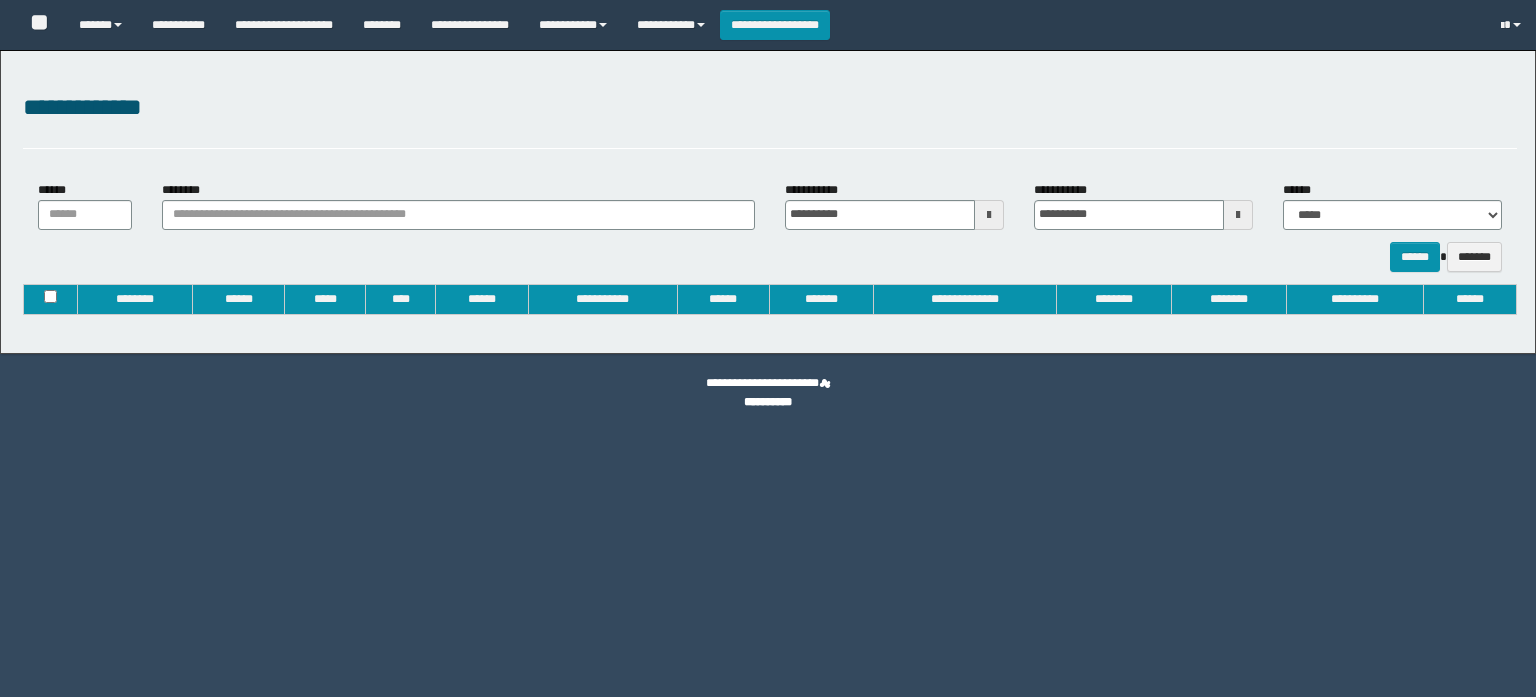 type on "**********" 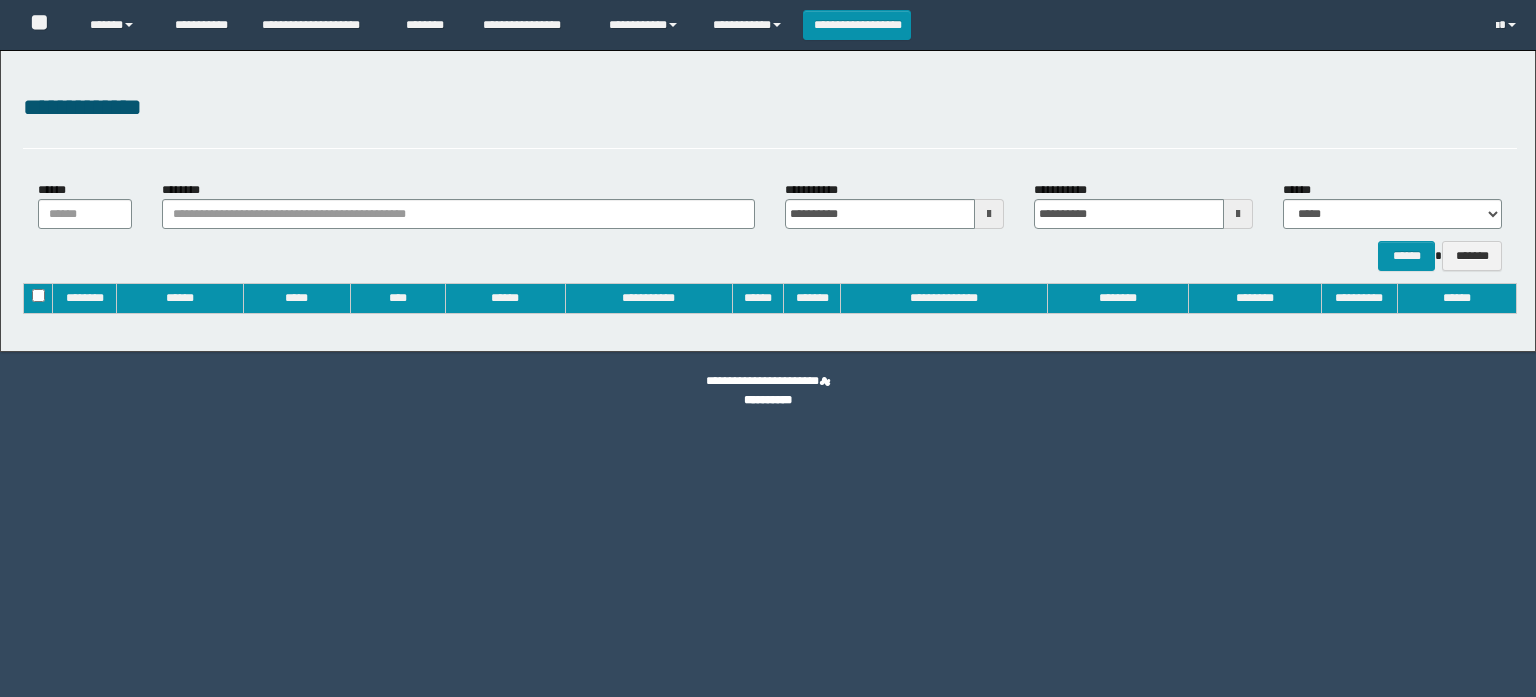 scroll, scrollTop: 0, scrollLeft: 0, axis: both 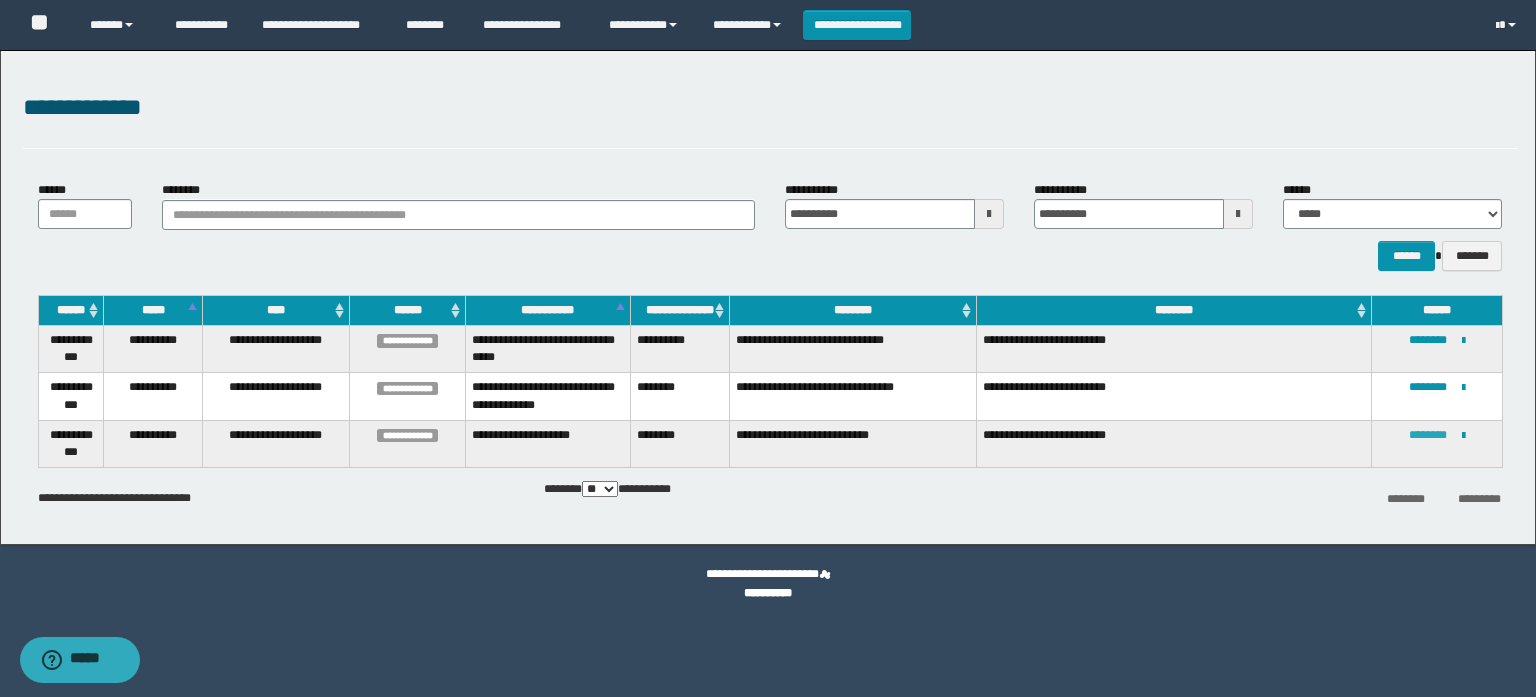 click on "********" at bounding box center [1428, 435] 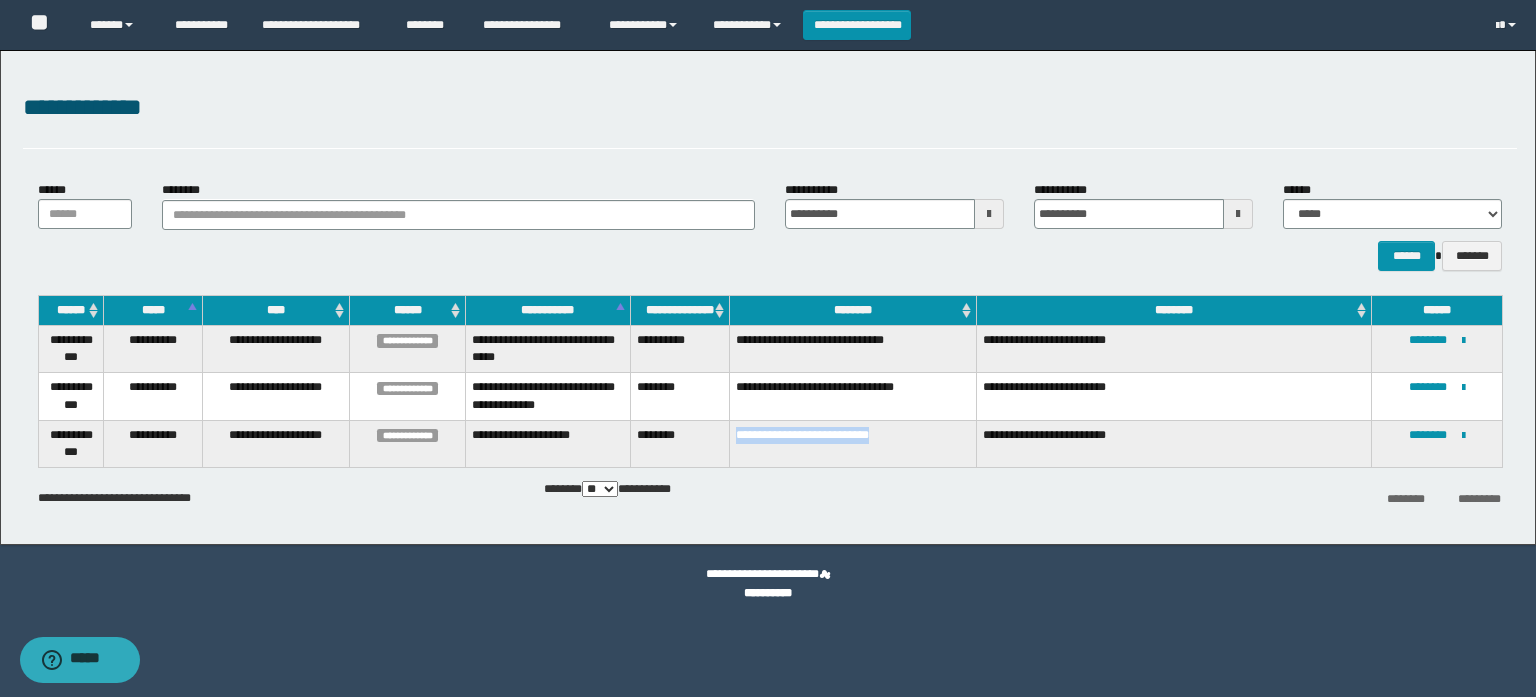drag, startPoint x: 928, startPoint y: 436, endPoint x: 724, endPoint y: 441, distance: 204.06126 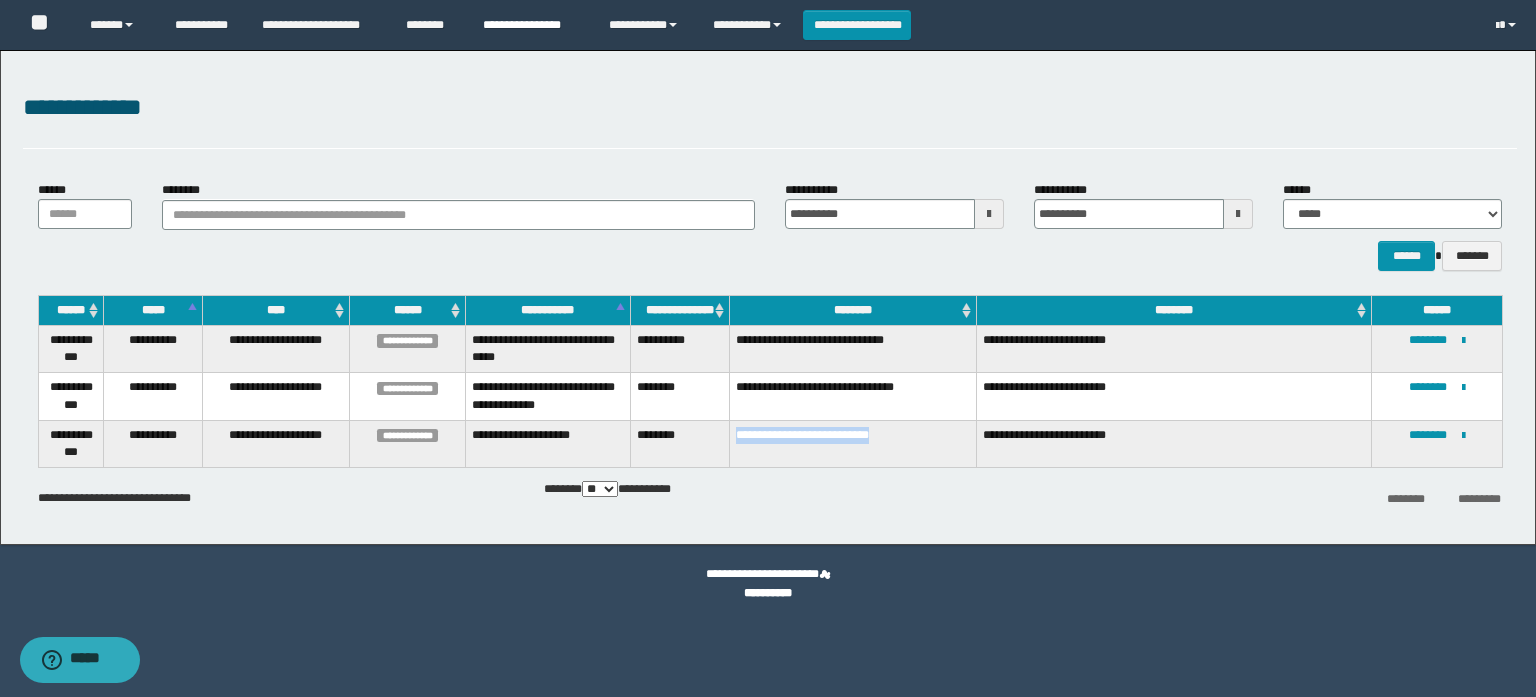 click on "**********" at bounding box center [531, 25] 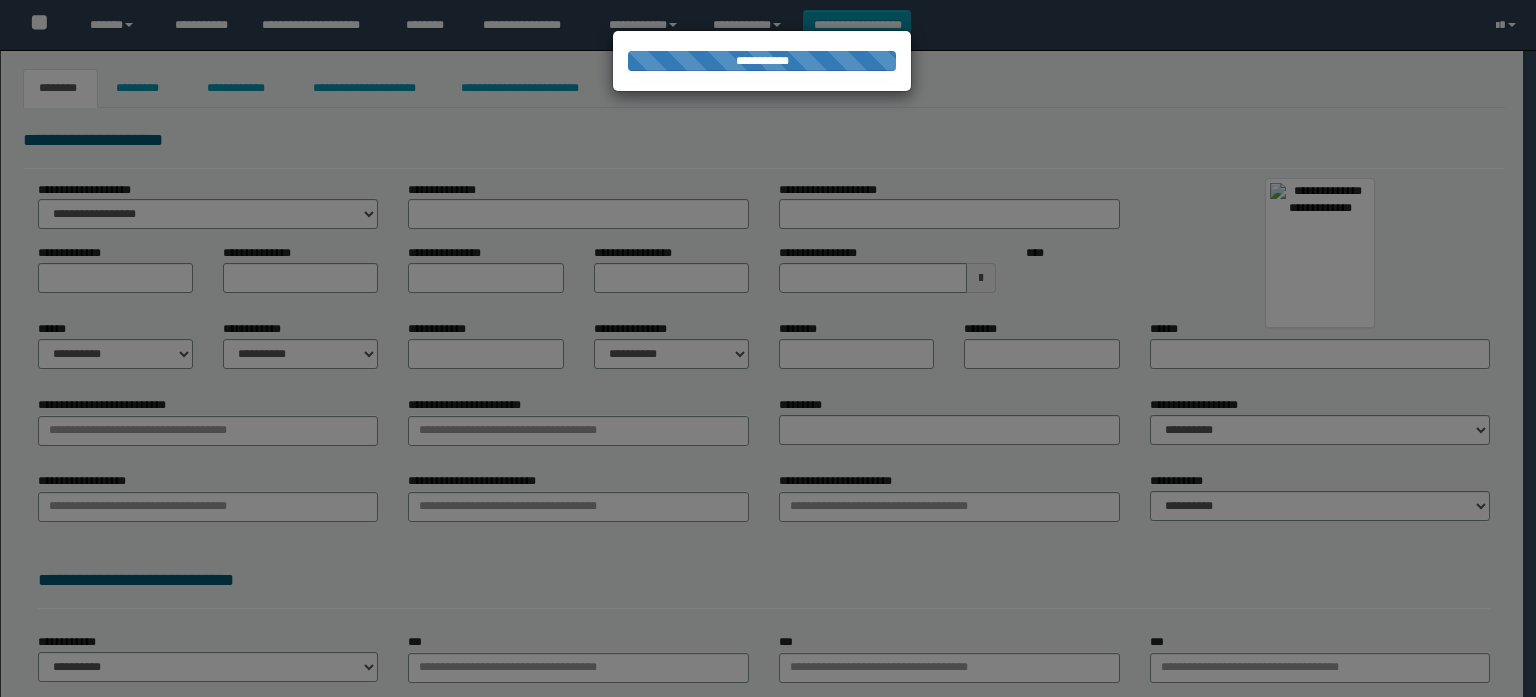type on "**********" 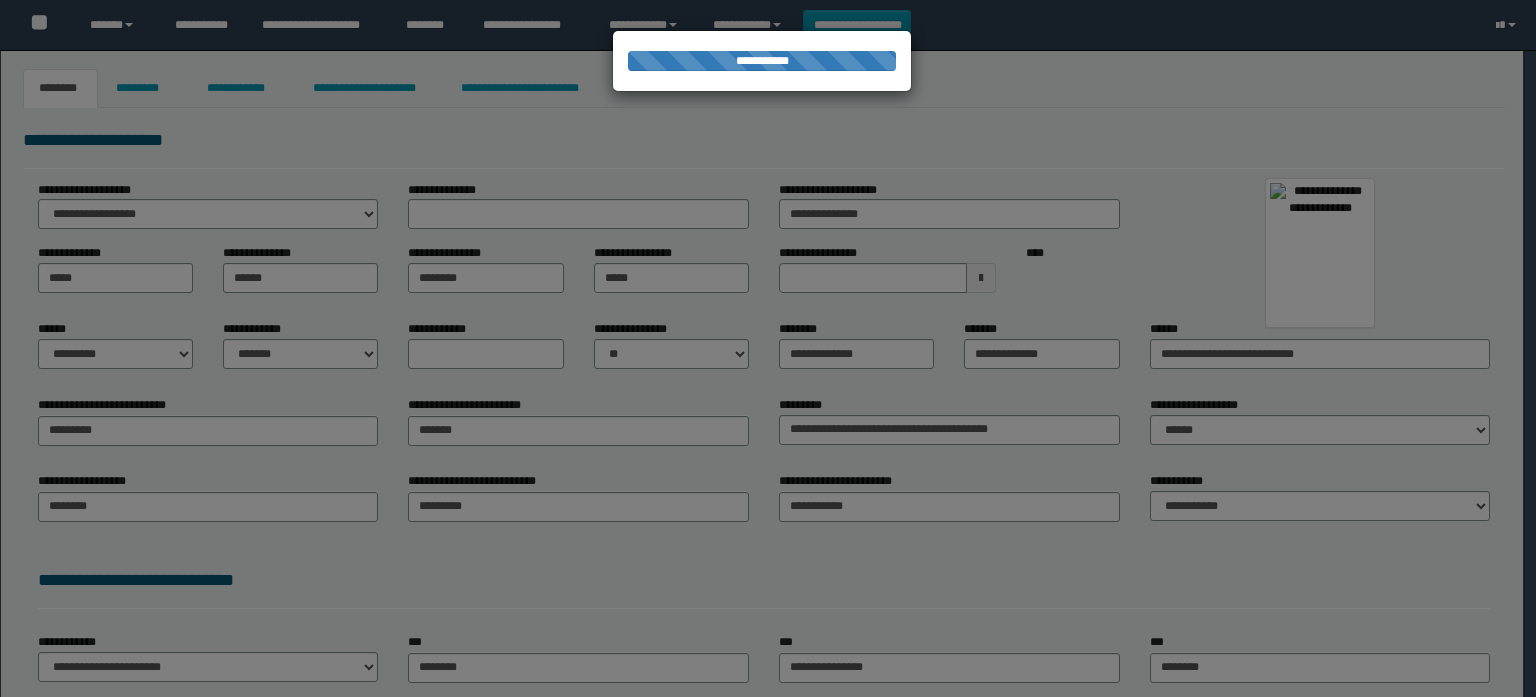 scroll, scrollTop: 0, scrollLeft: 0, axis: both 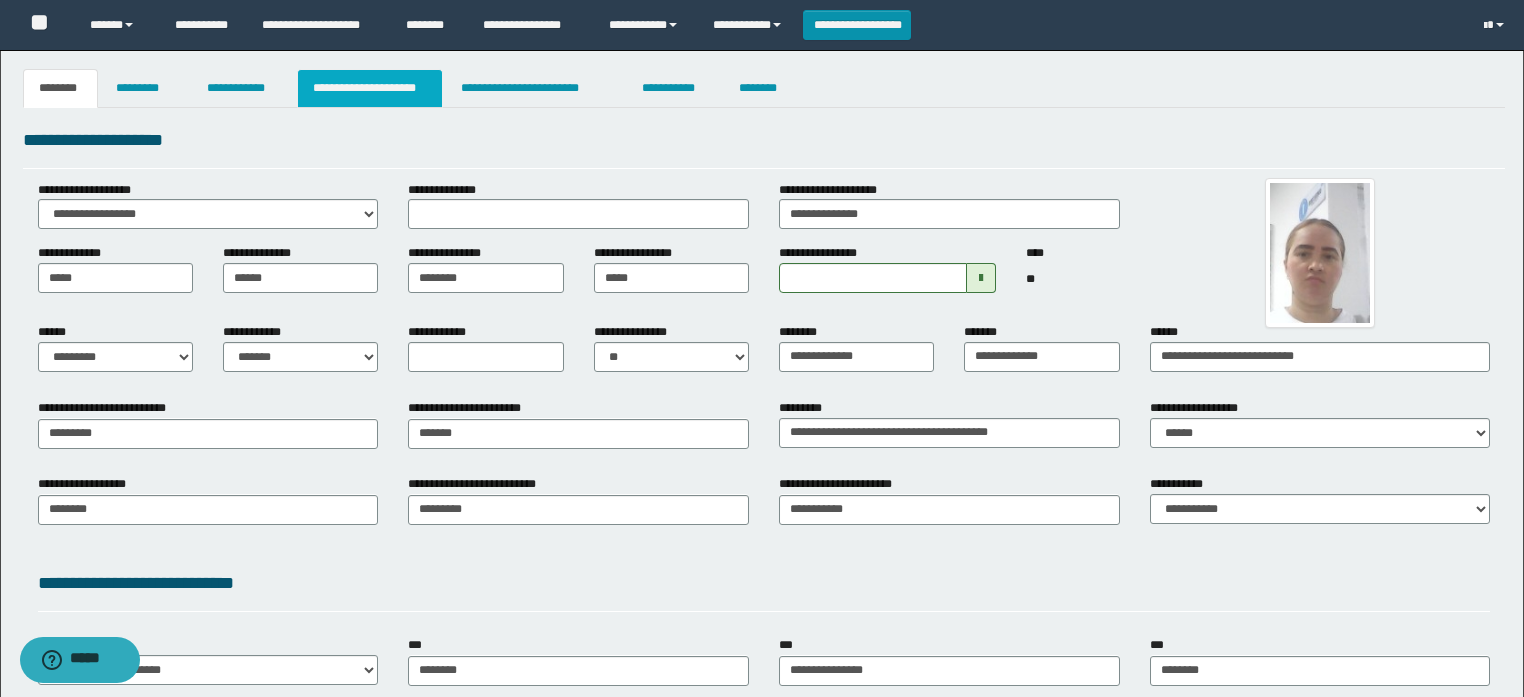 click on "**********" at bounding box center [370, 88] 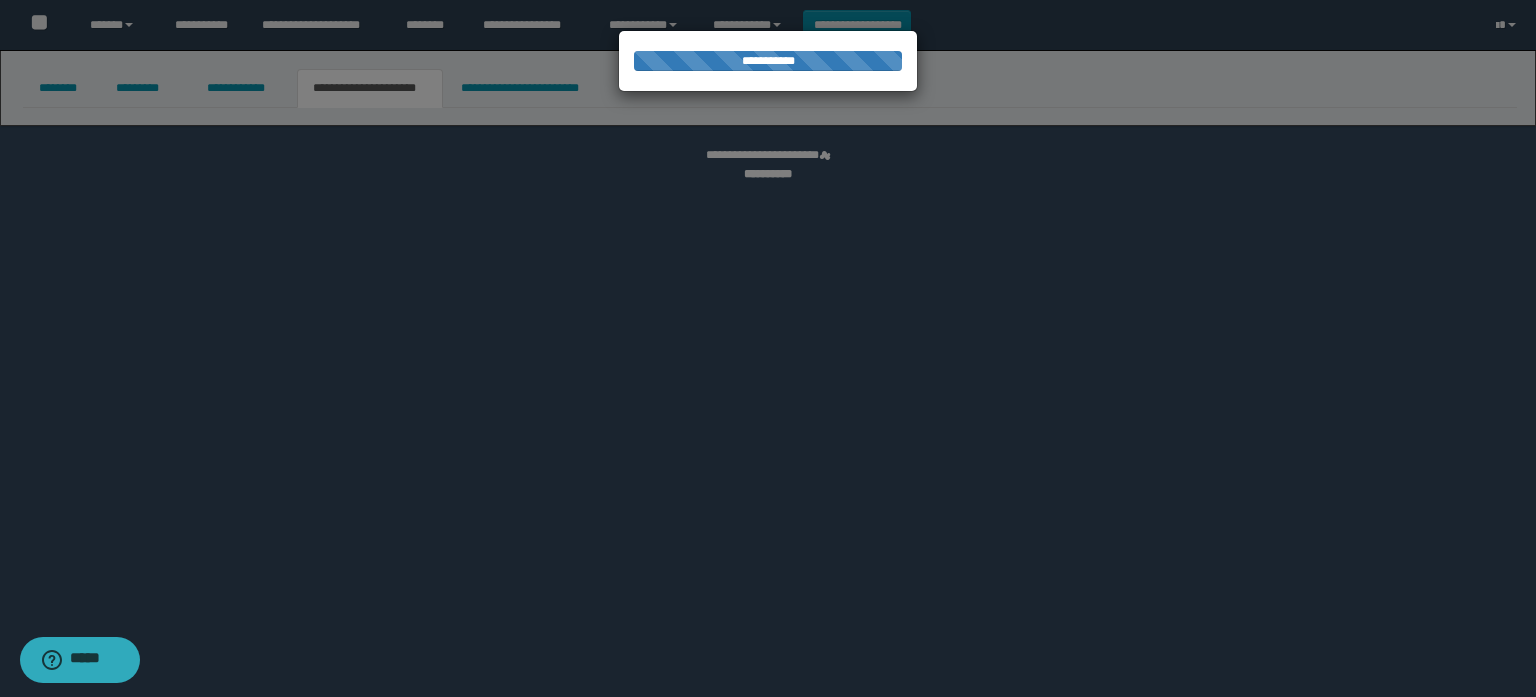 select on "*" 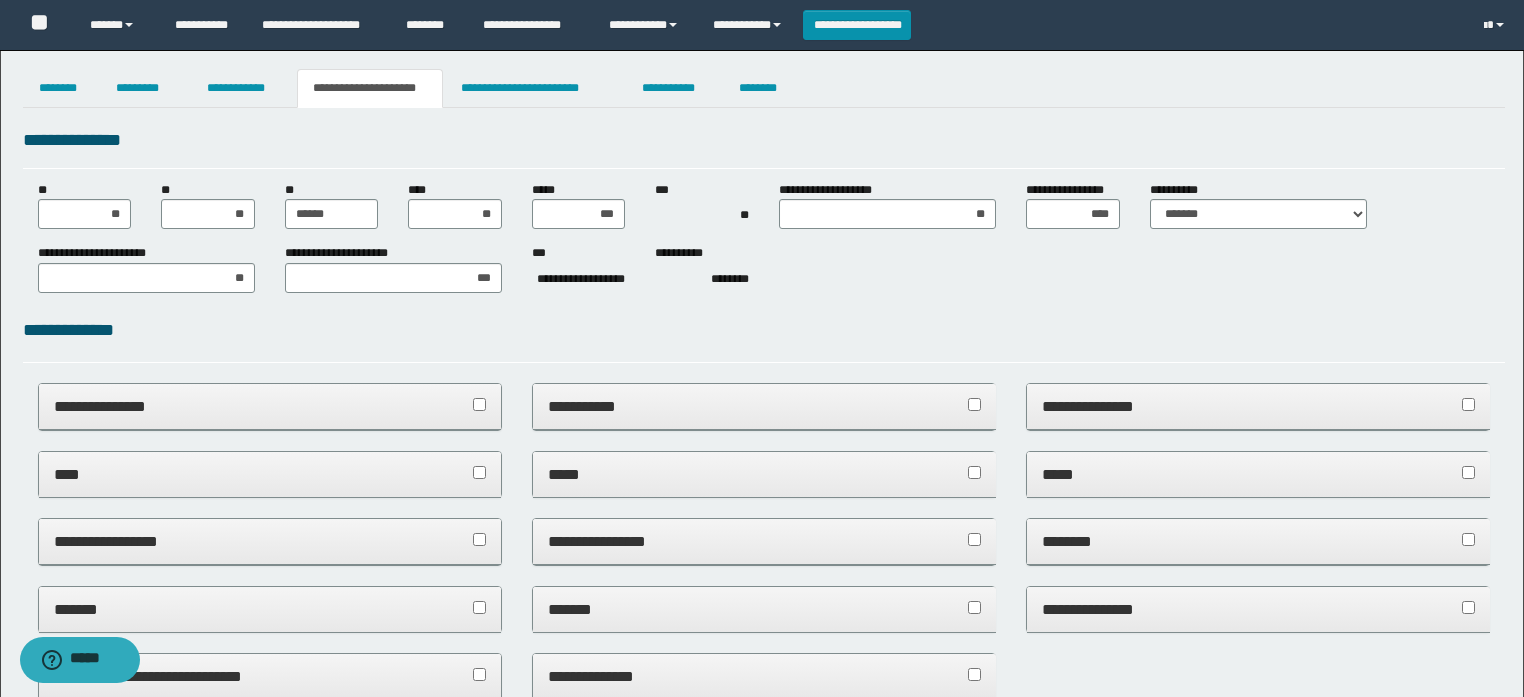 scroll, scrollTop: 0, scrollLeft: 0, axis: both 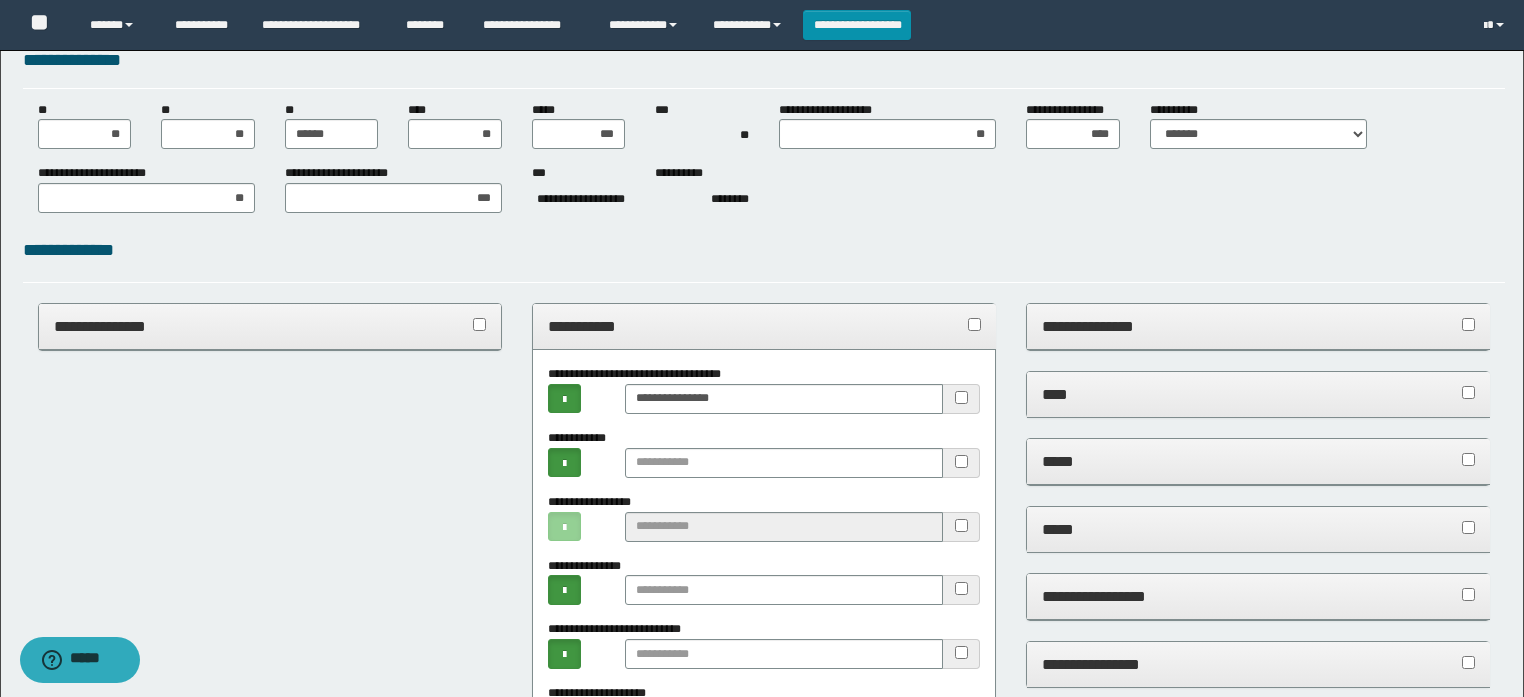 click on "**********" at bounding box center [764, 326] 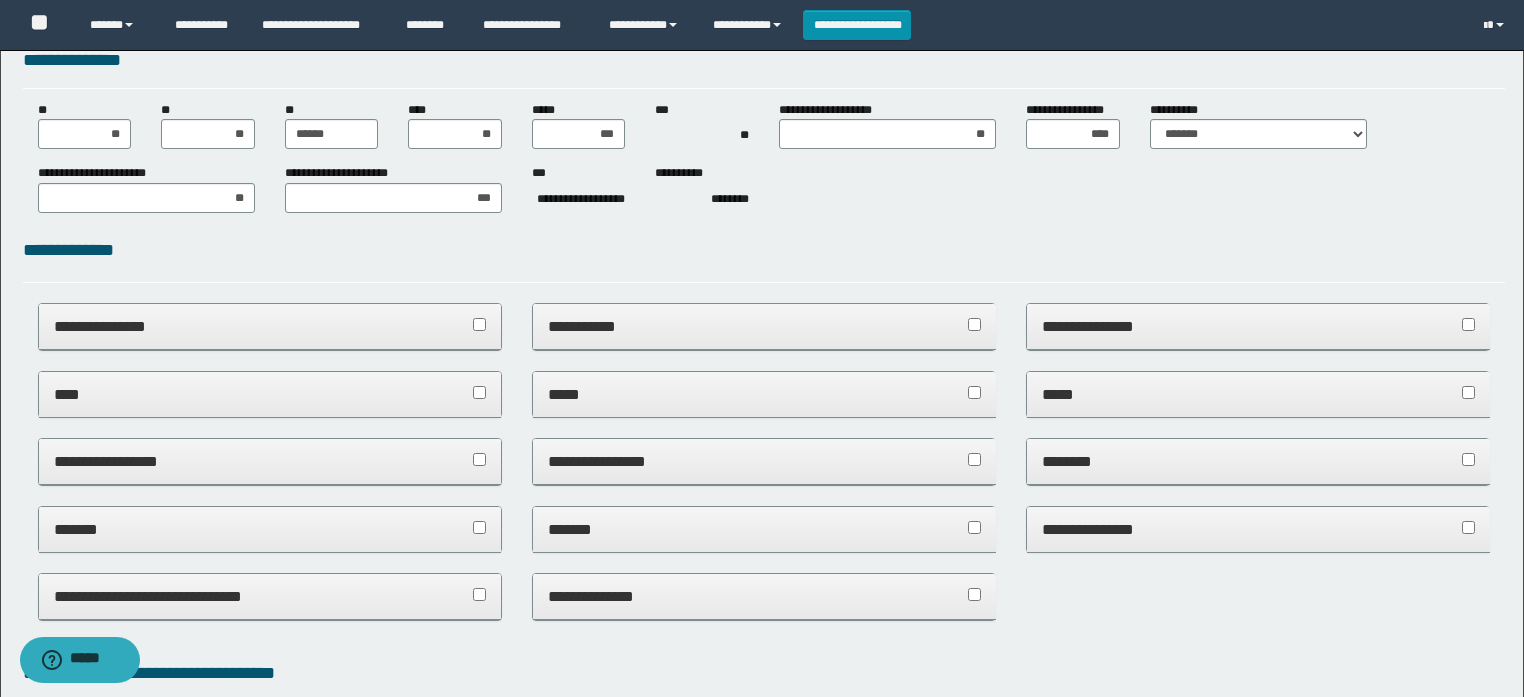 click on "*****" at bounding box center (764, 395) 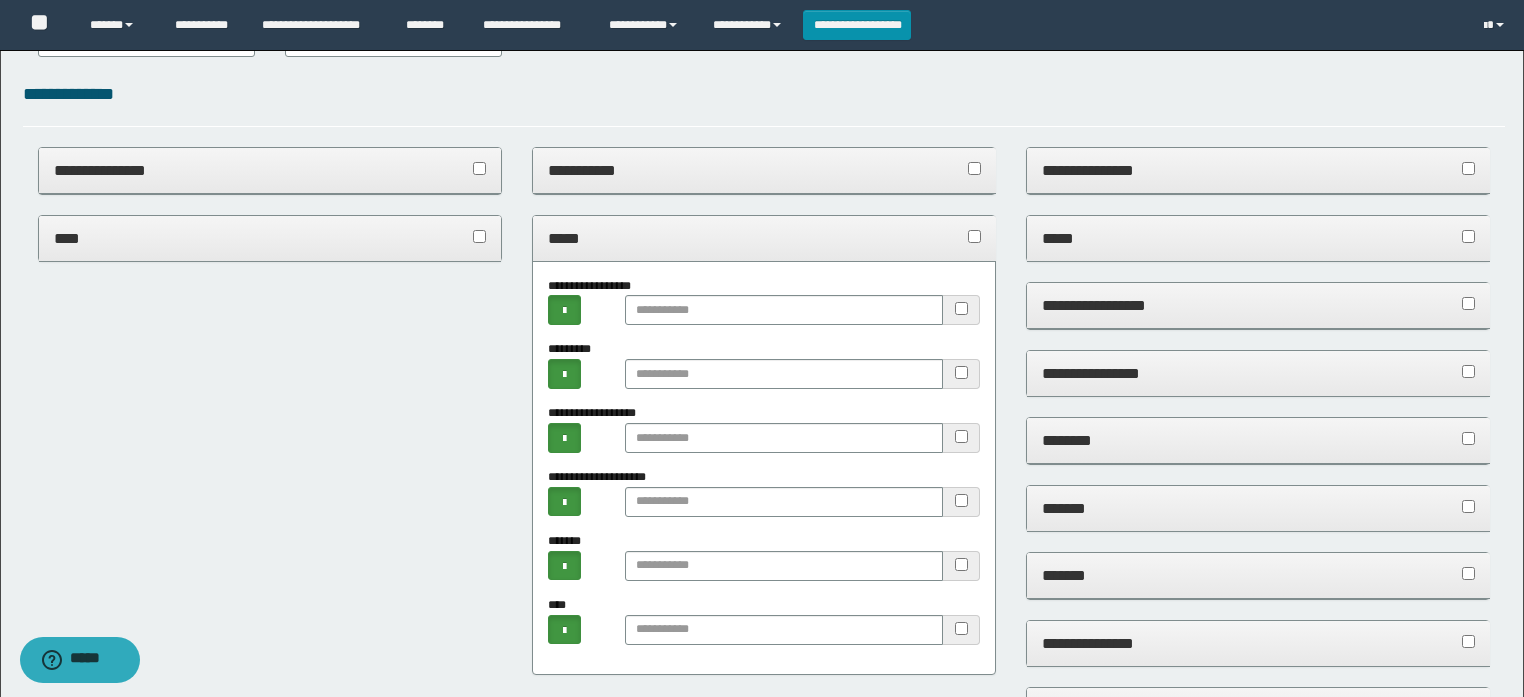 scroll, scrollTop: 240, scrollLeft: 0, axis: vertical 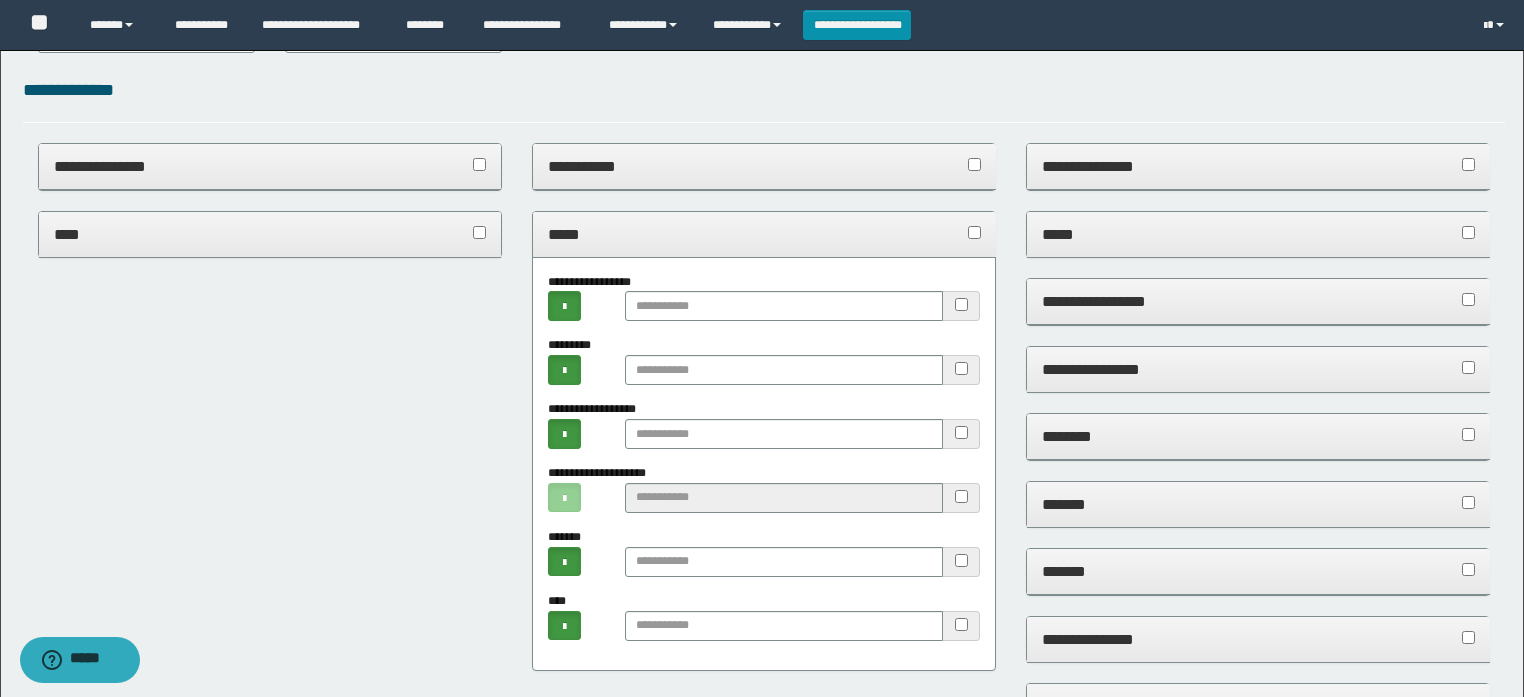 click on "*****" at bounding box center (764, 234) 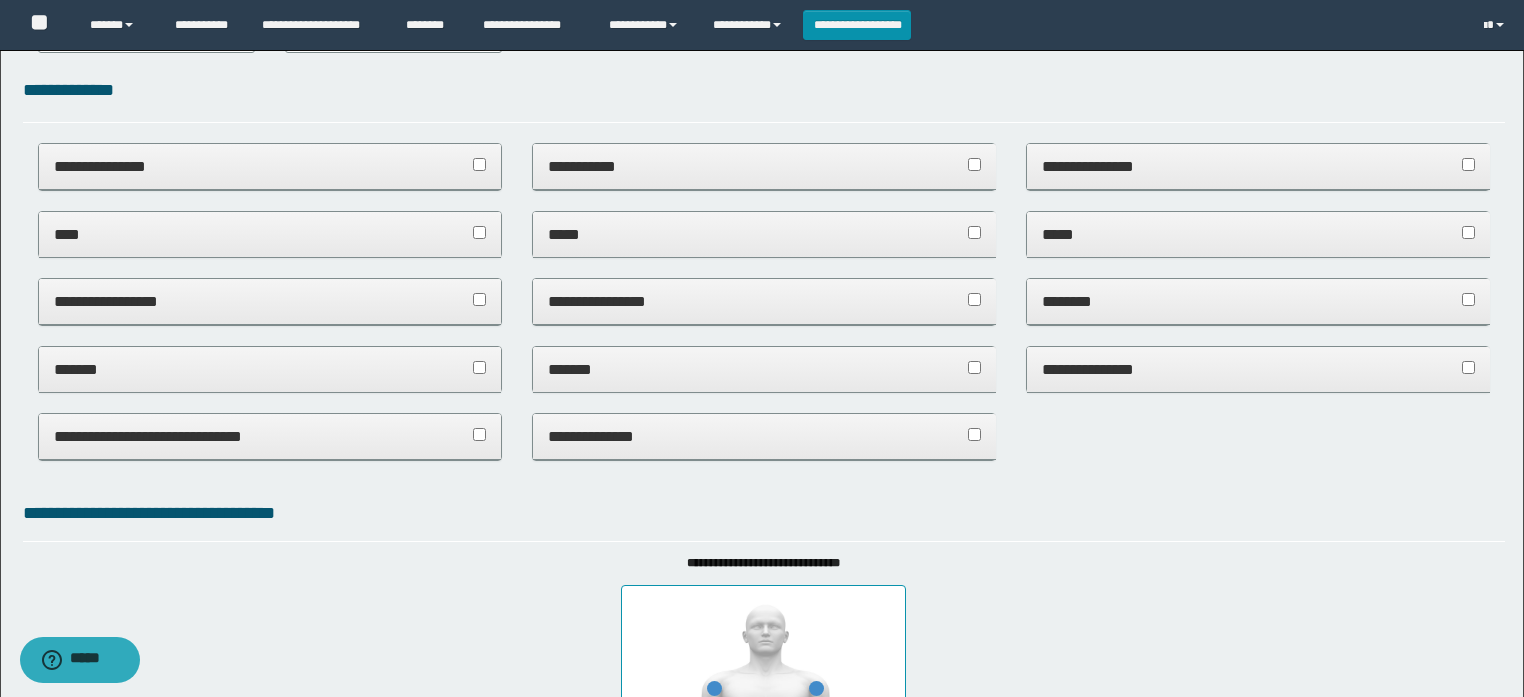 click on "**********" at bounding box center (764, 302) 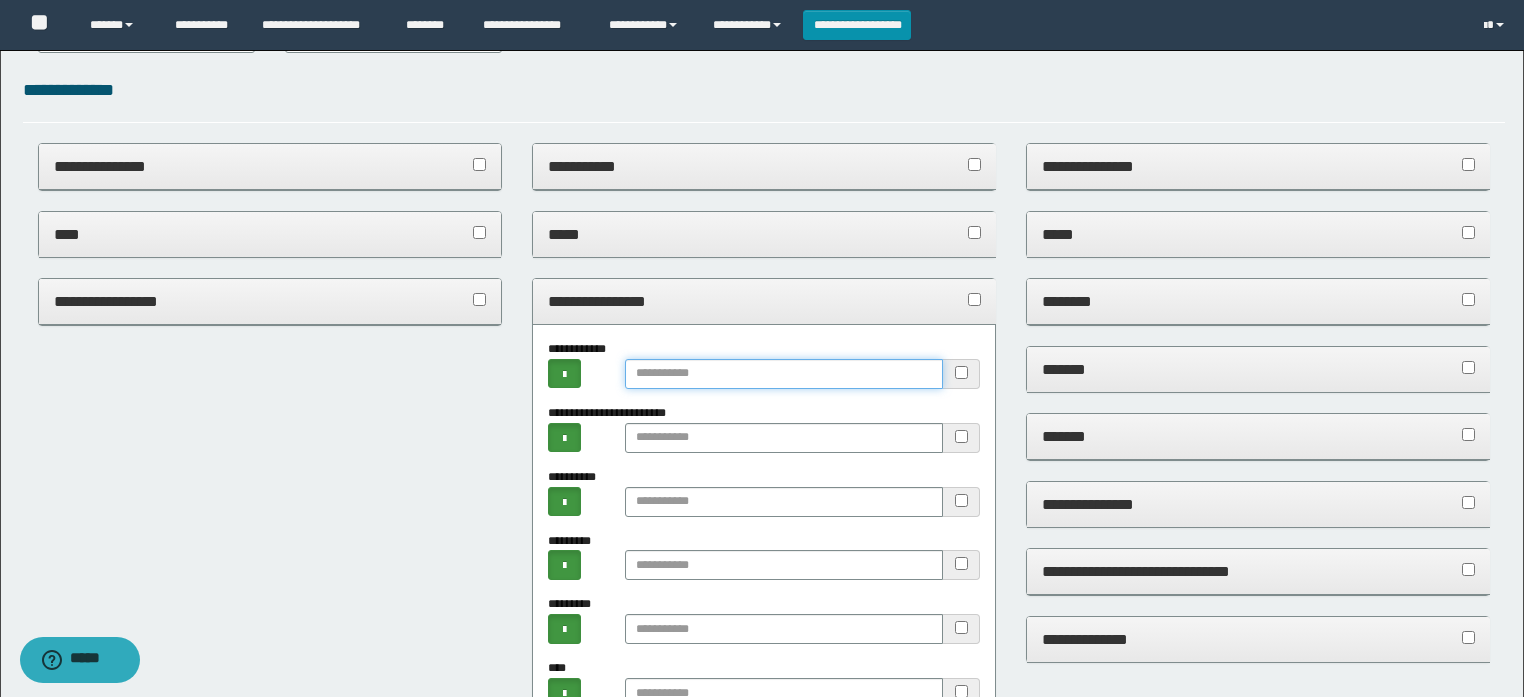 click at bounding box center (784, 374) 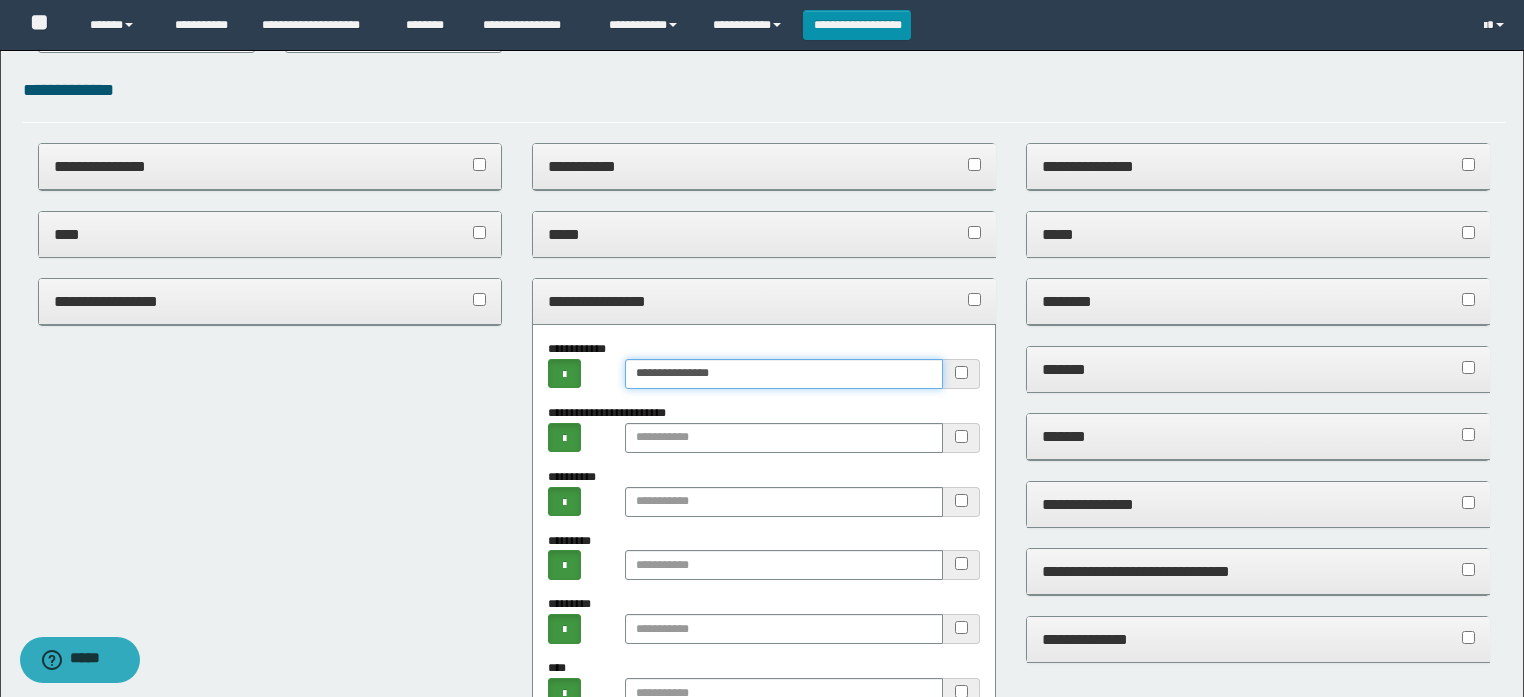 type on "**********" 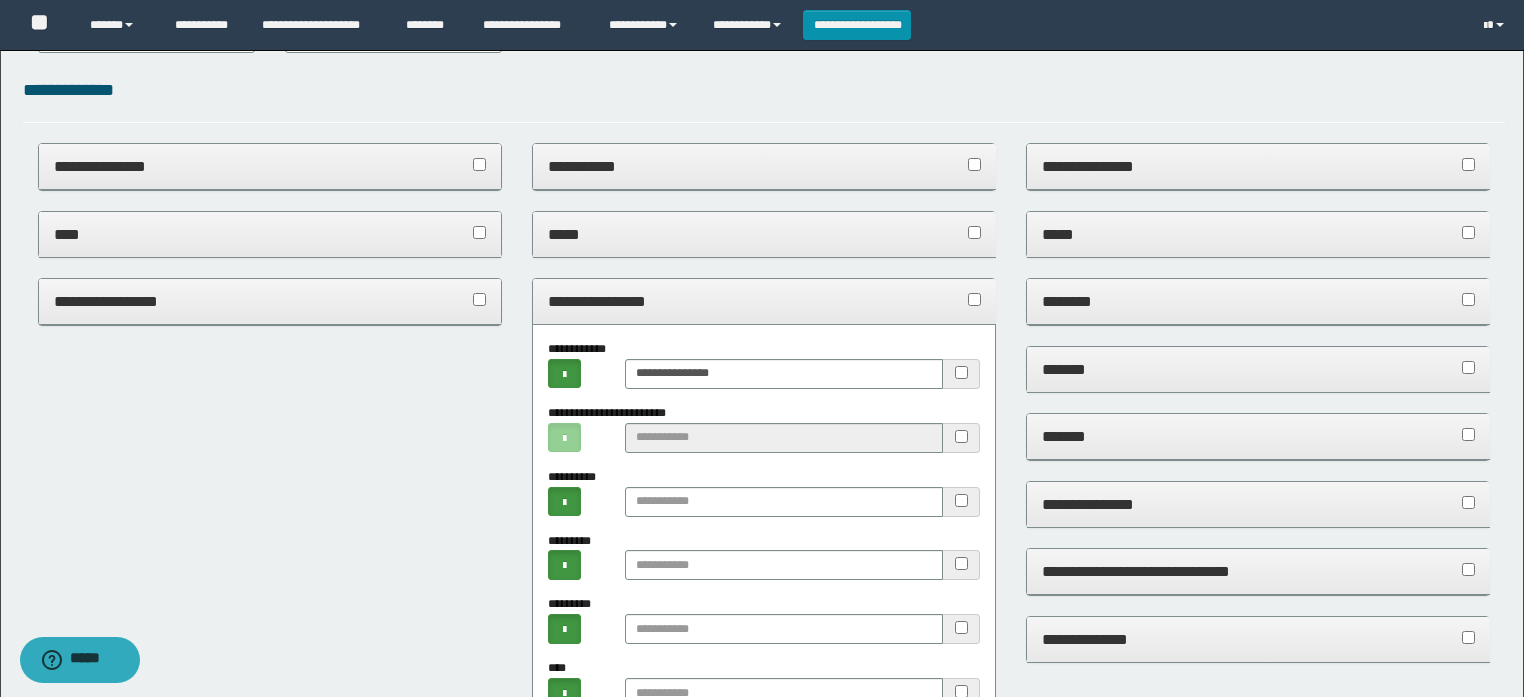 click on "**********" at bounding box center [764, 301] 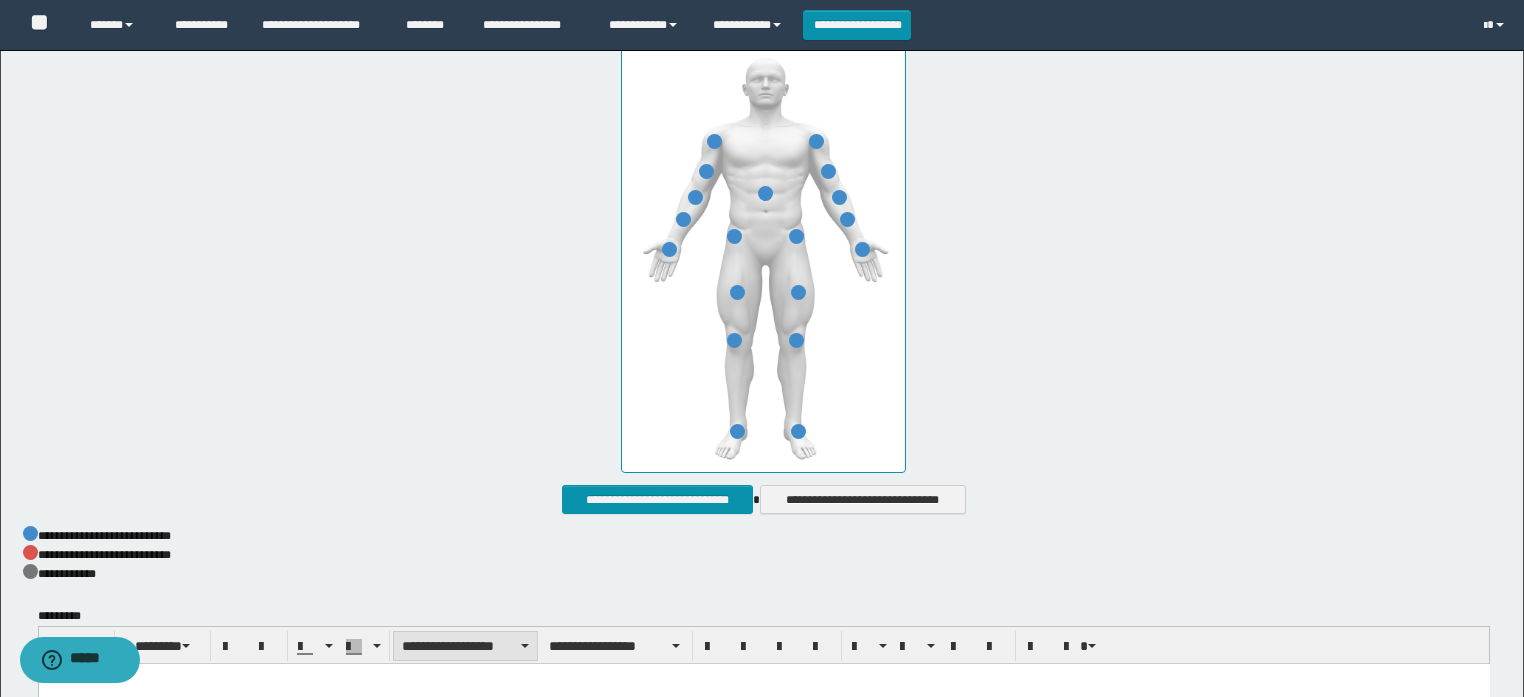 scroll, scrollTop: 1040, scrollLeft: 0, axis: vertical 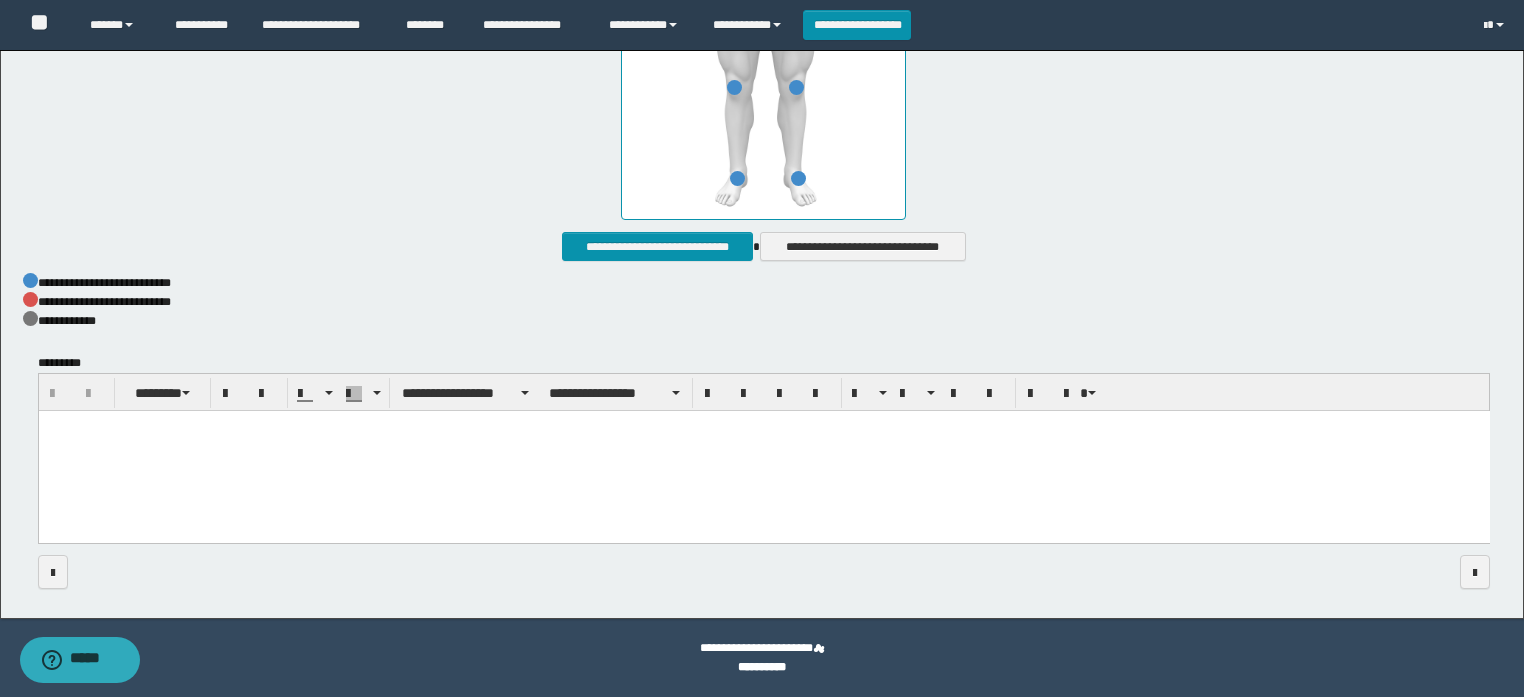drag, startPoint x: 315, startPoint y: 491, endPoint x: 570, endPoint y: 478, distance: 255.33116 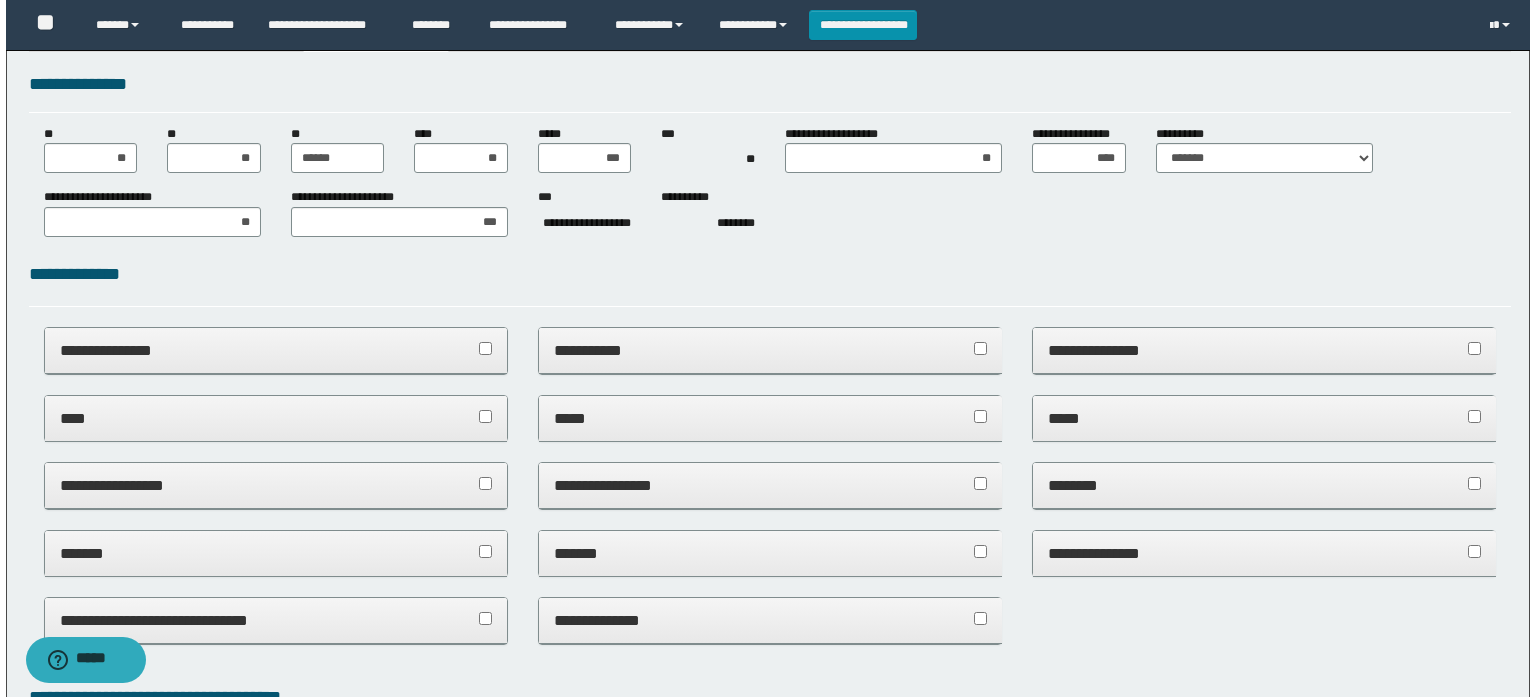 scroll, scrollTop: 0, scrollLeft: 0, axis: both 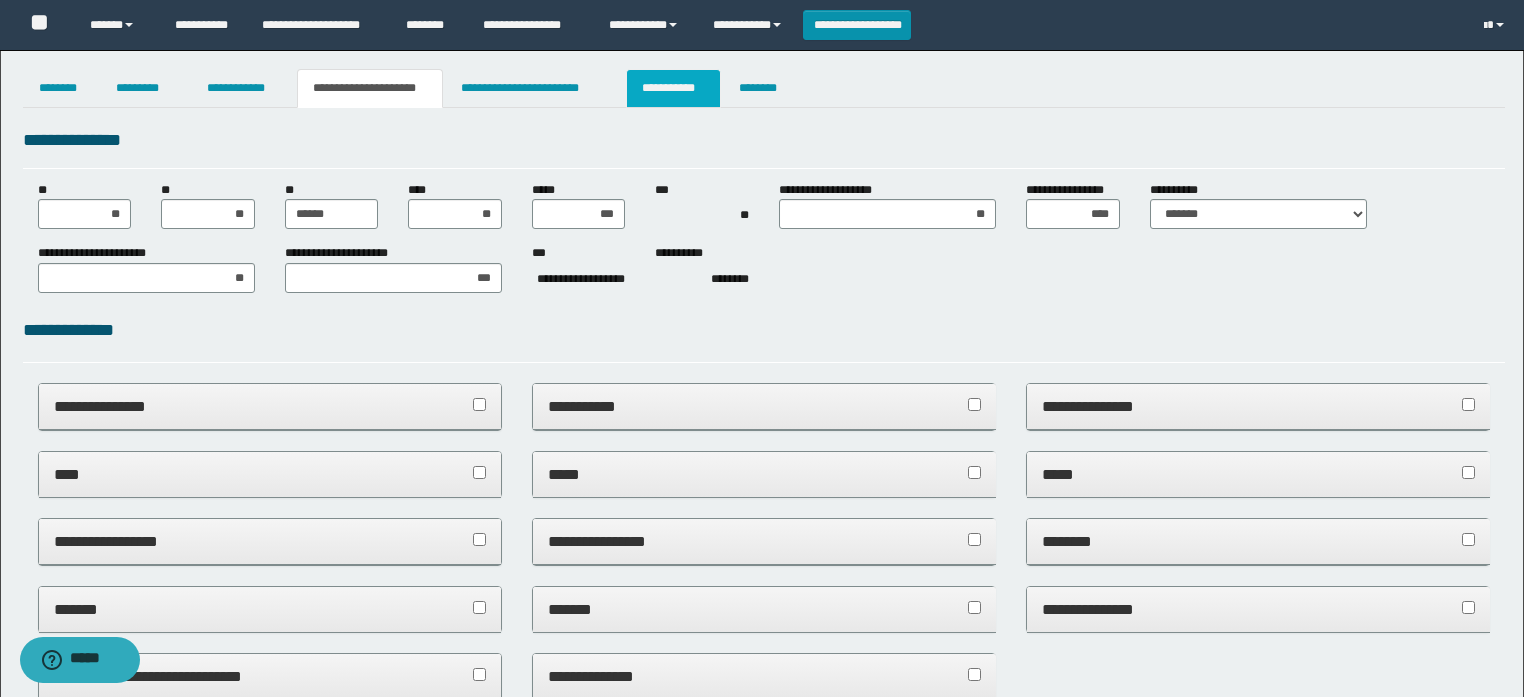 click on "**********" at bounding box center (673, 88) 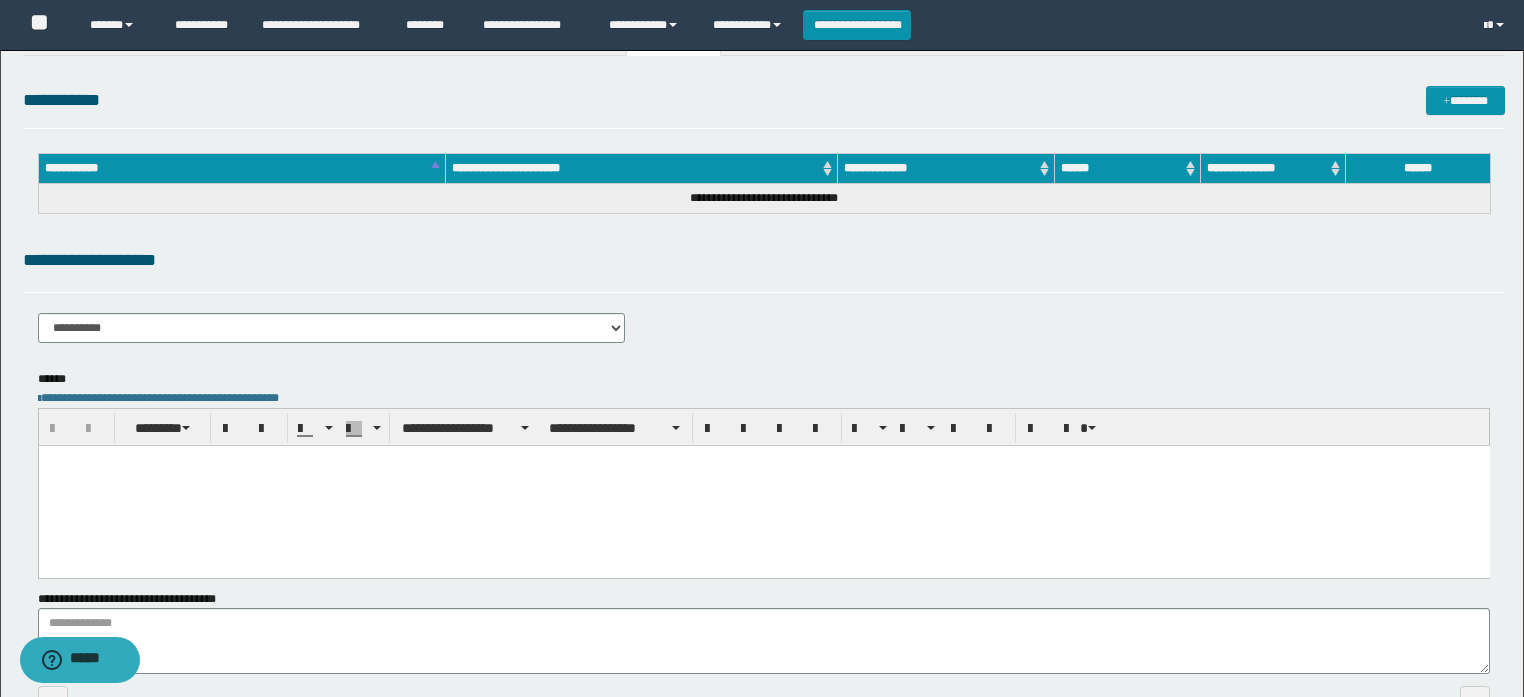 scroll, scrollTop: 80, scrollLeft: 0, axis: vertical 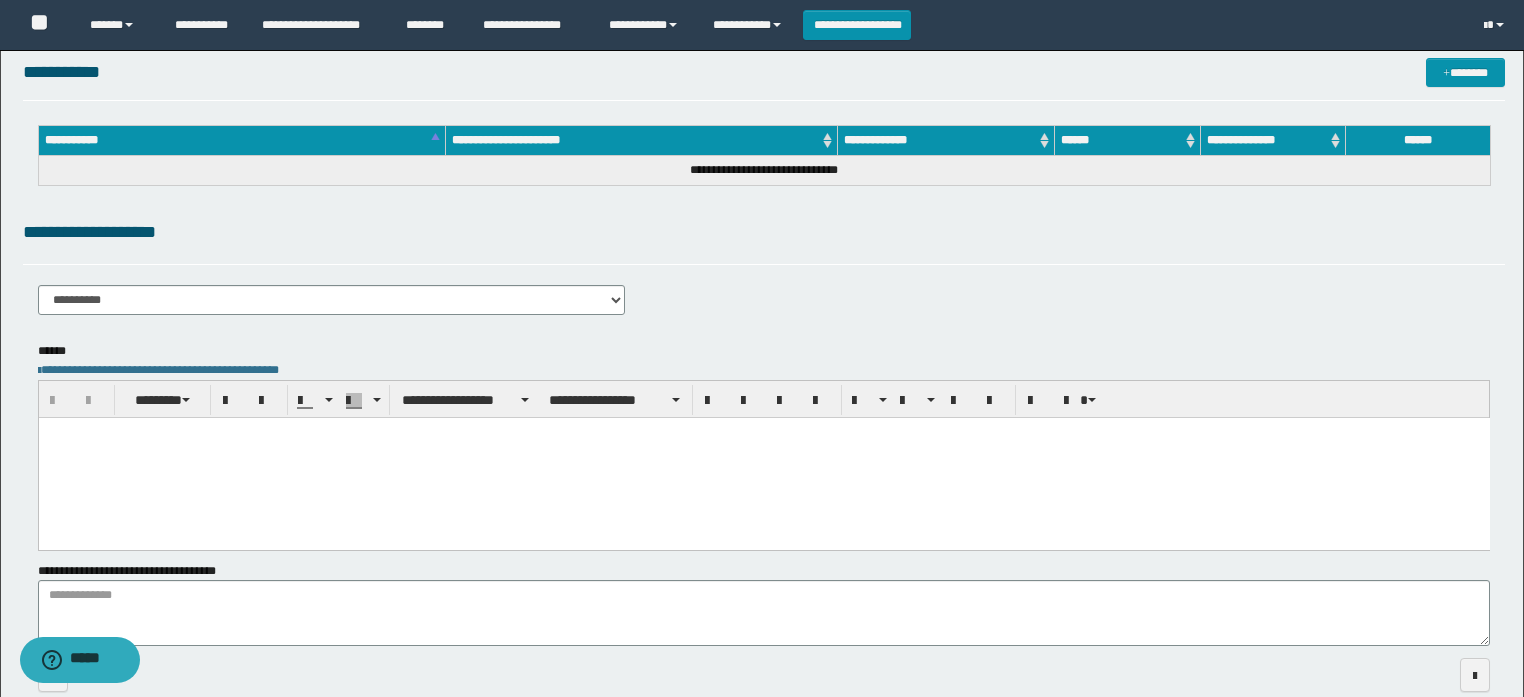 click at bounding box center [763, 457] 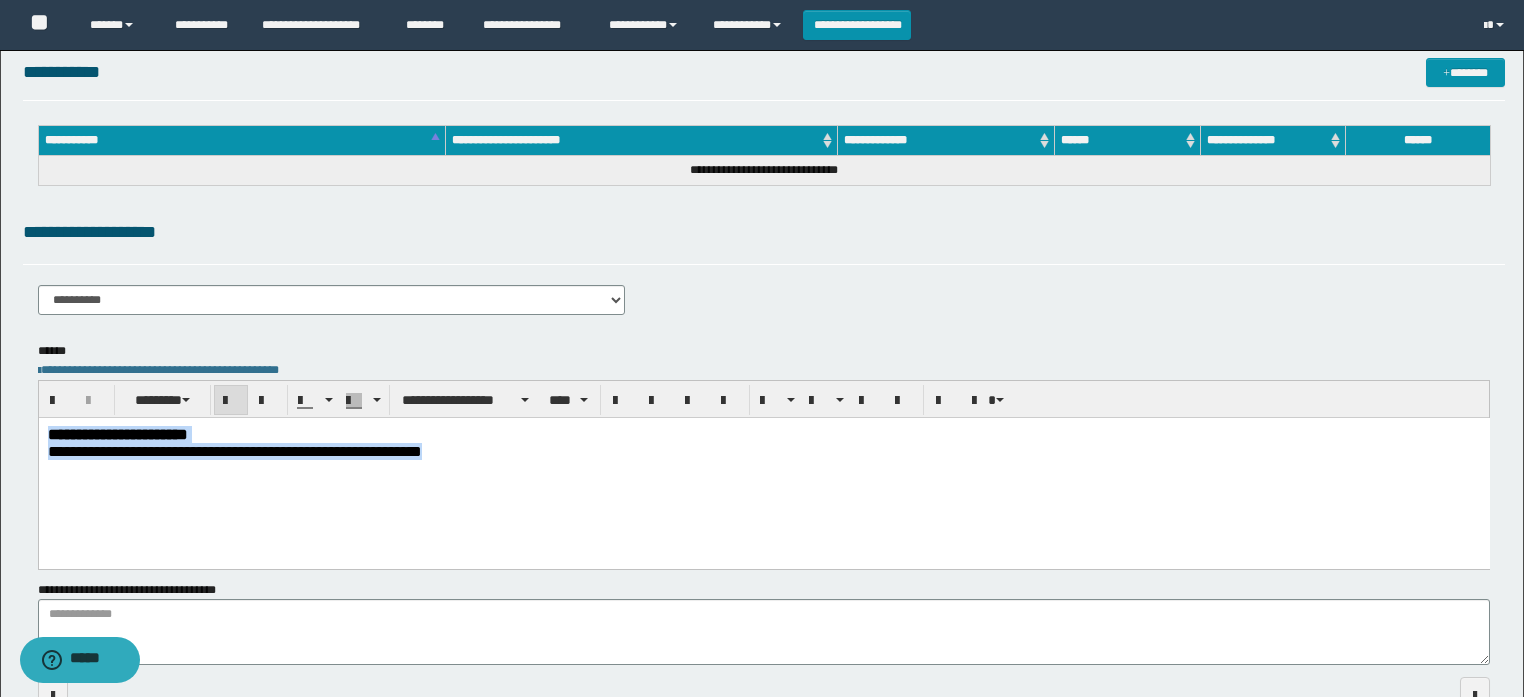 drag, startPoint x: 383, startPoint y: 430, endPoint x: -1, endPoint y: 248, distance: 424.94705 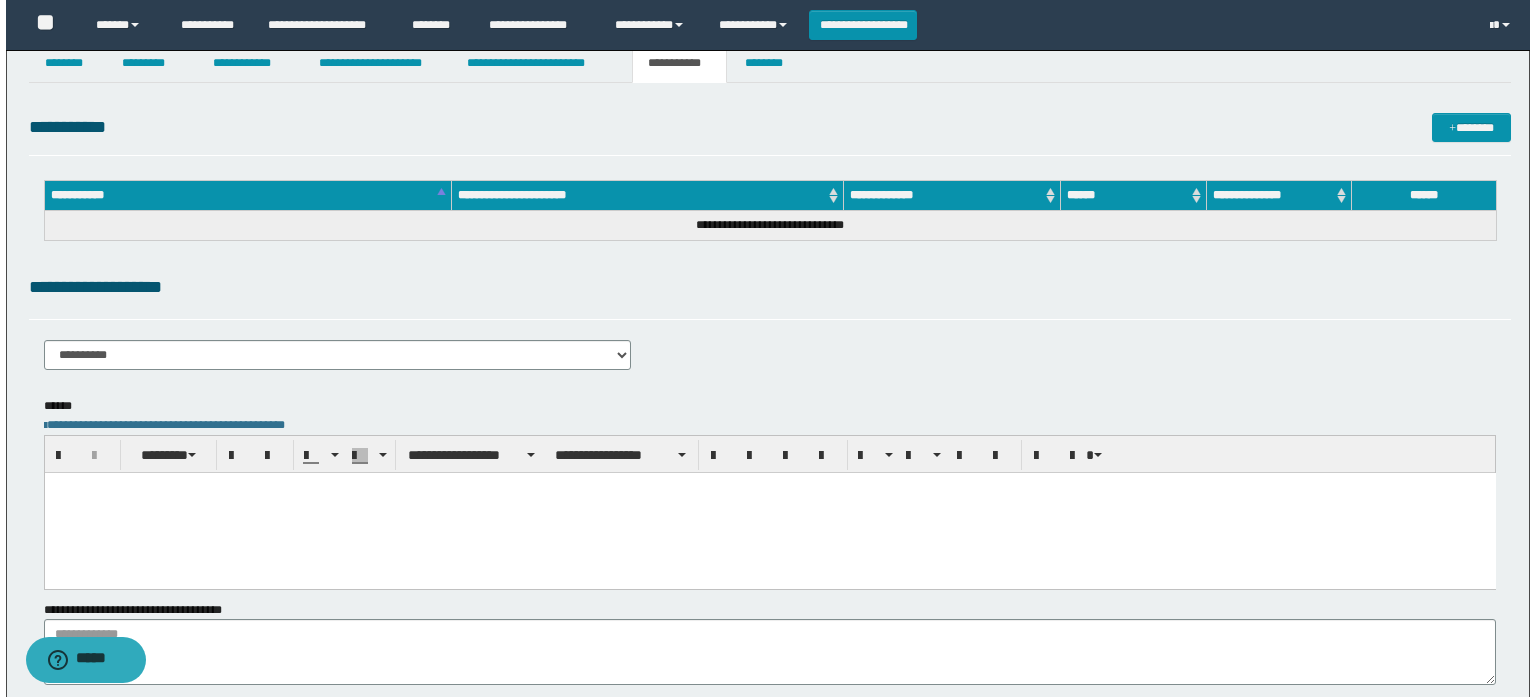 scroll, scrollTop: 0, scrollLeft: 0, axis: both 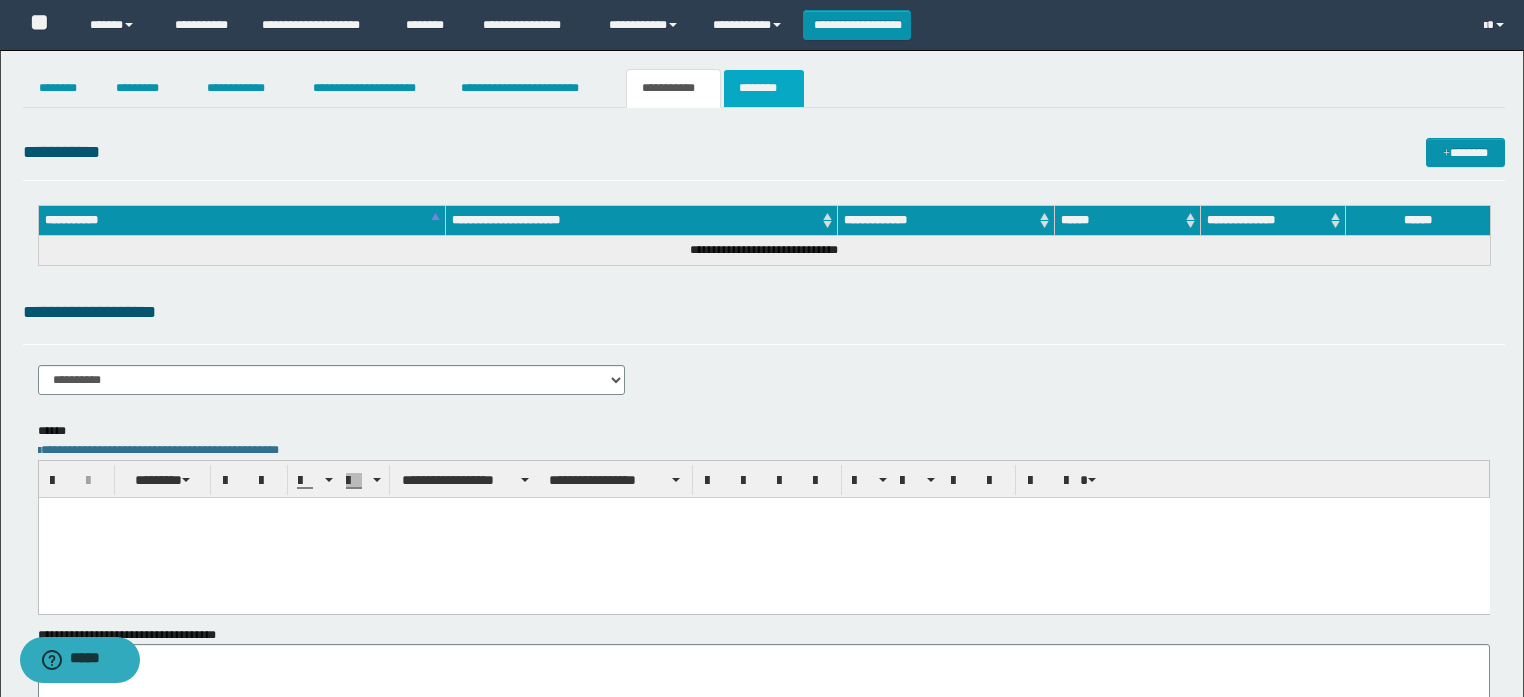 click on "********" at bounding box center (764, 88) 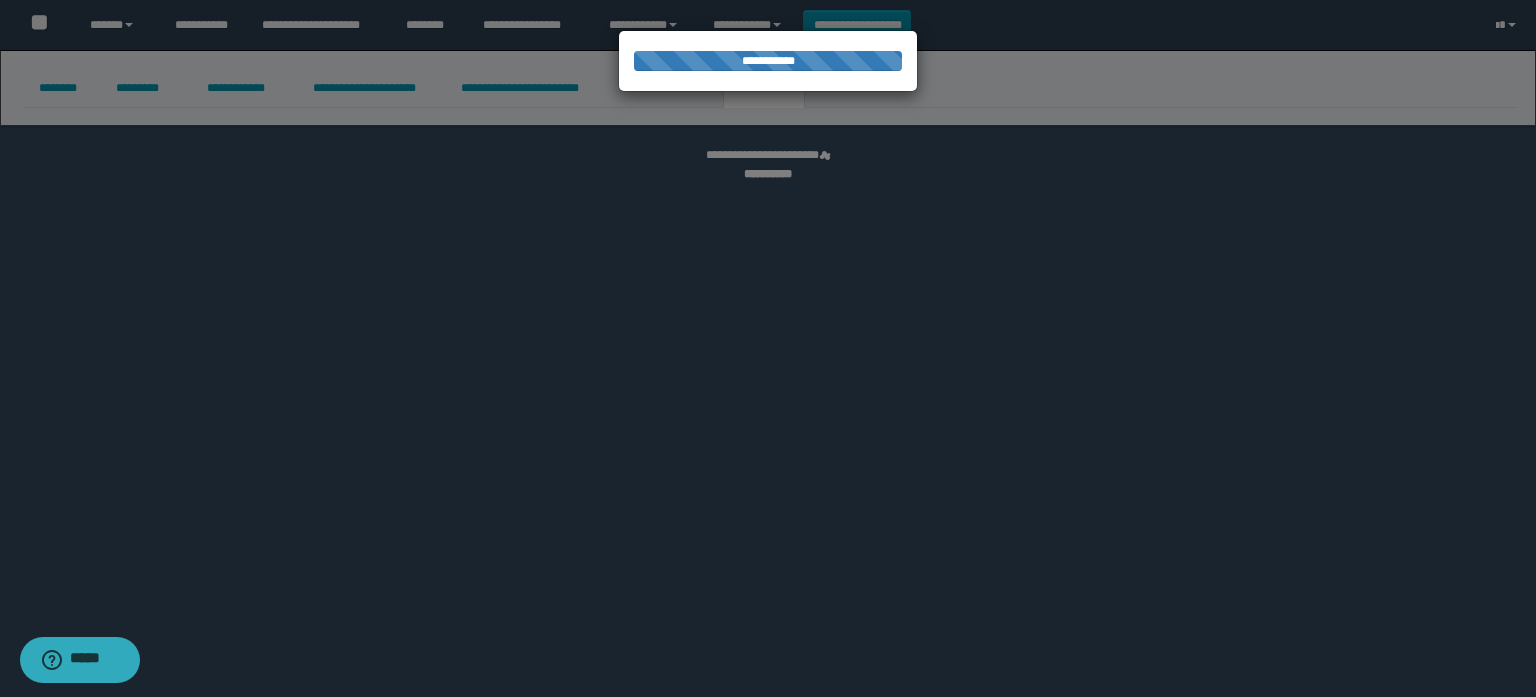 select 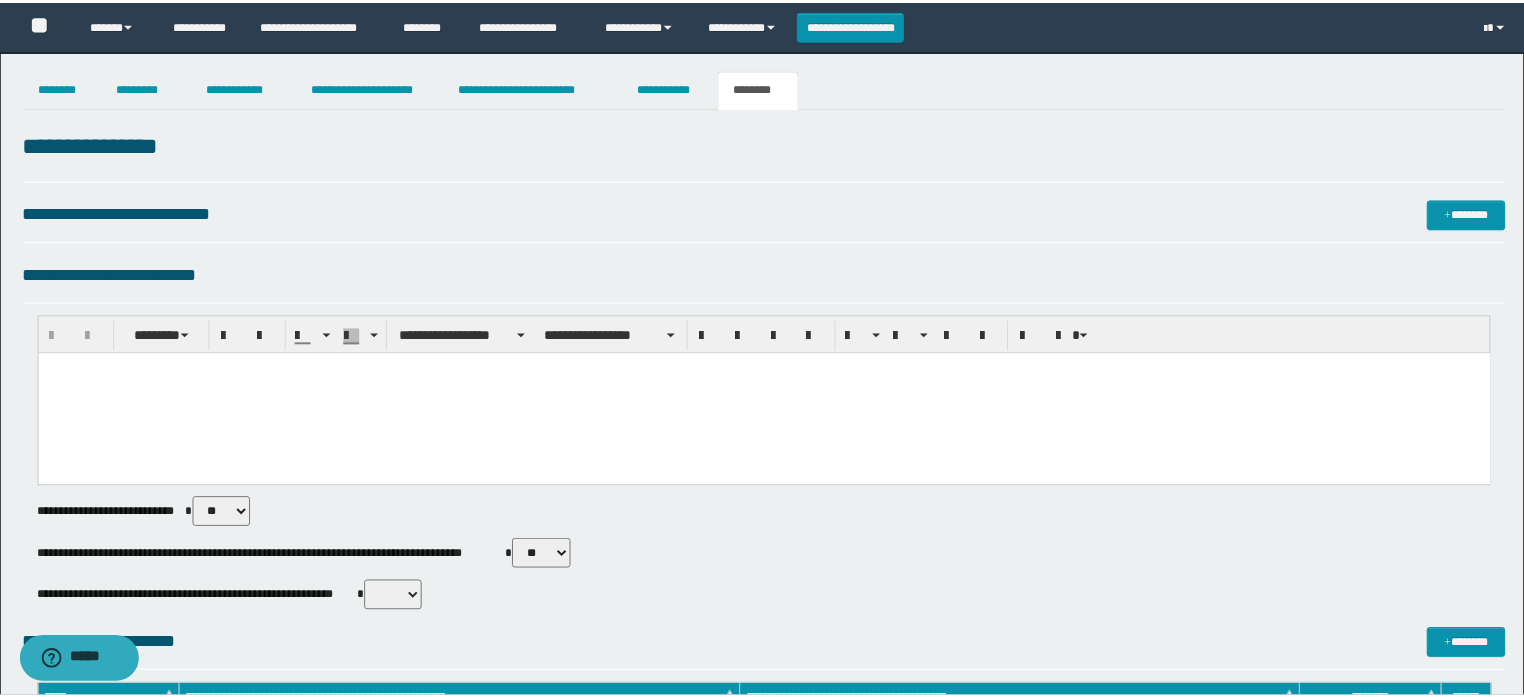 scroll, scrollTop: 0, scrollLeft: 0, axis: both 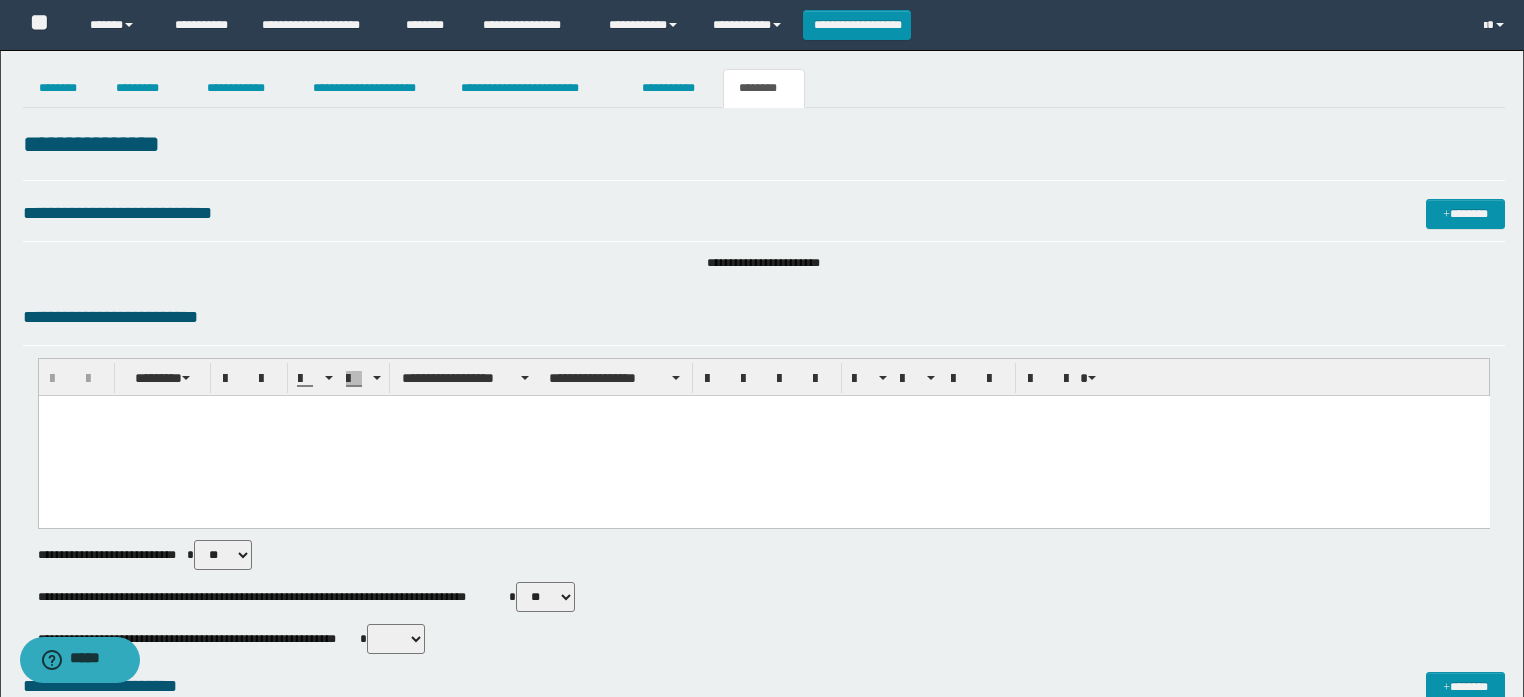 click at bounding box center (763, 436) 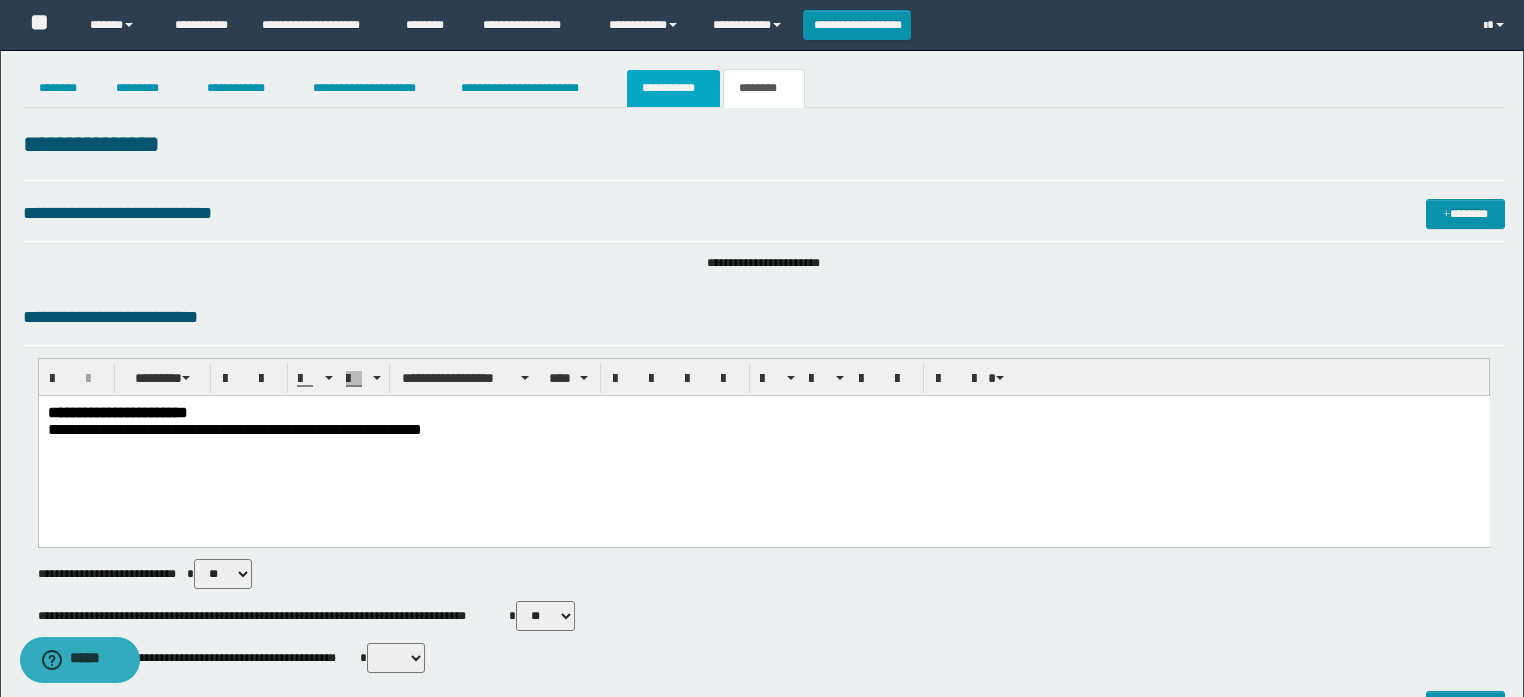 drag, startPoint x: 660, startPoint y: 114, endPoint x: 664, endPoint y: 92, distance: 22.36068 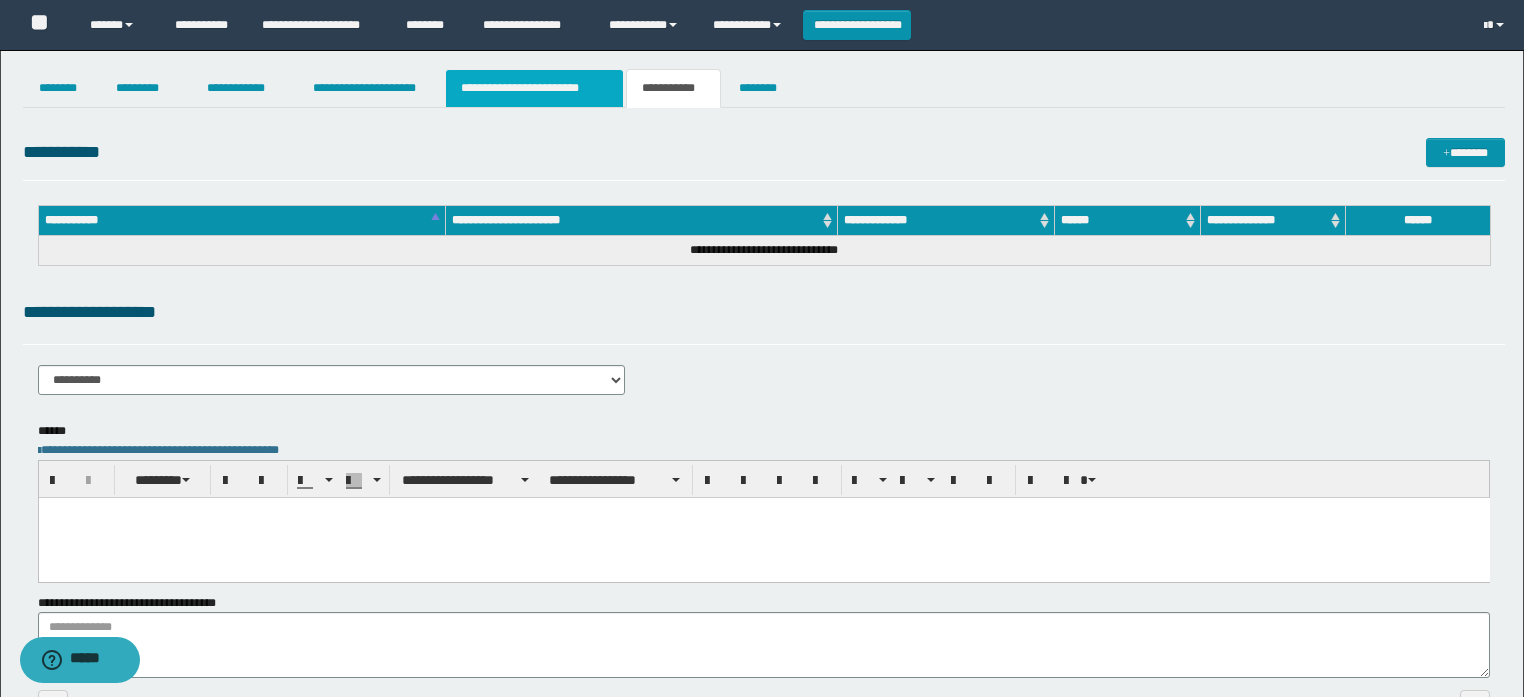 click on "**********" at bounding box center [534, 88] 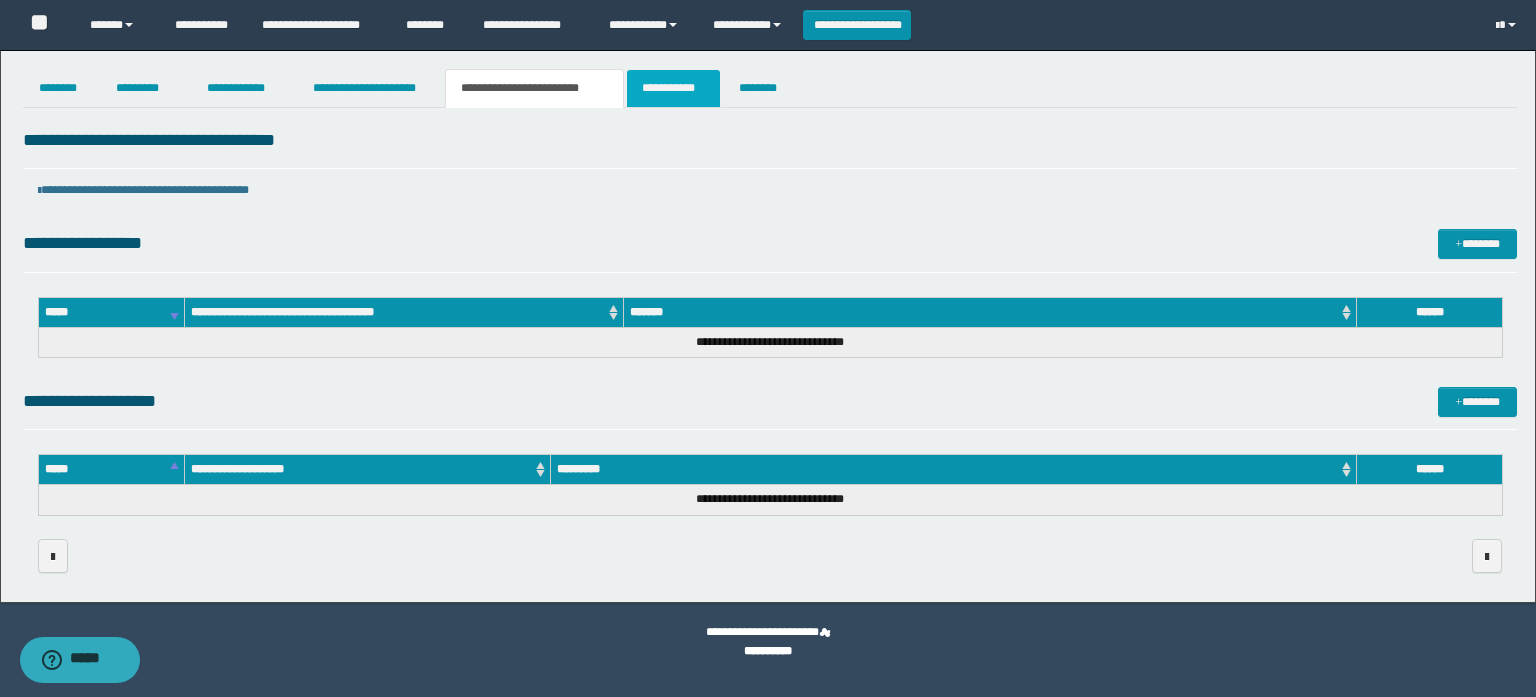 click on "**********" at bounding box center (673, 88) 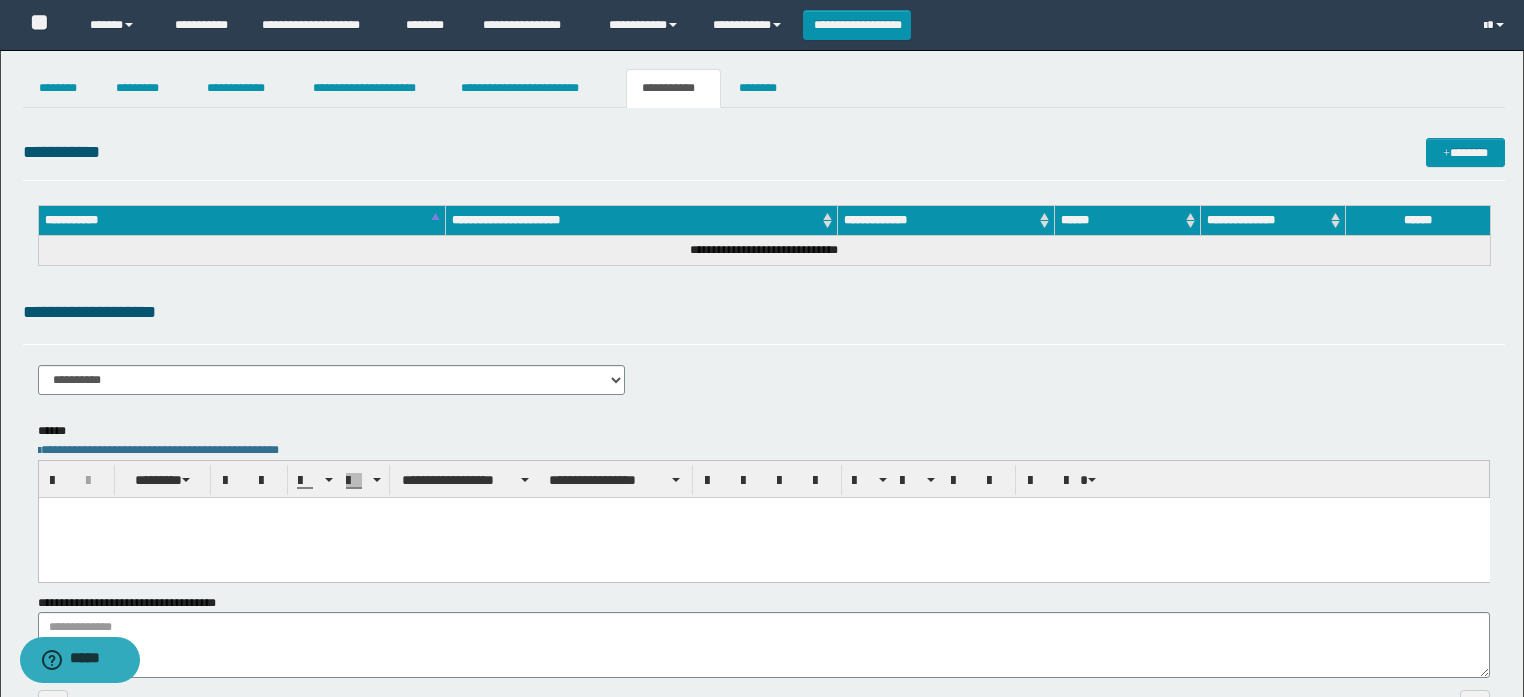 click at bounding box center [763, 537] 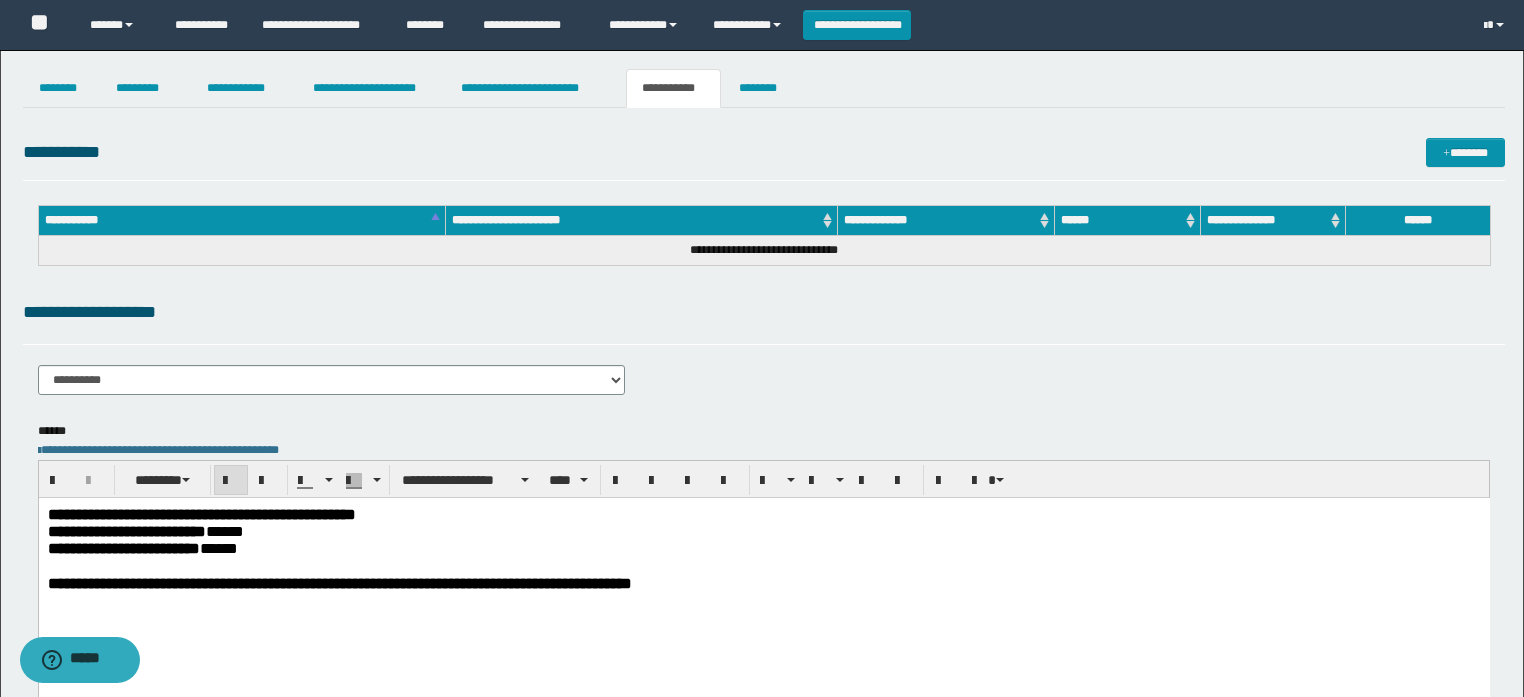 click on "**********" at bounding box center (763, 573) 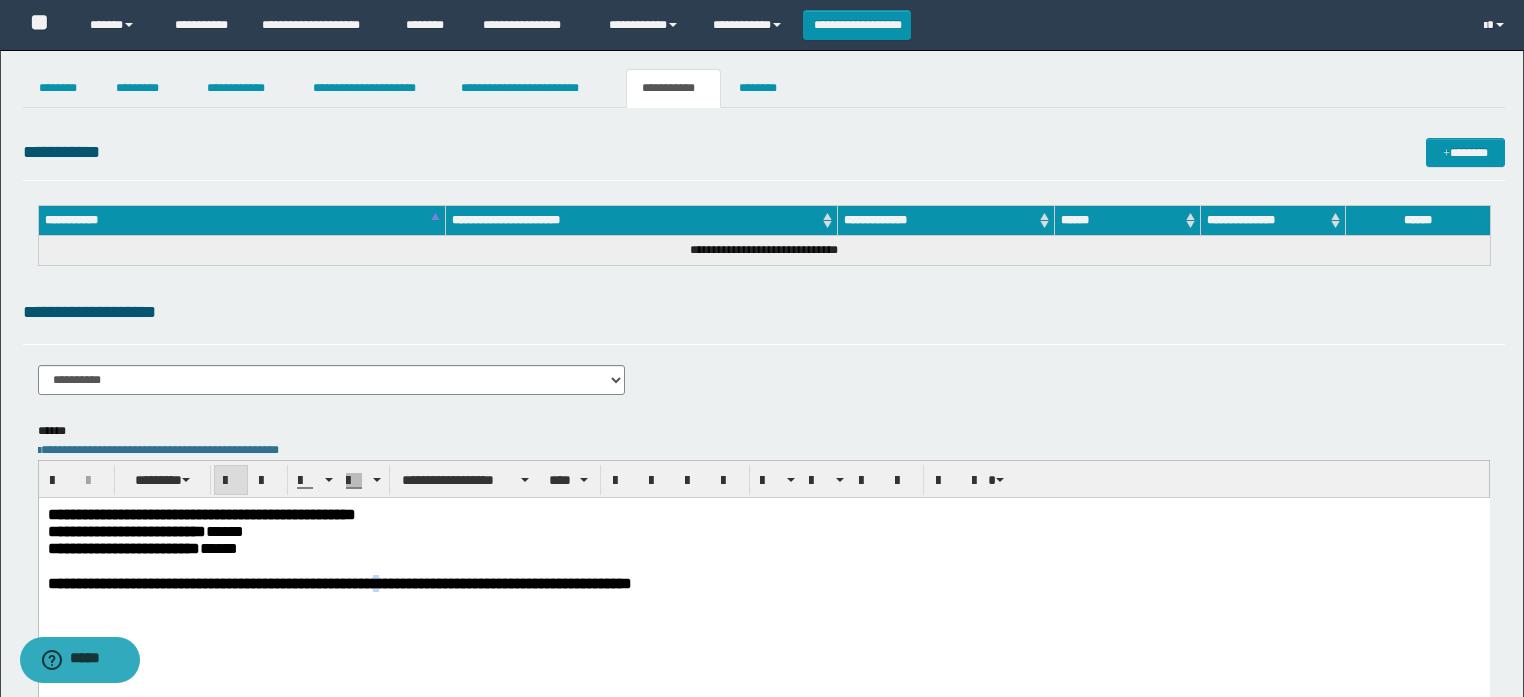 click on "**********" at bounding box center [763, 573] 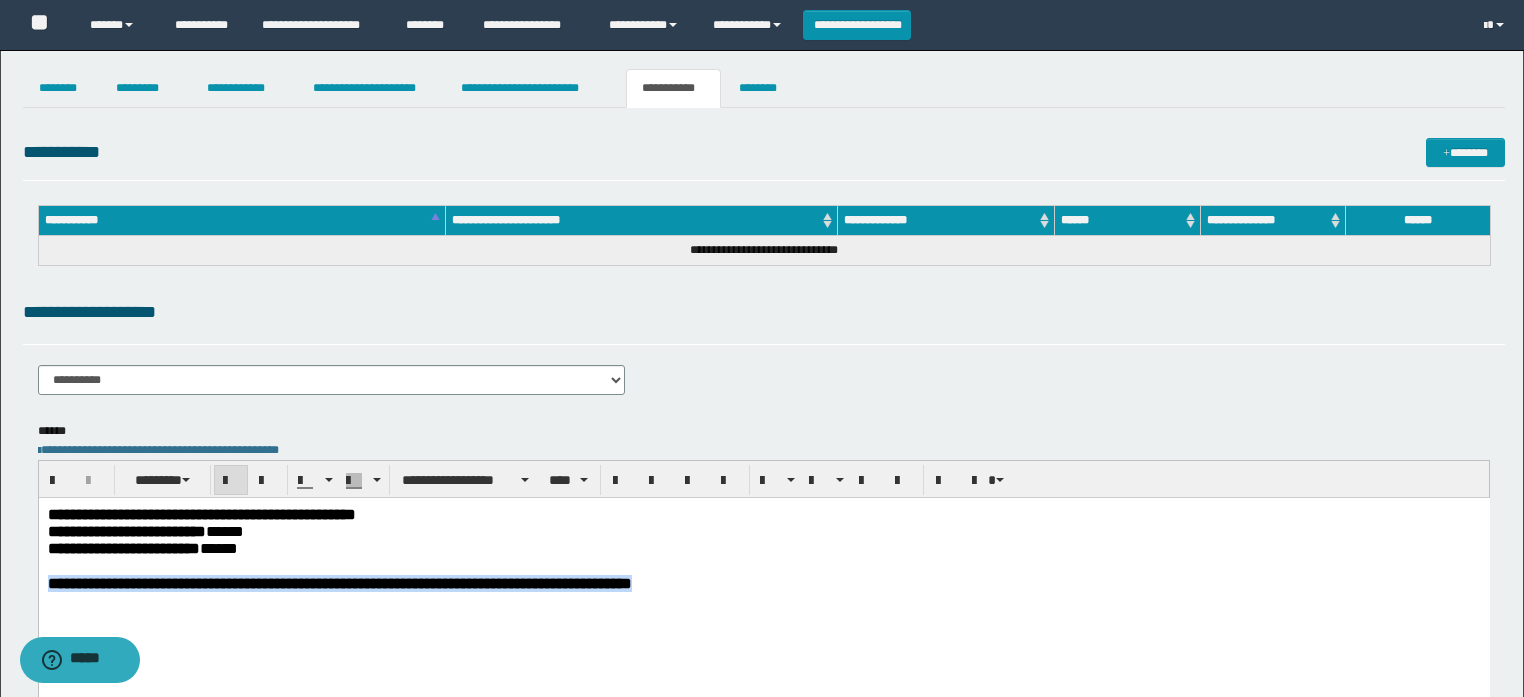 click on "**********" at bounding box center (763, 573) 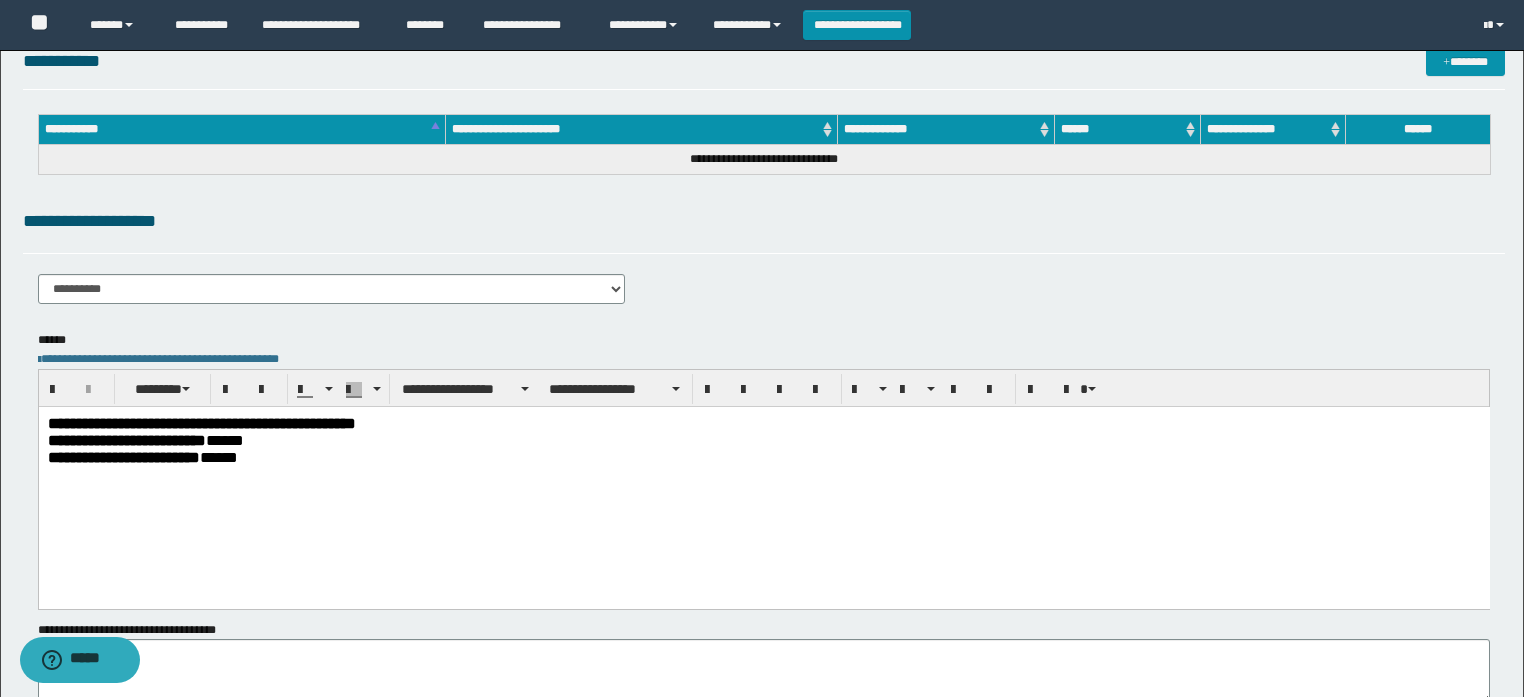 scroll, scrollTop: 160, scrollLeft: 0, axis: vertical 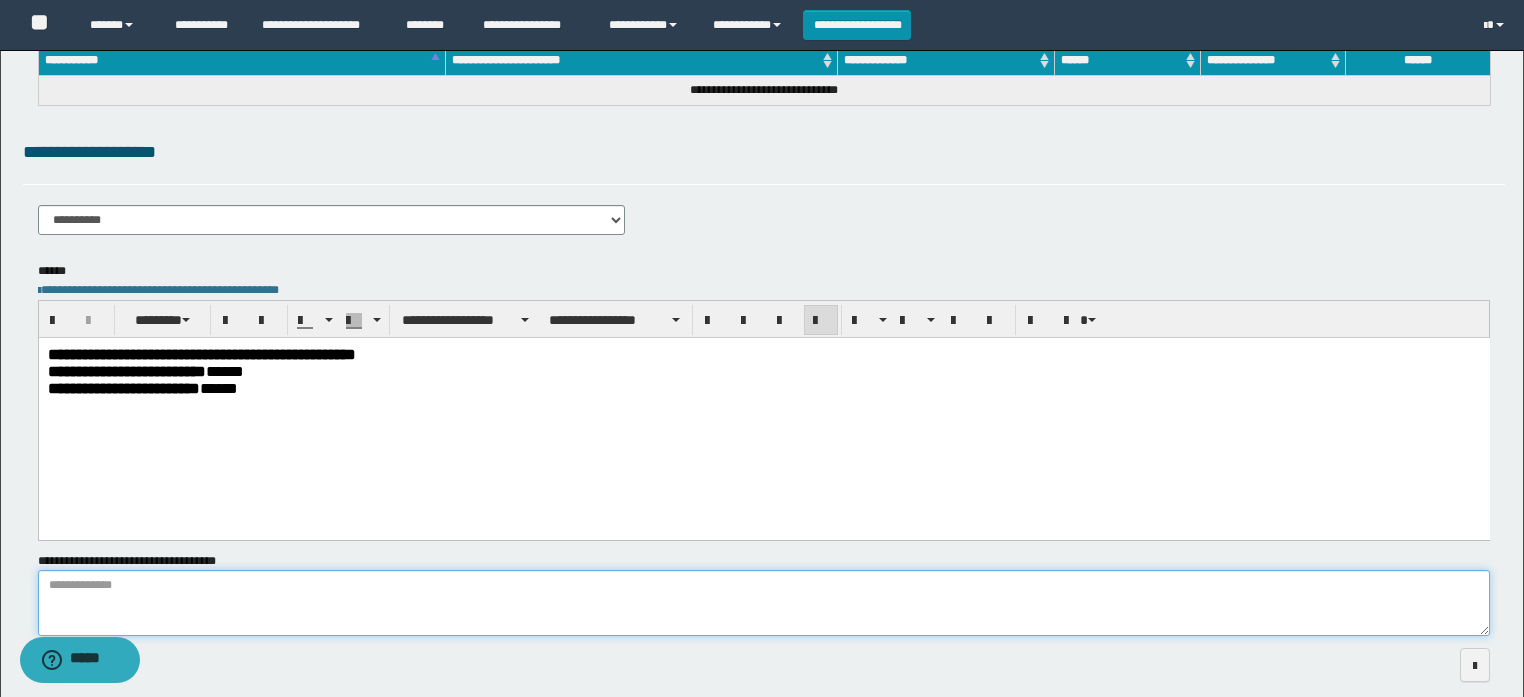 click on "**********" at bounding box center (764, 603) 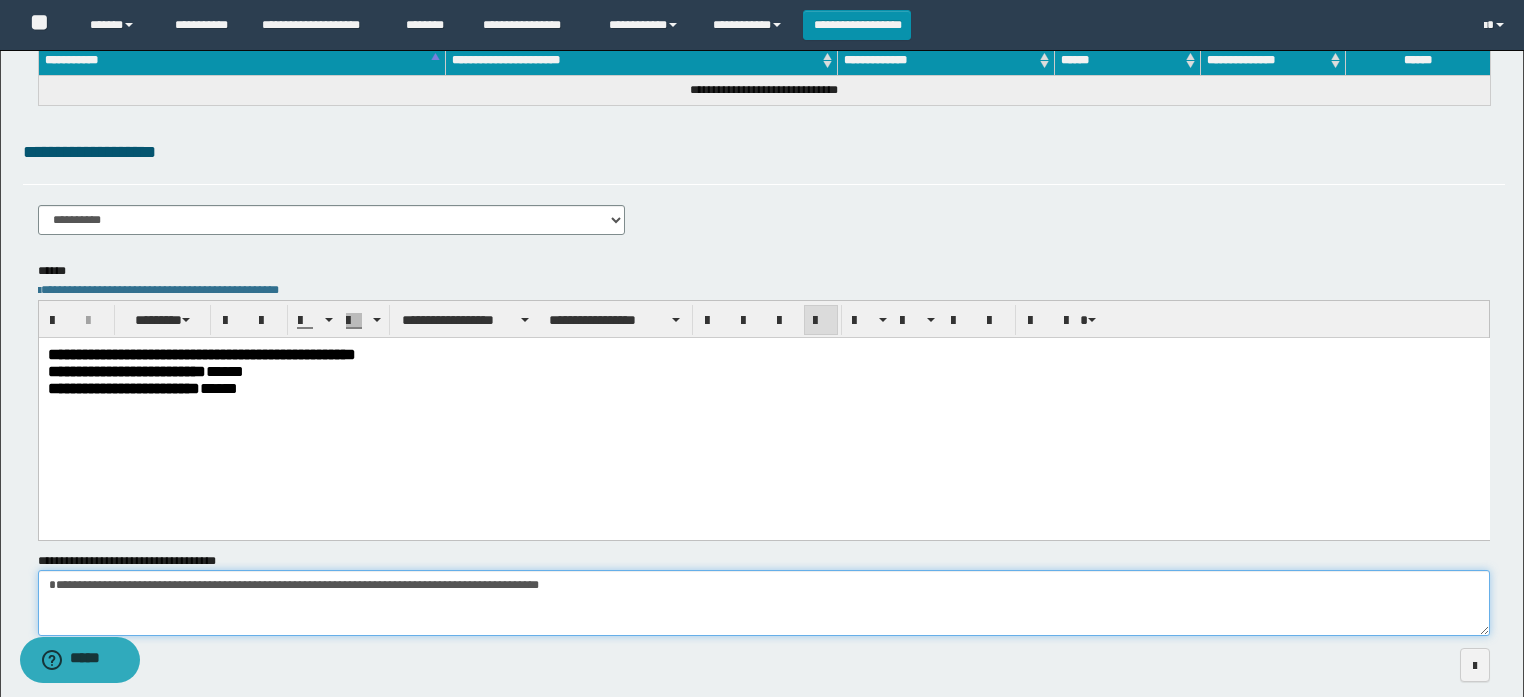 type on "**********" 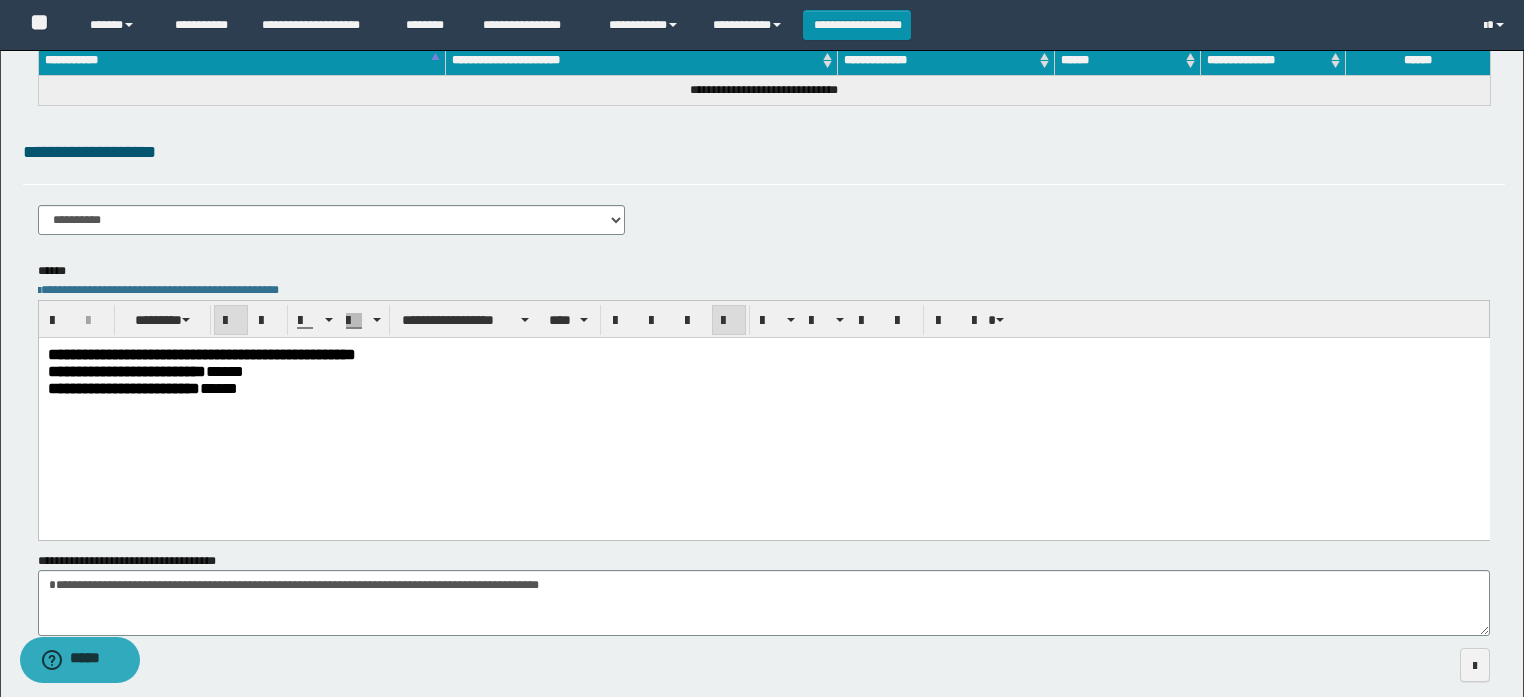 click on "**********" at bounding box center [201, 353] 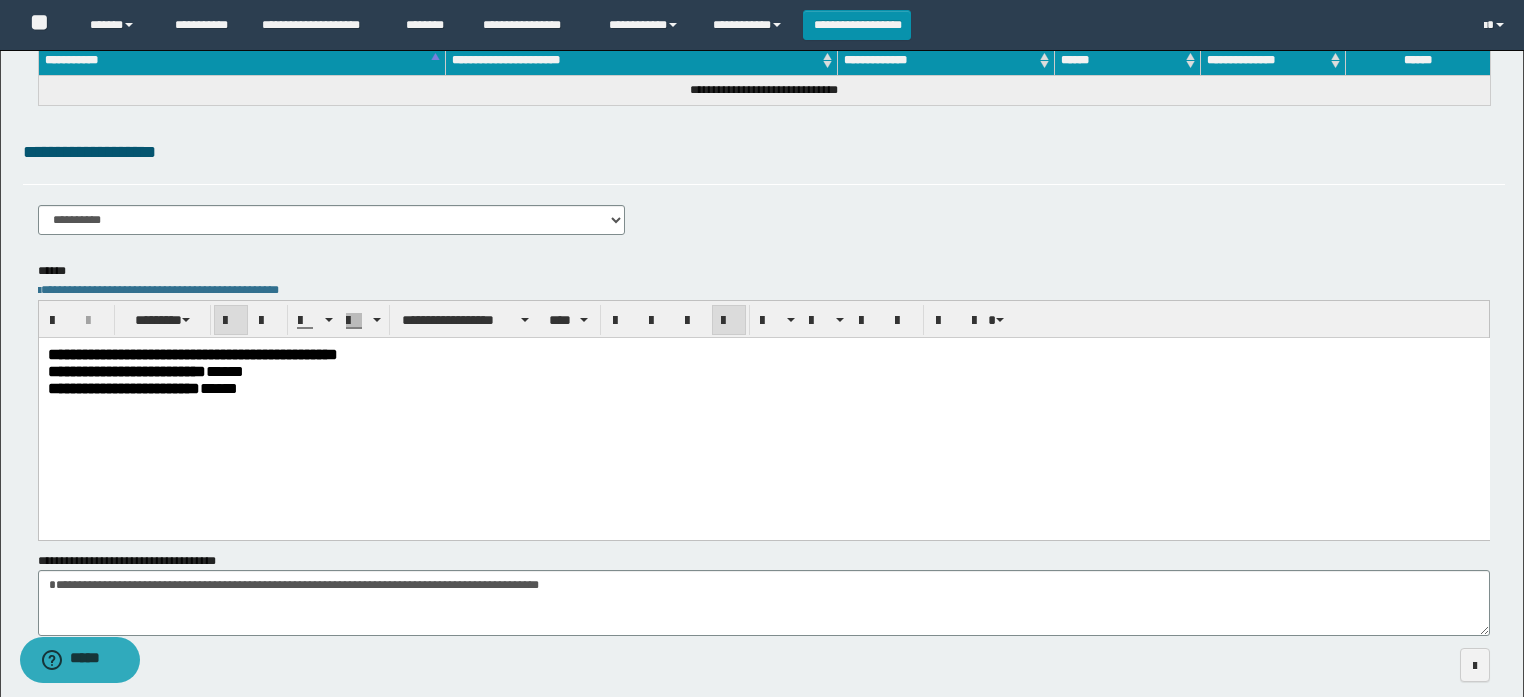 click on "**********" at bounding box center (192, 353) 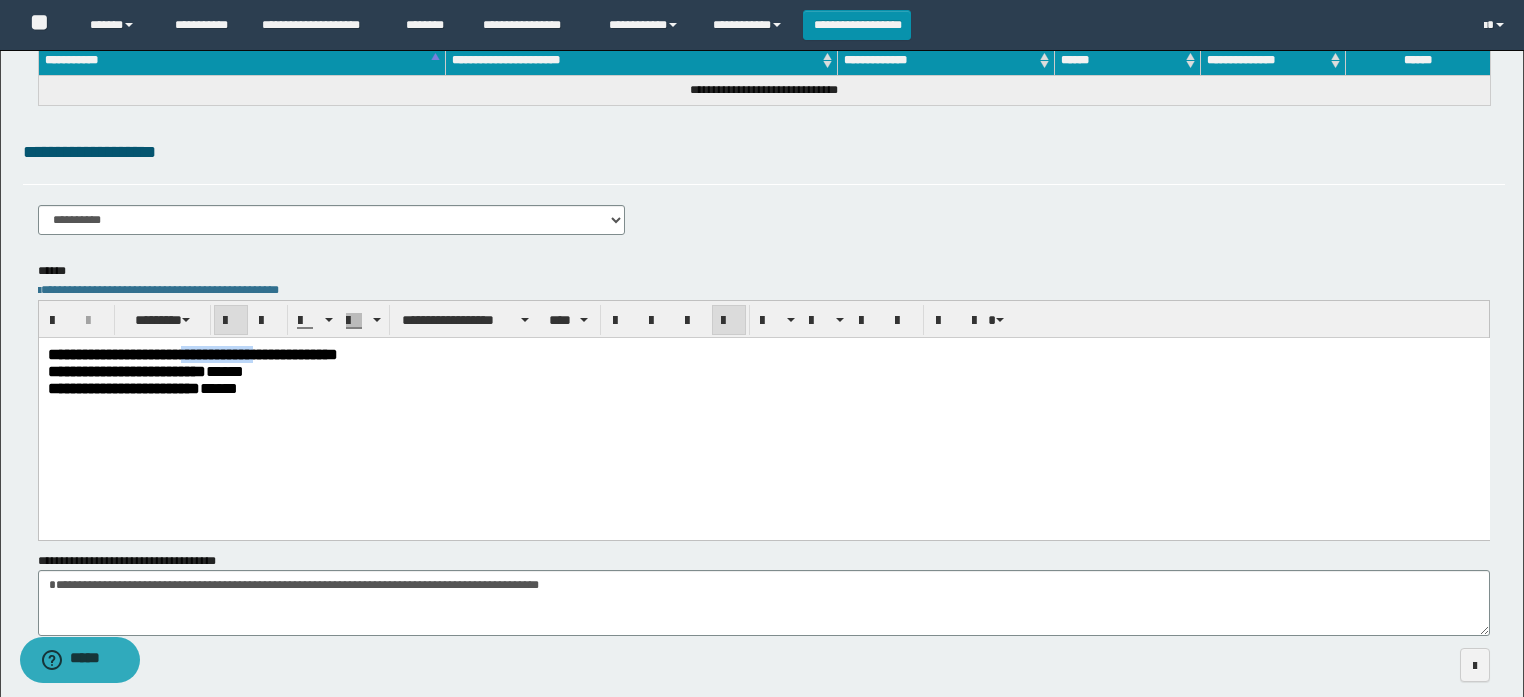 click on "**********" at bounding box center [192, 353] 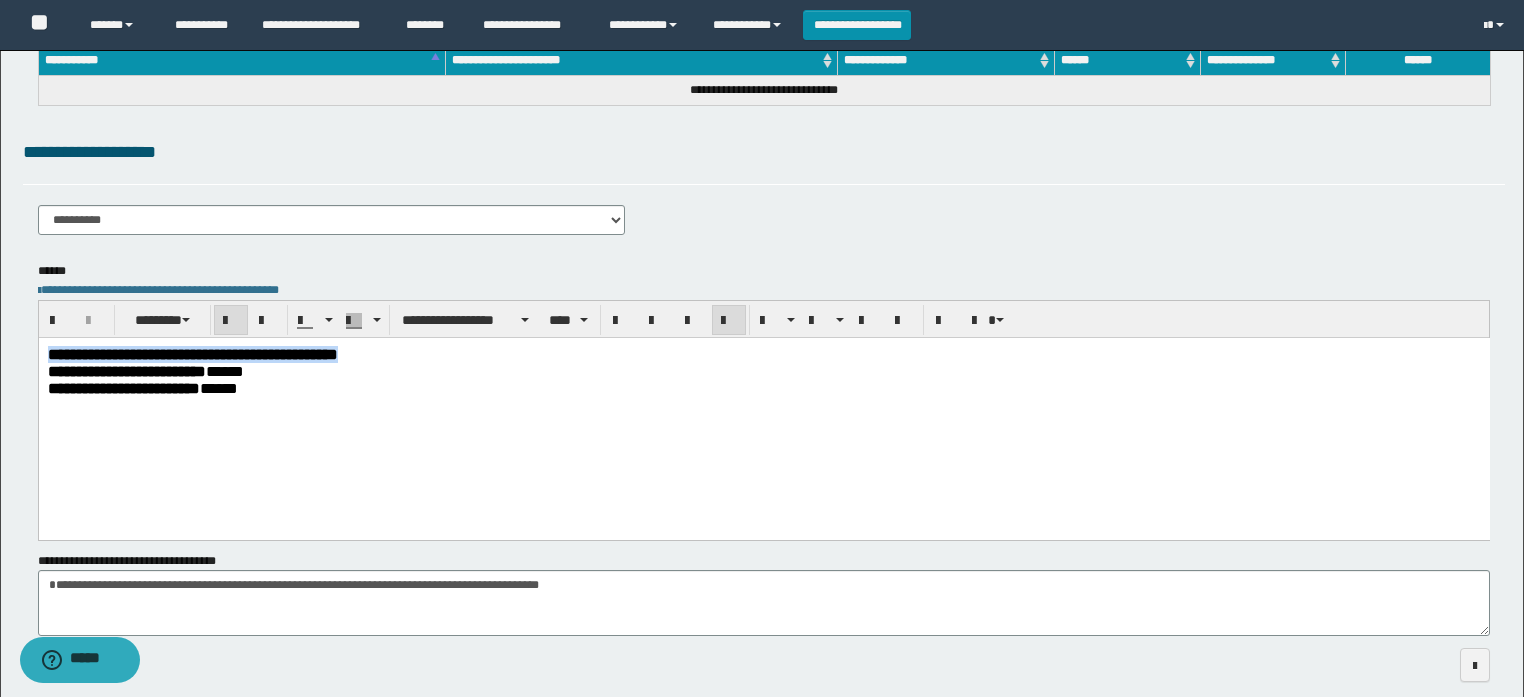 click on "**********" at bounding box center [192, 353] 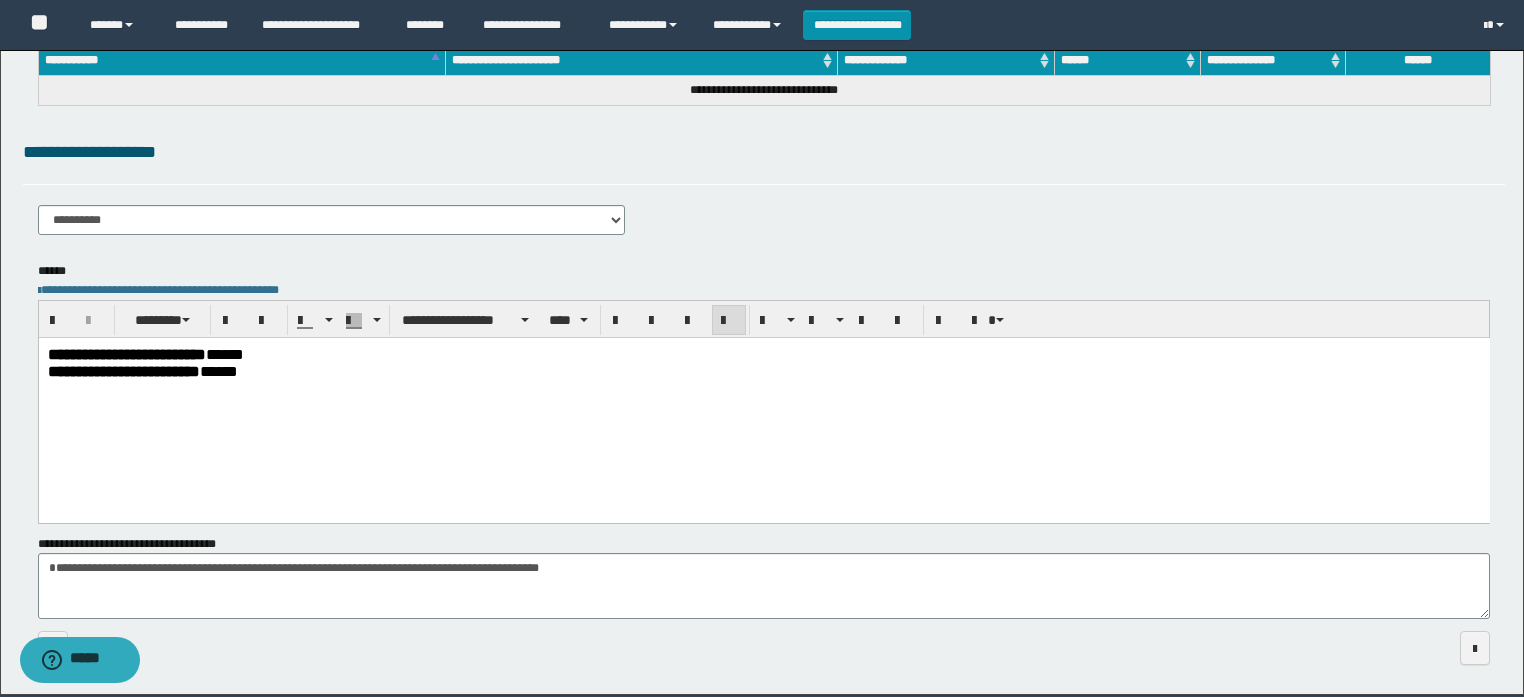 click on "******" at bounding box center [218, 370] 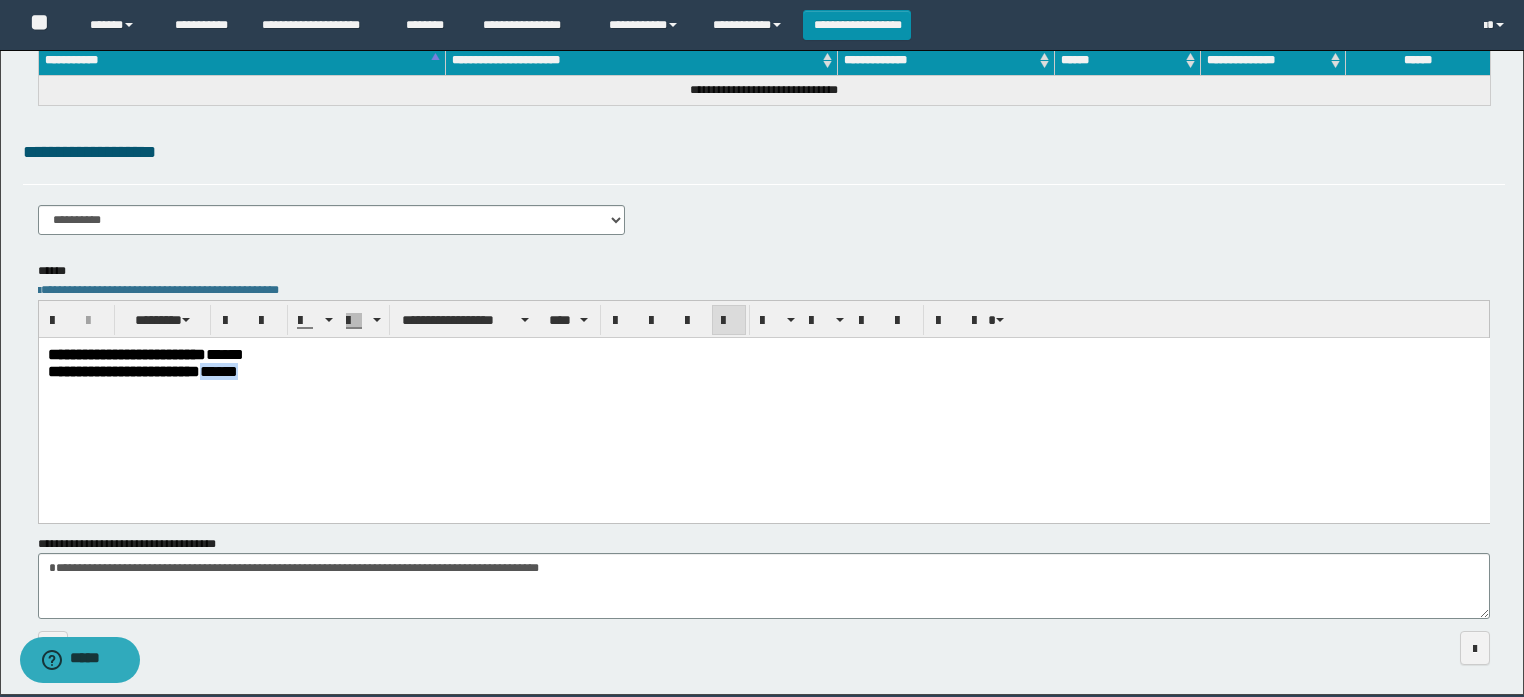 click on "******" at bounding box center [218, 370] 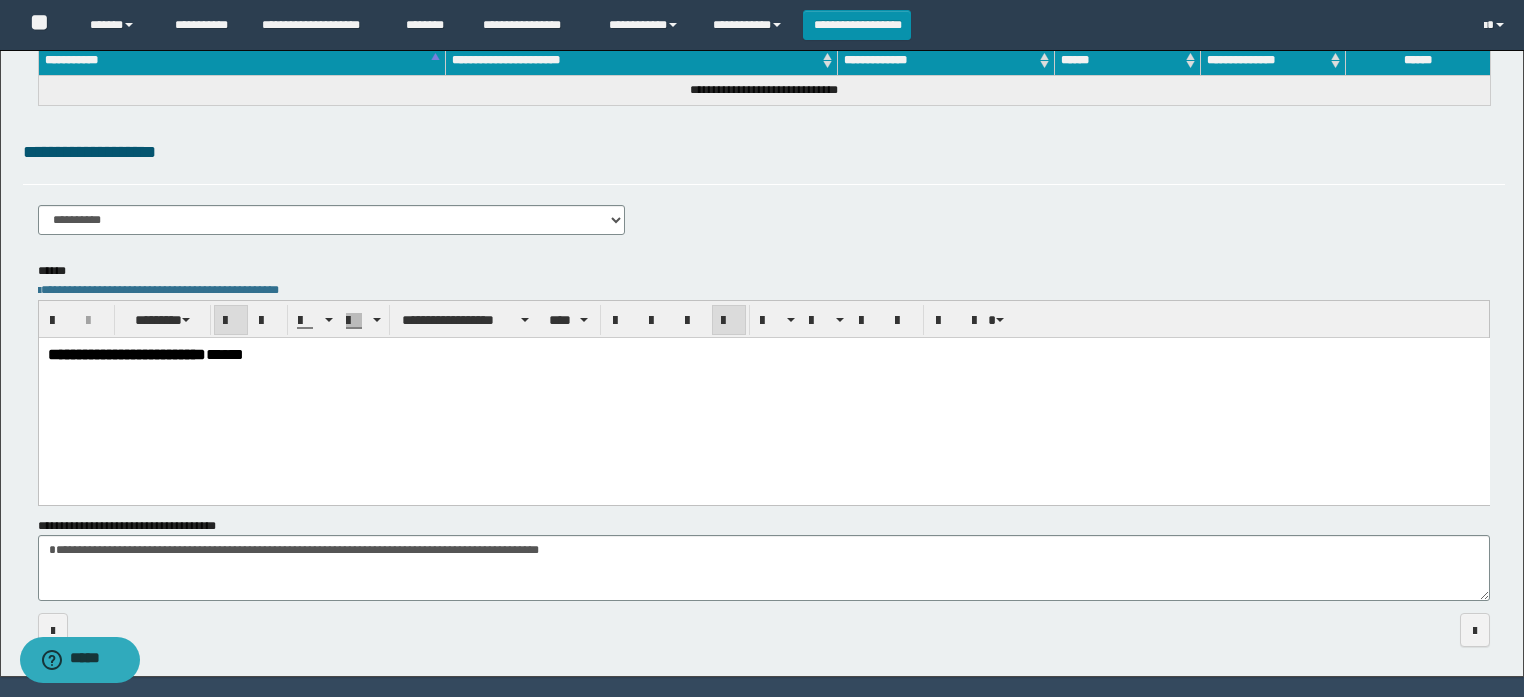 click on "**********" at bounding box center [763, 395] 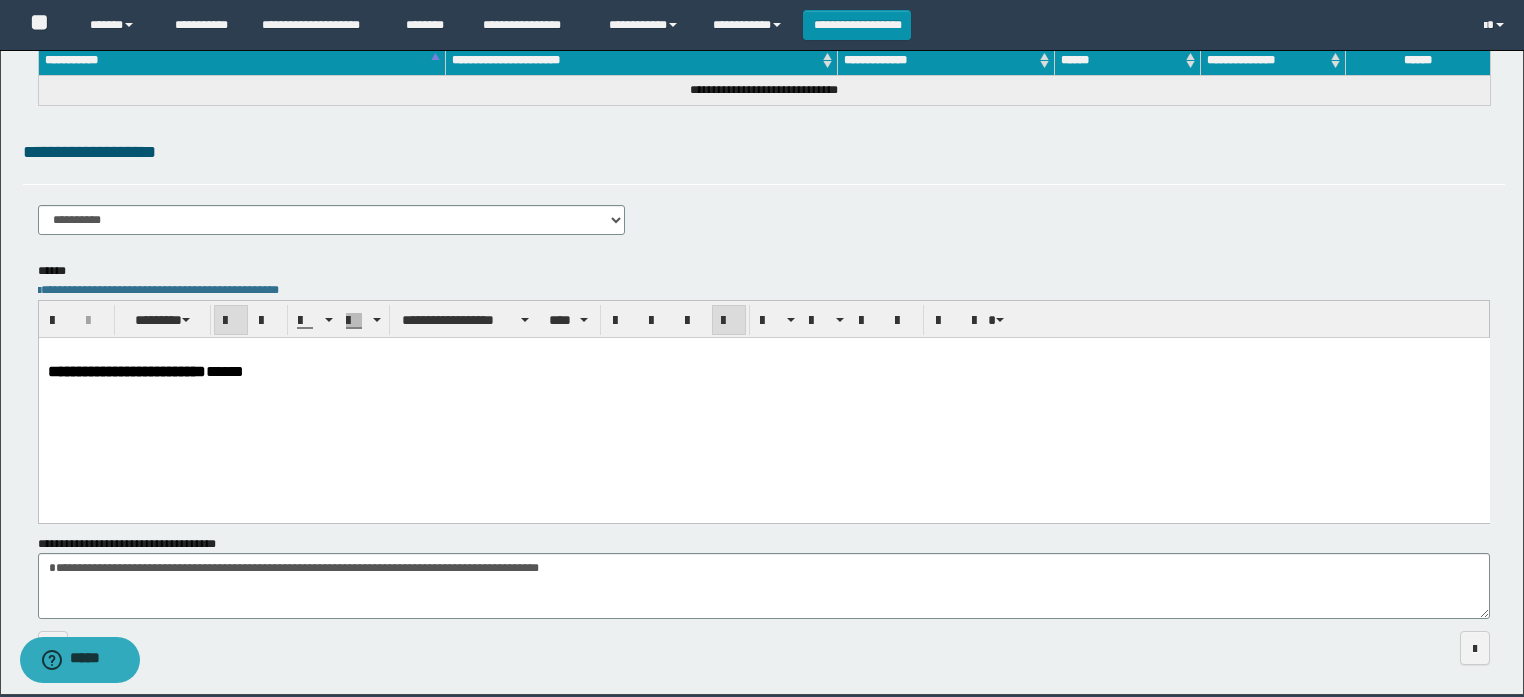click on "**********" at bounding box center [763, 403] 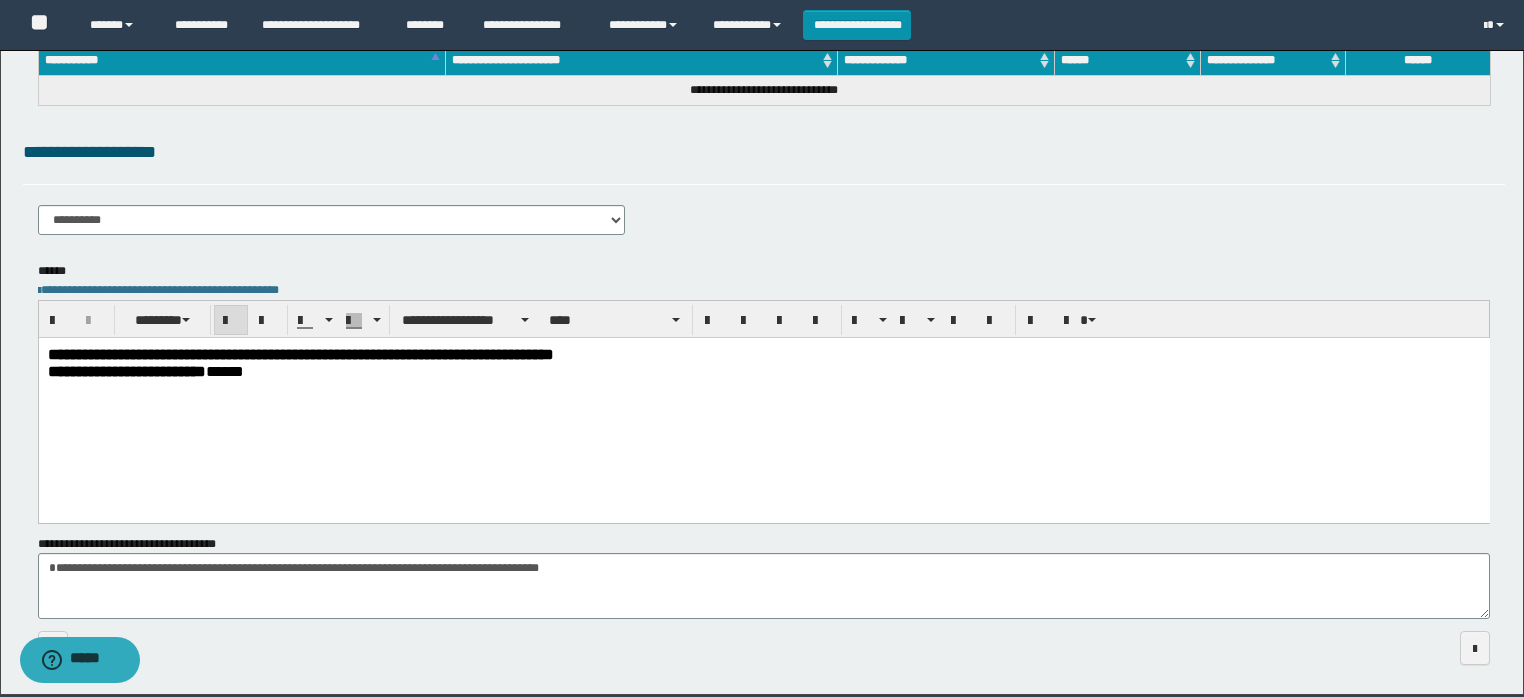 click on "**********" at bounding box center [300, 353] 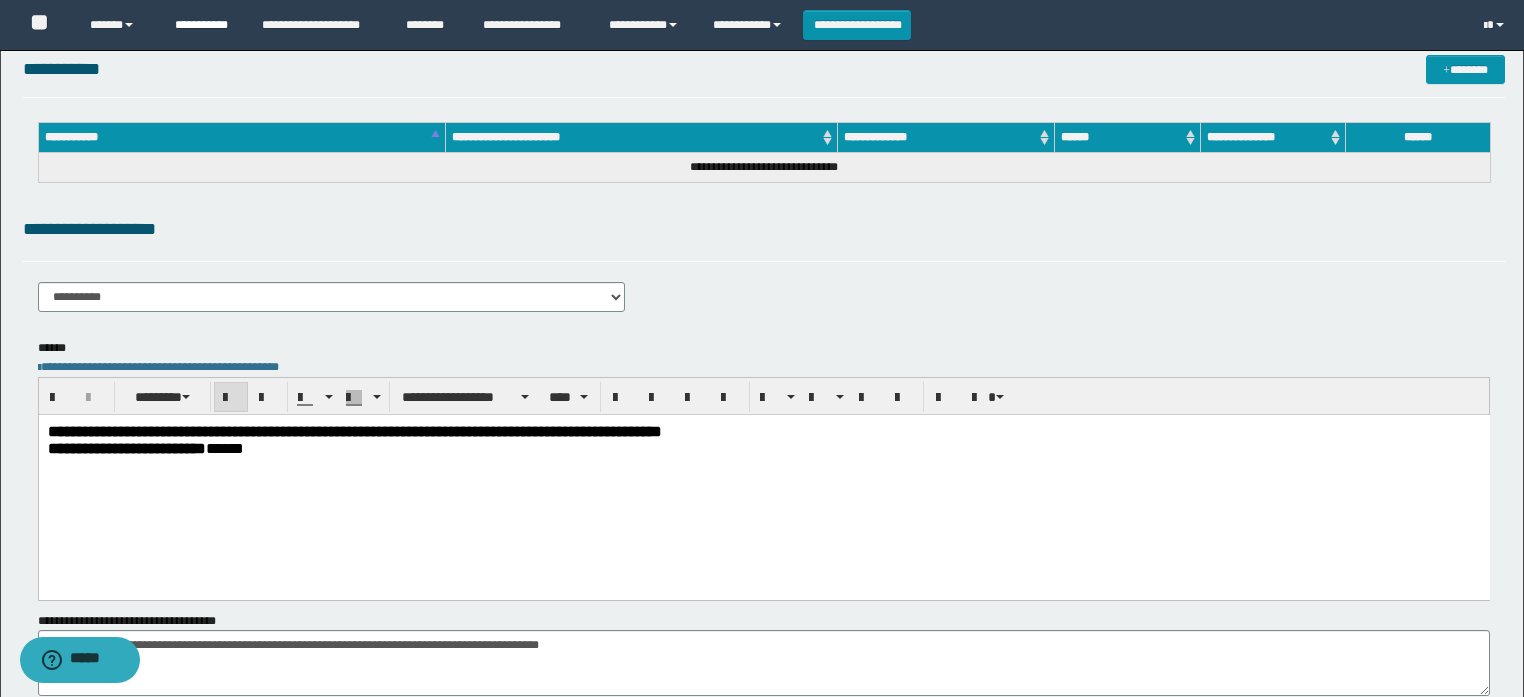 scroll, scrollTop: 0, scrollLeft: 0, axis: both 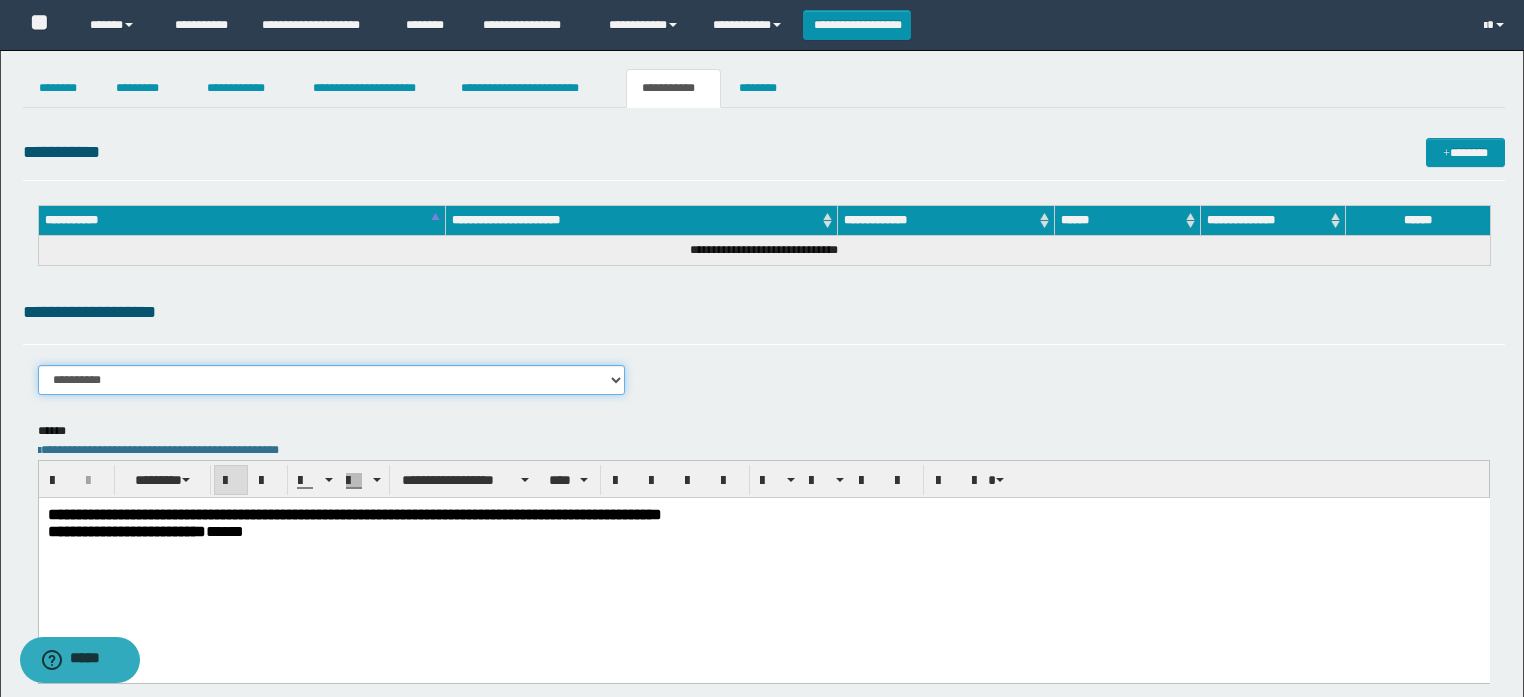 click on "**********" at bounding box center (332, 380) 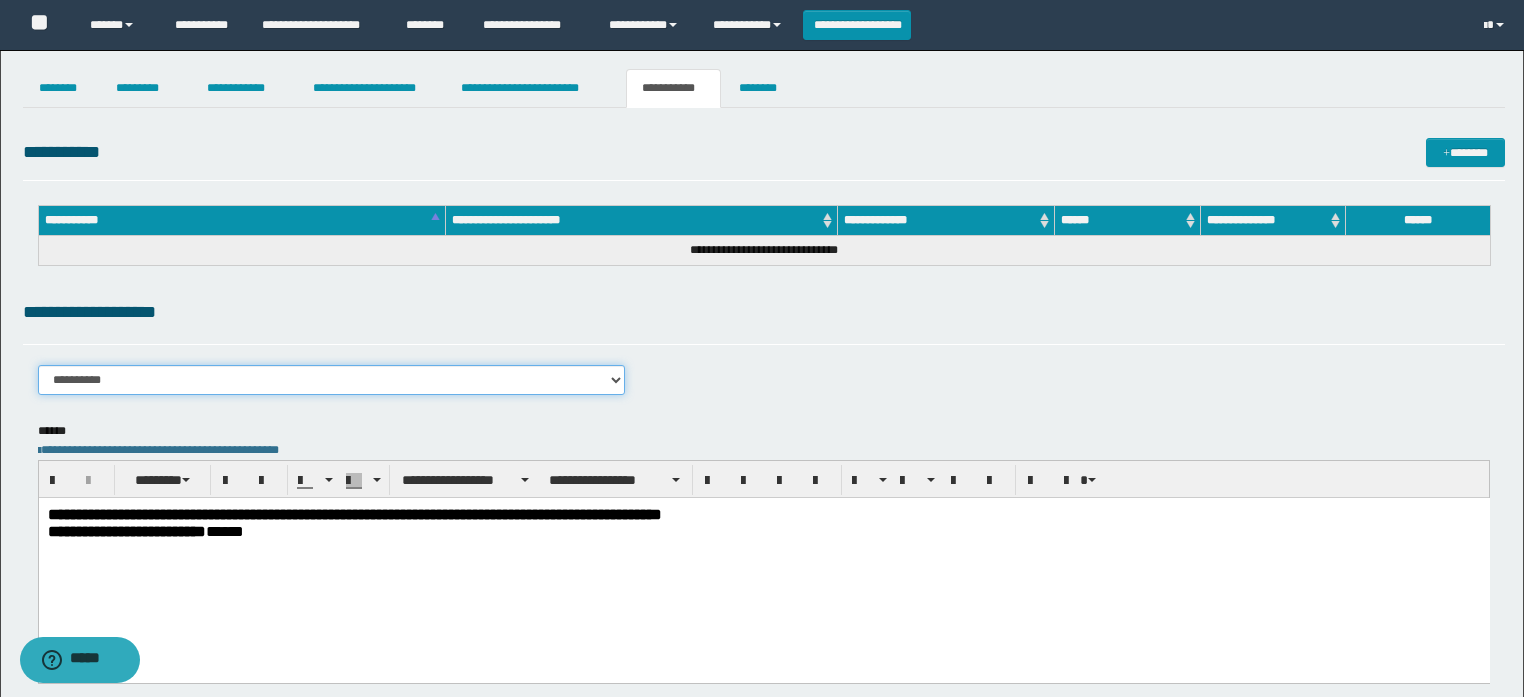 select on "****" 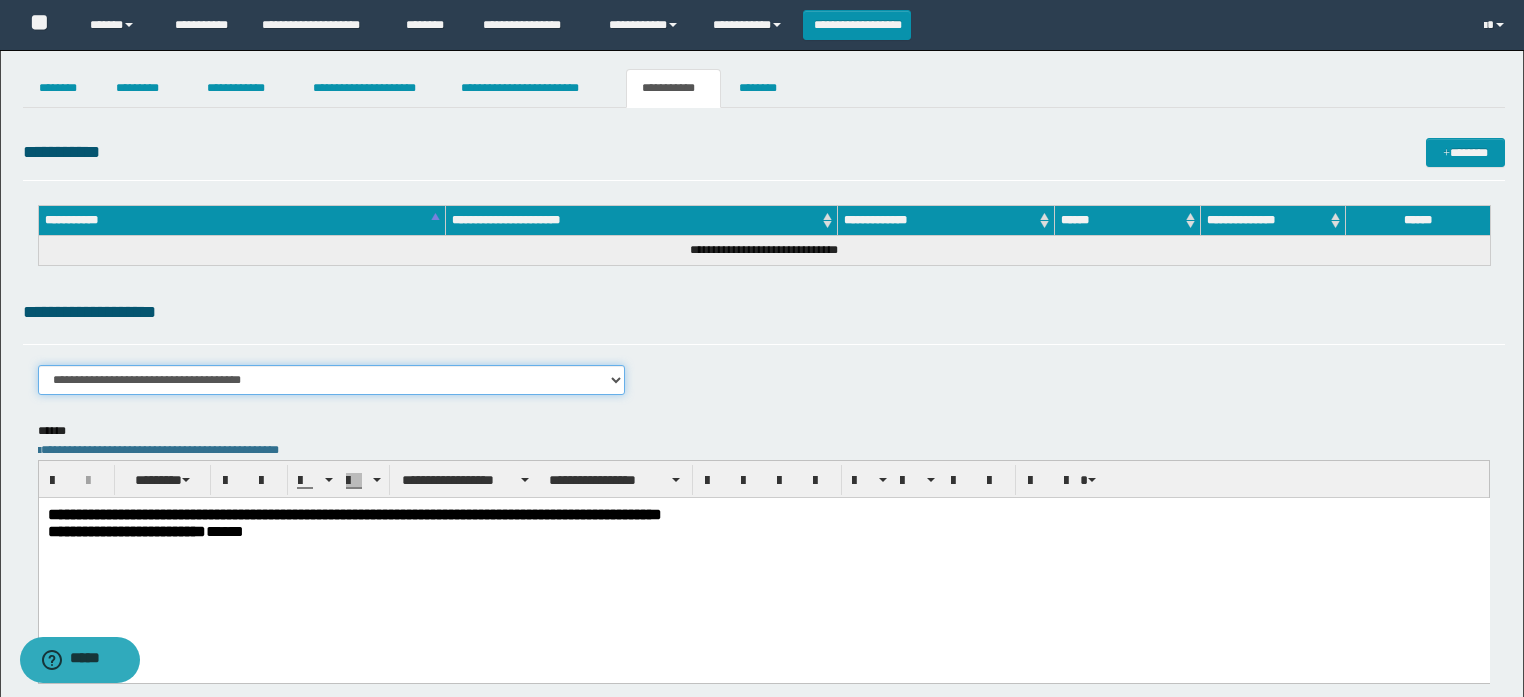 click on "**********" at bounding box center [332, 380] 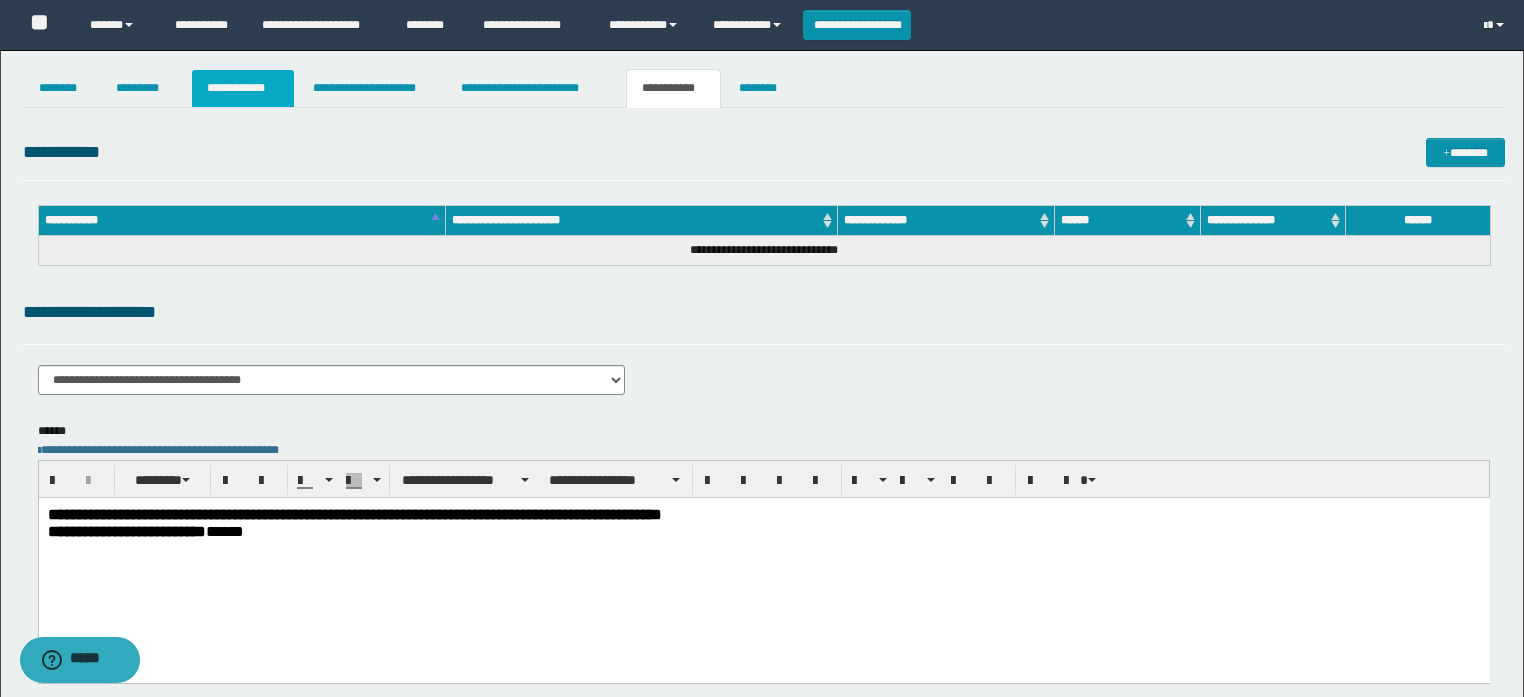 click on "**********" at bounding box center [243, 88] 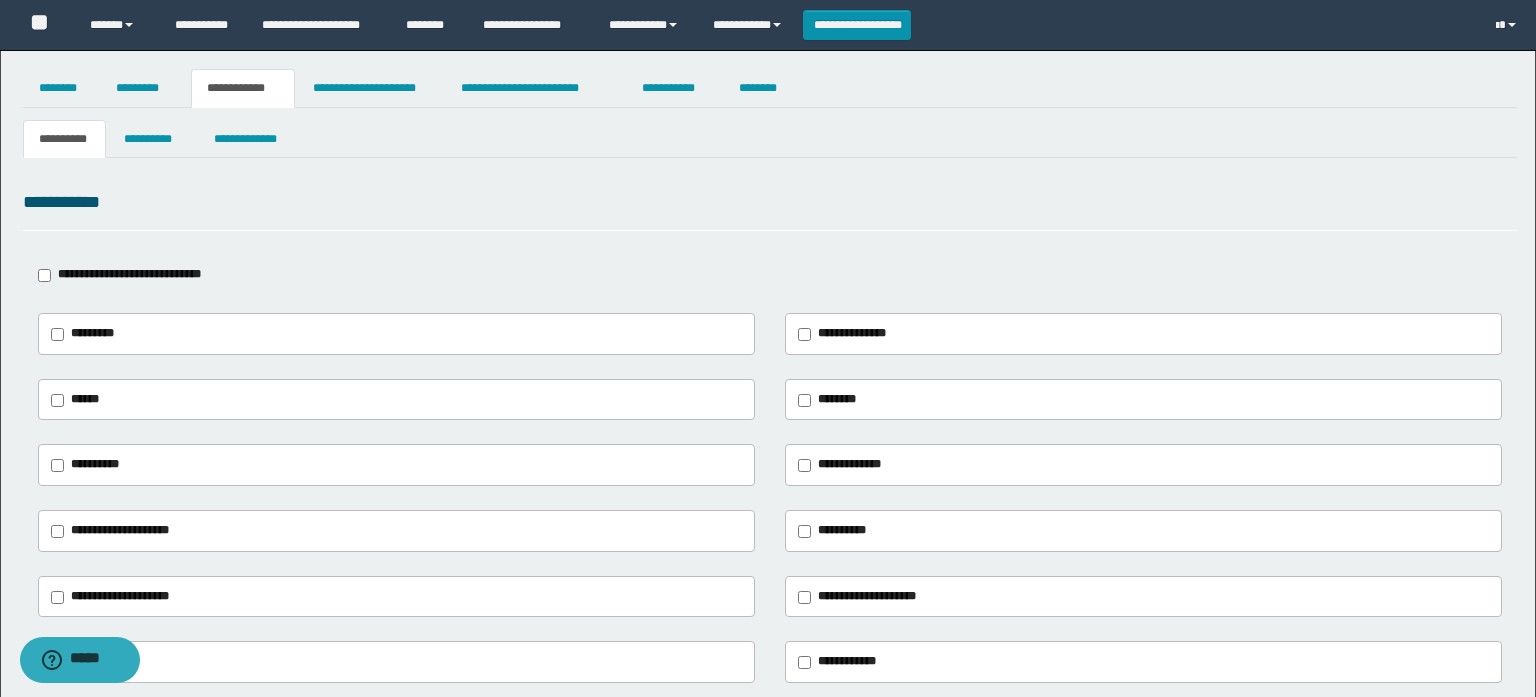click on "**********" at bounding box center (768, 348) 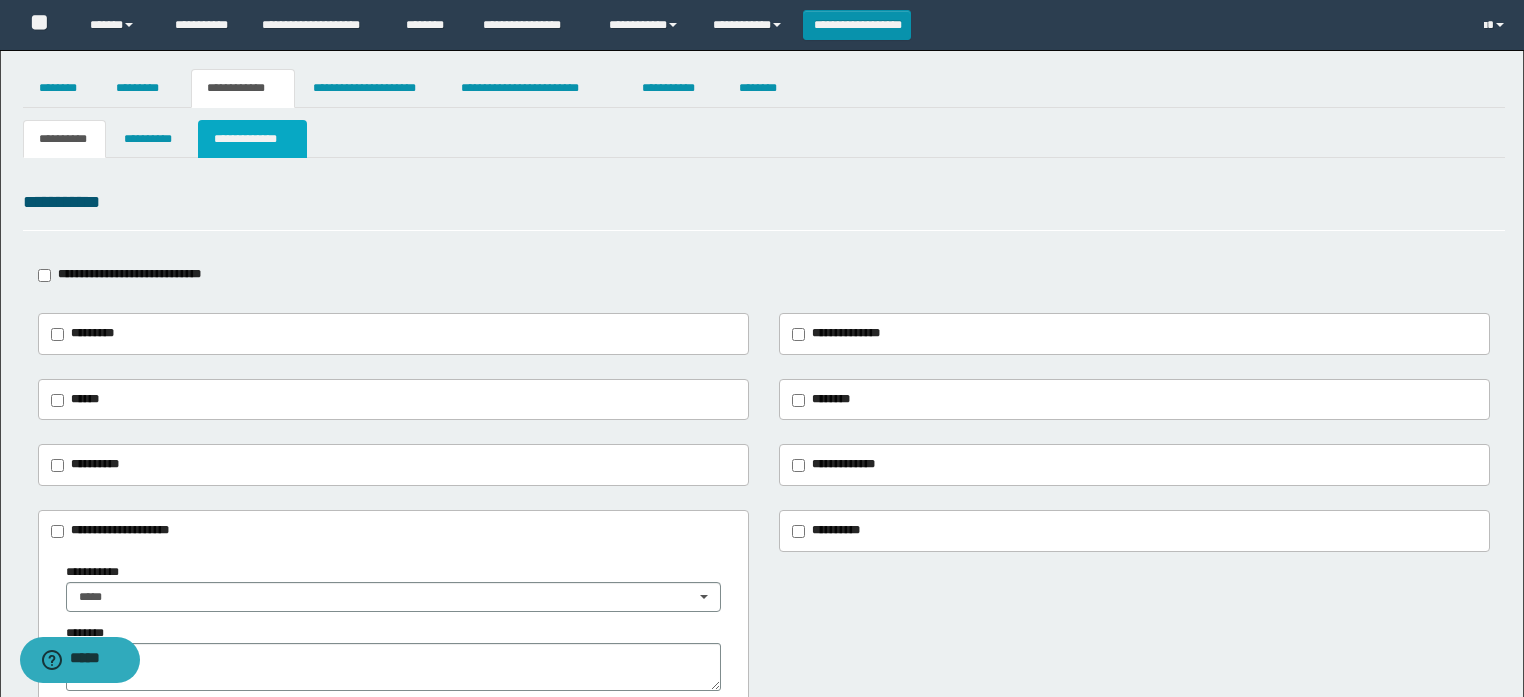 click on "**********" at bounding box center [252, 139] 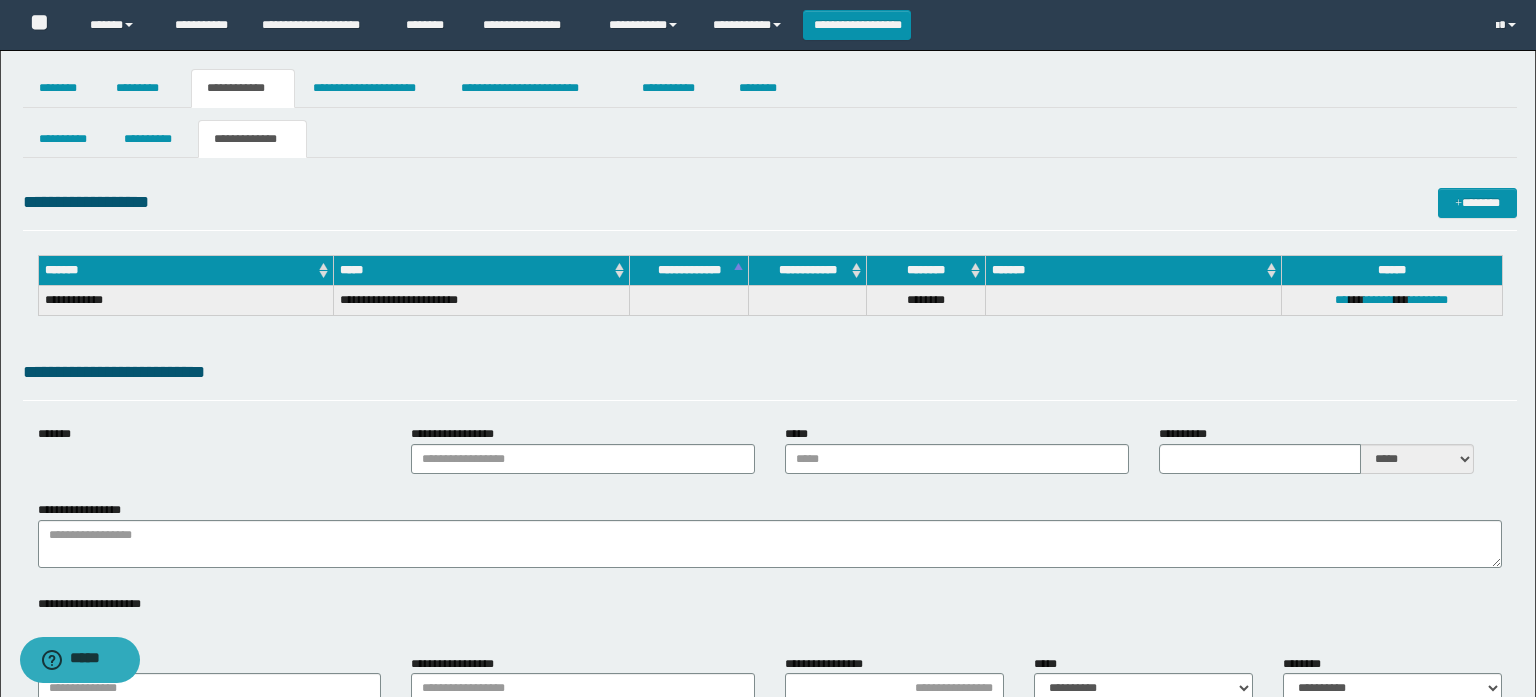 type on "**********" 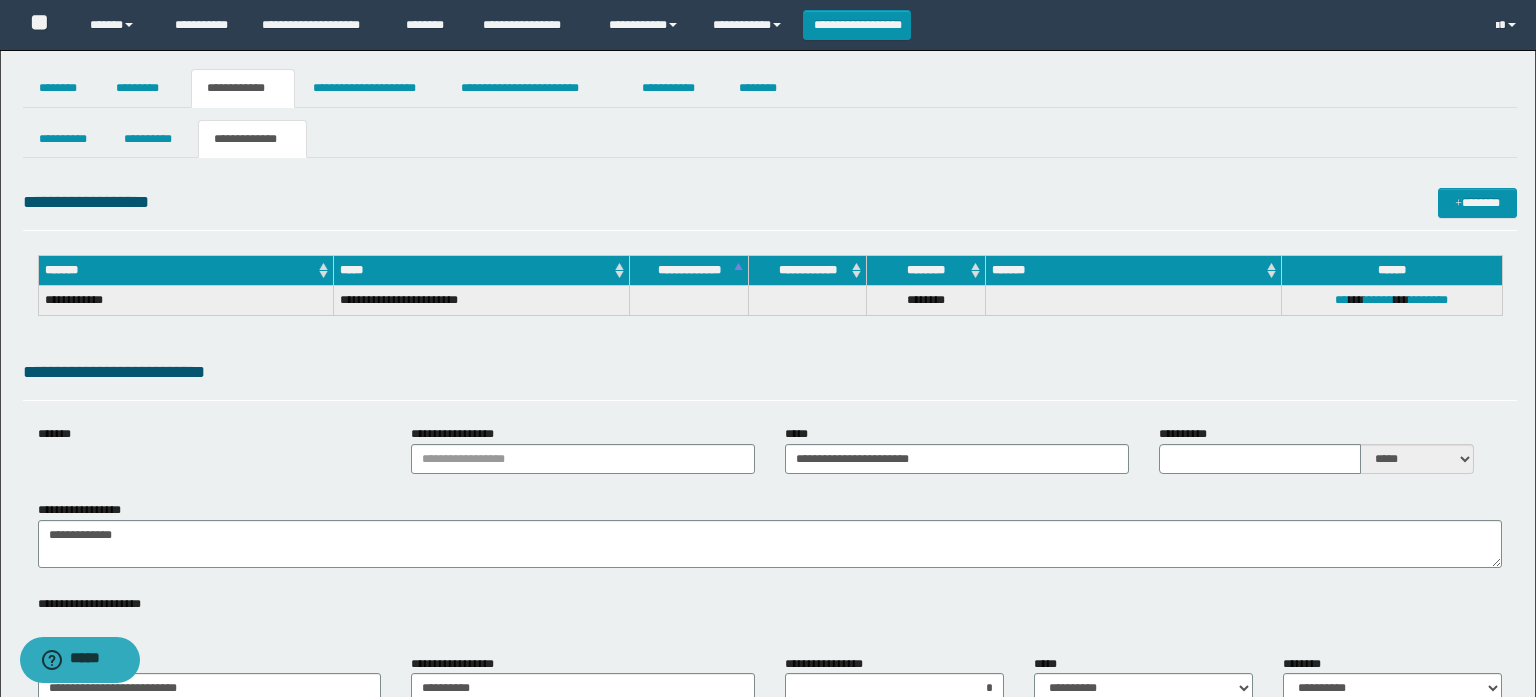 select on "*" 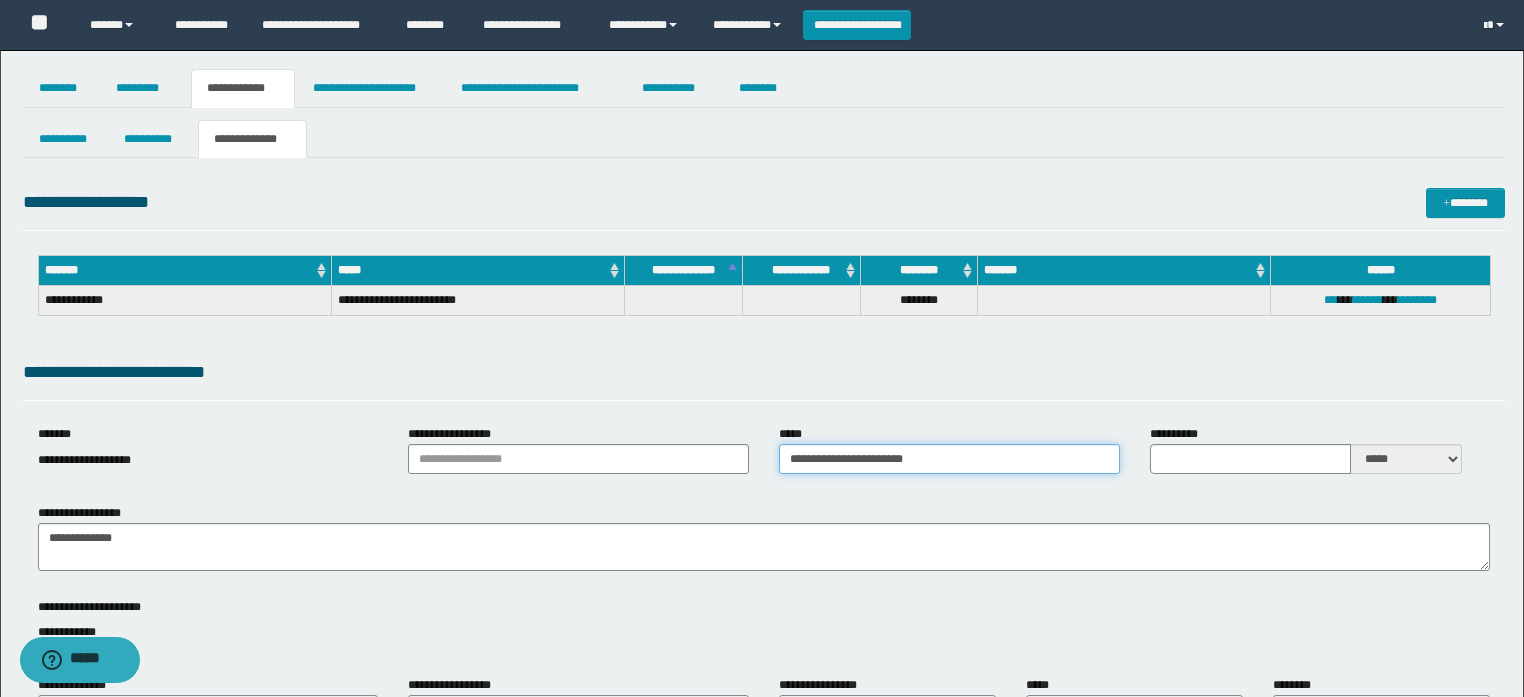 drag, startPoint x: 1034, startPoint y: 460, endPoint x: 595, endPoint y: 447, distance: 439.19244 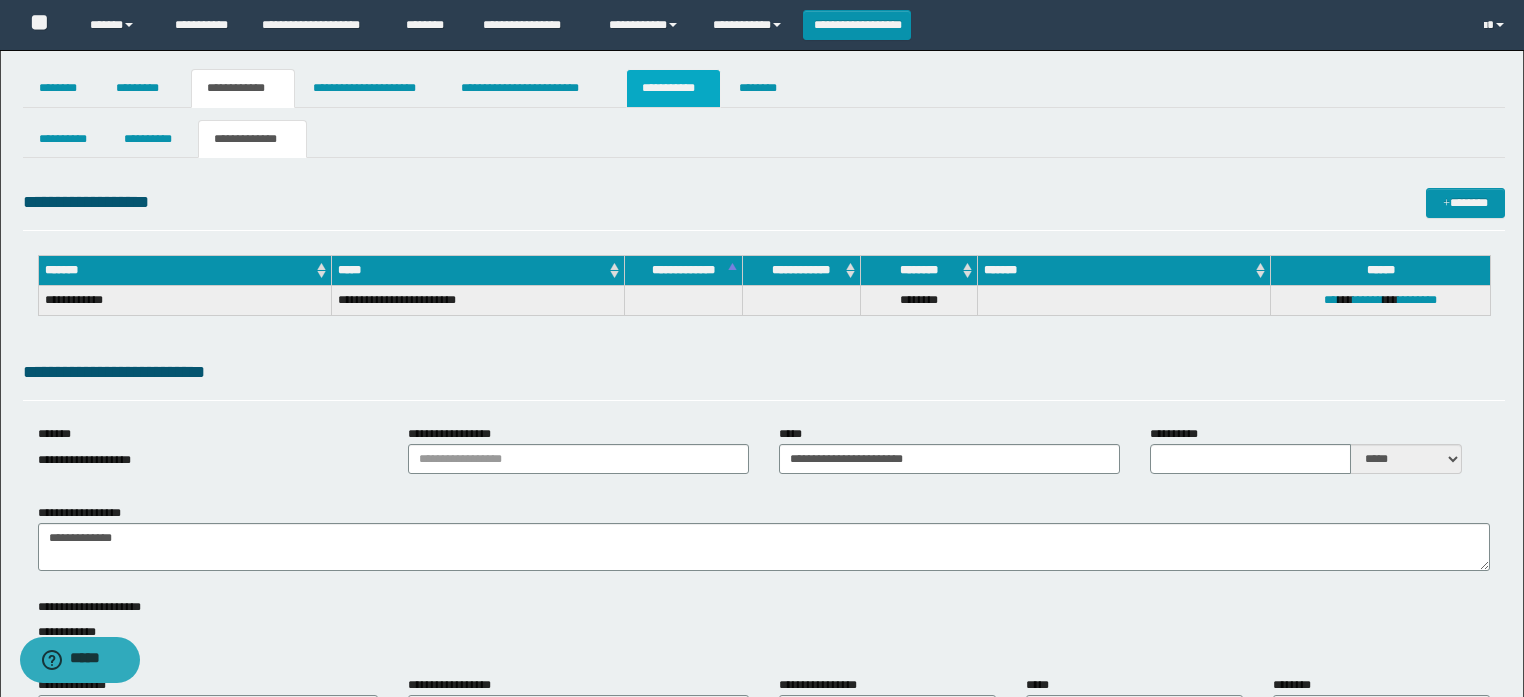 click on "**********" at bounding box center (673, 88) 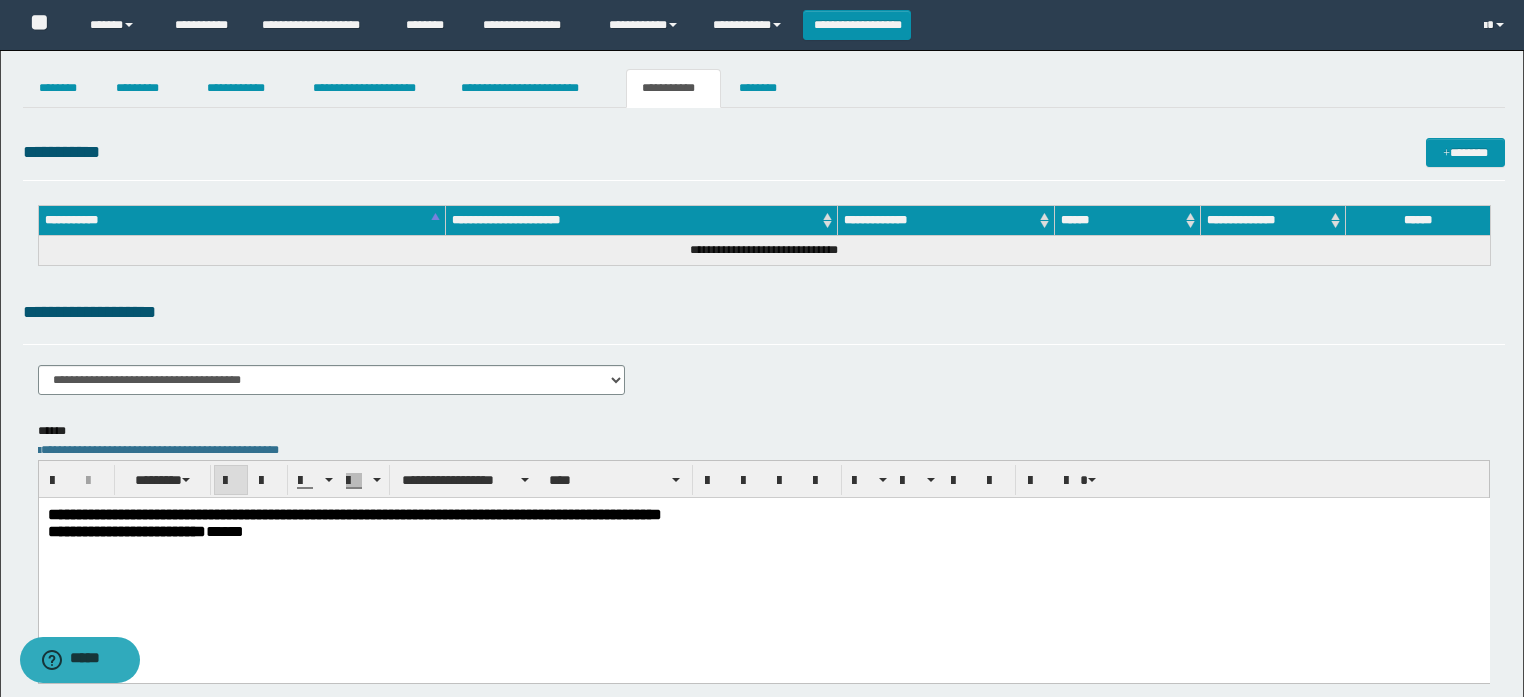 click on "**********" at bounding box center (354, 513) 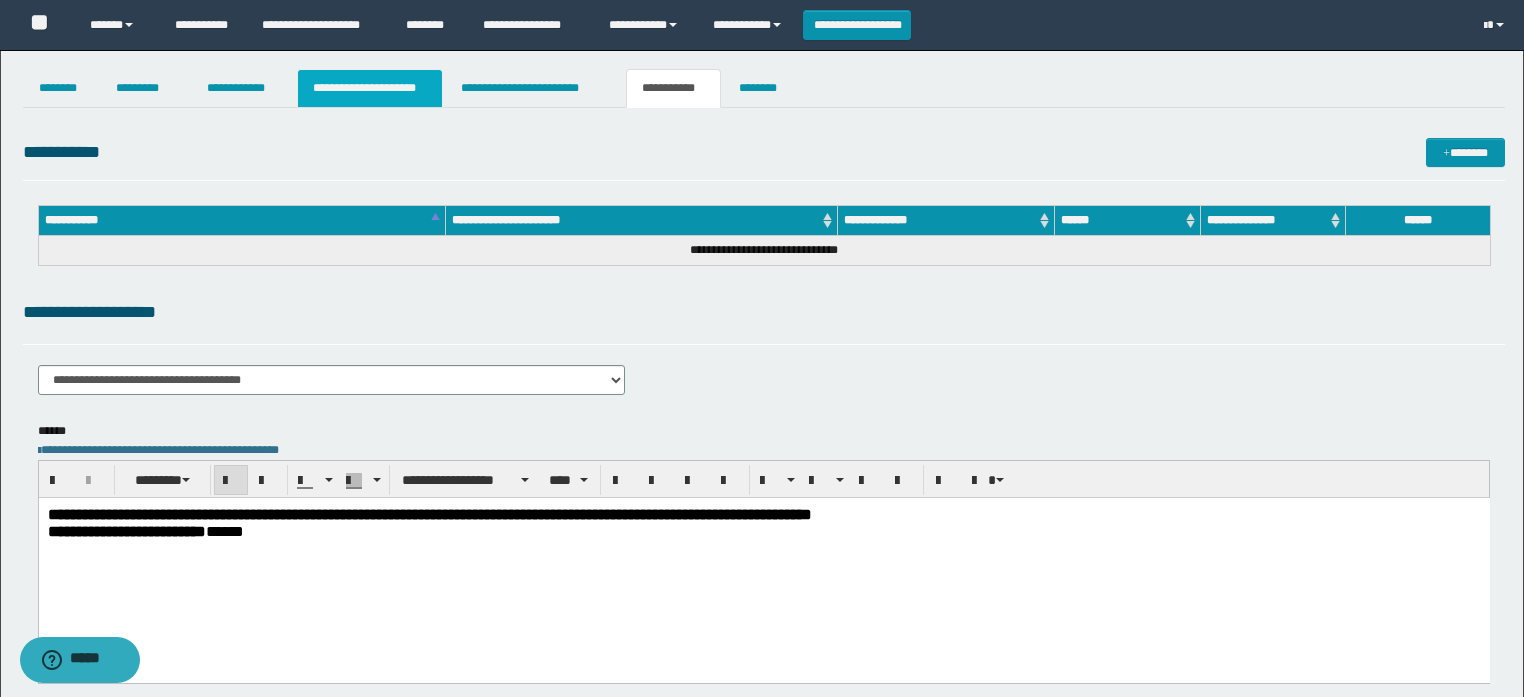 click on "**********" at bounding box center (370, 88) 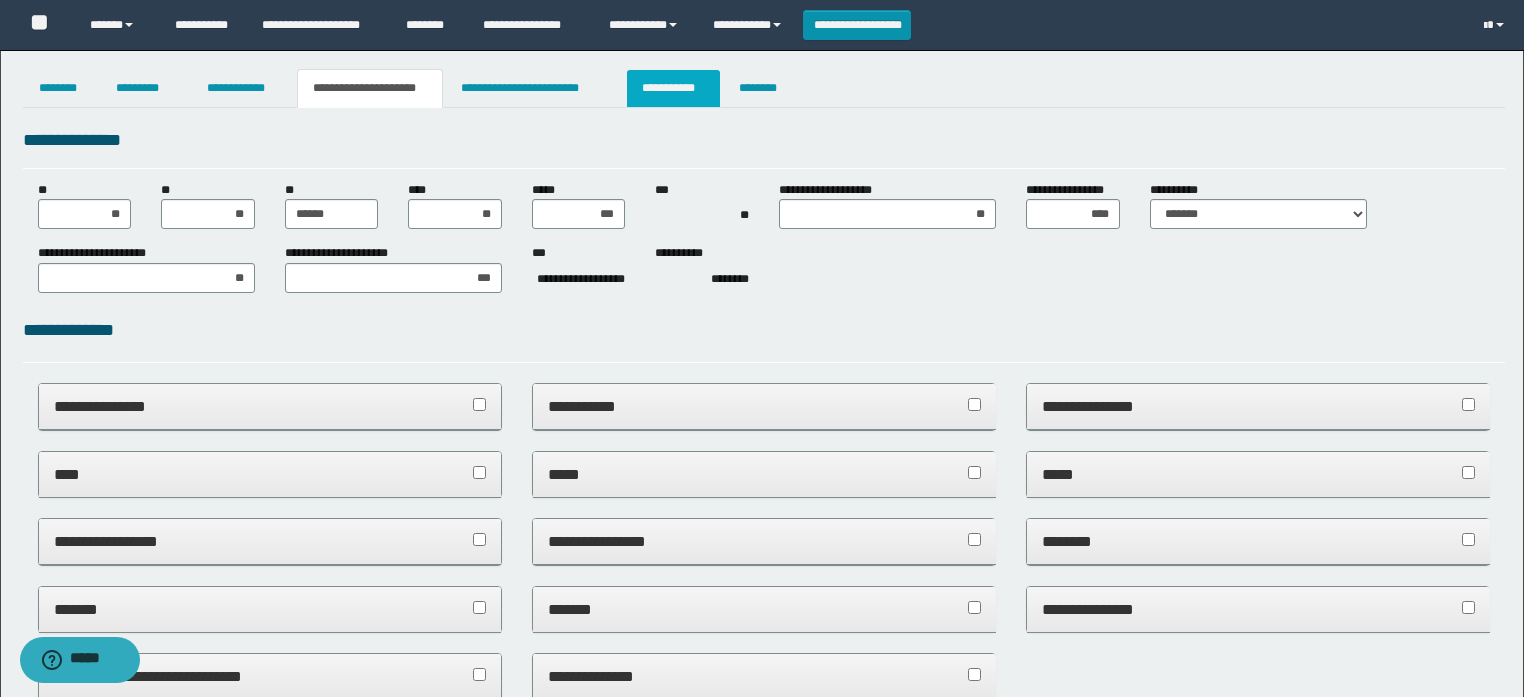 click on "**********" at bounding box center [673, 88] 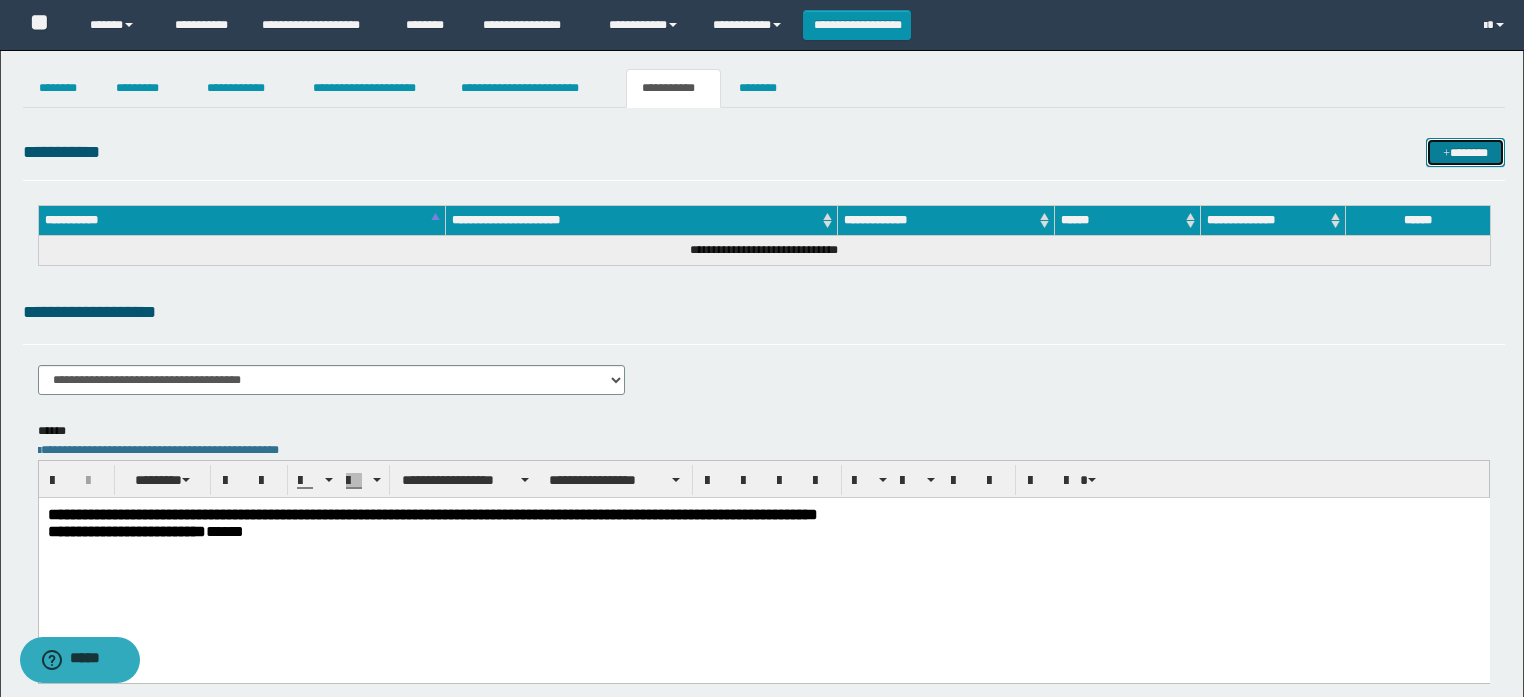 click at bounding box center (1446, 154) 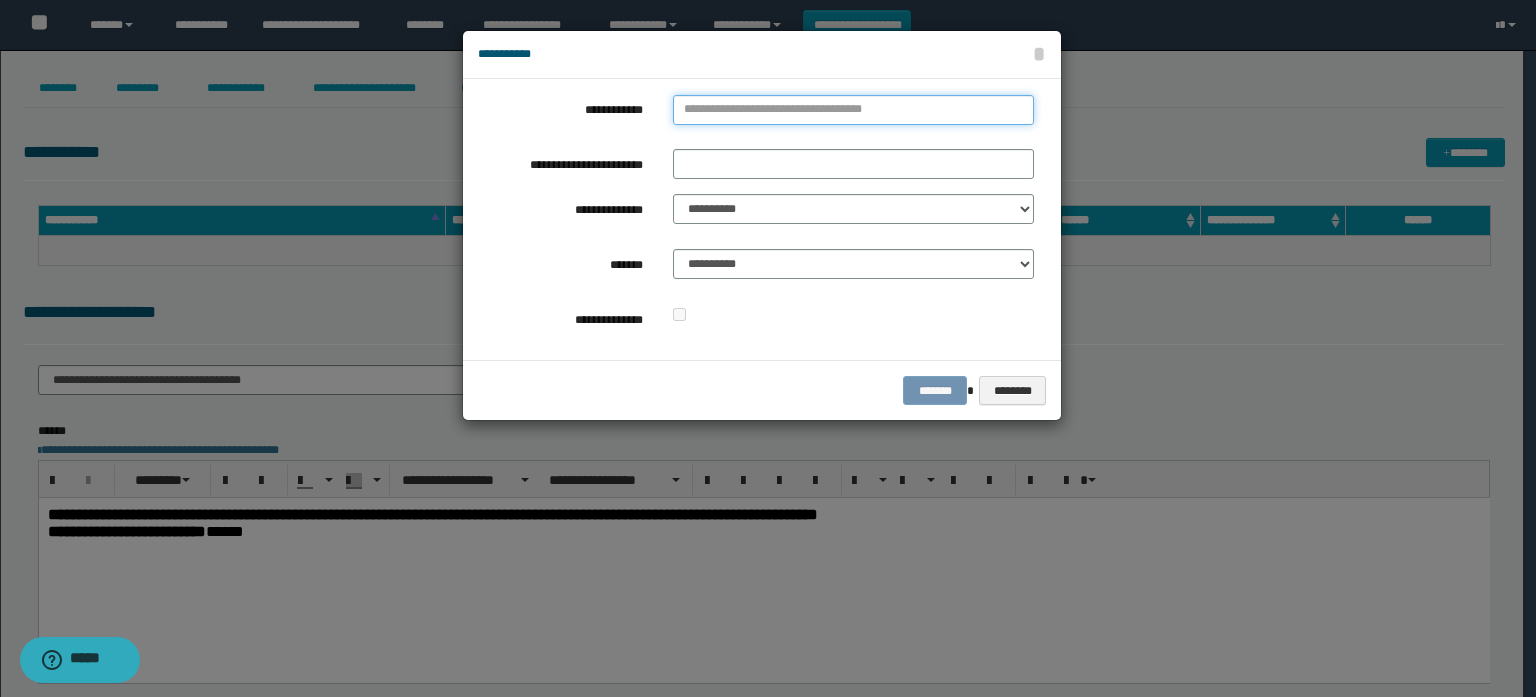 click on "**********" at bounding box center (853, 110) 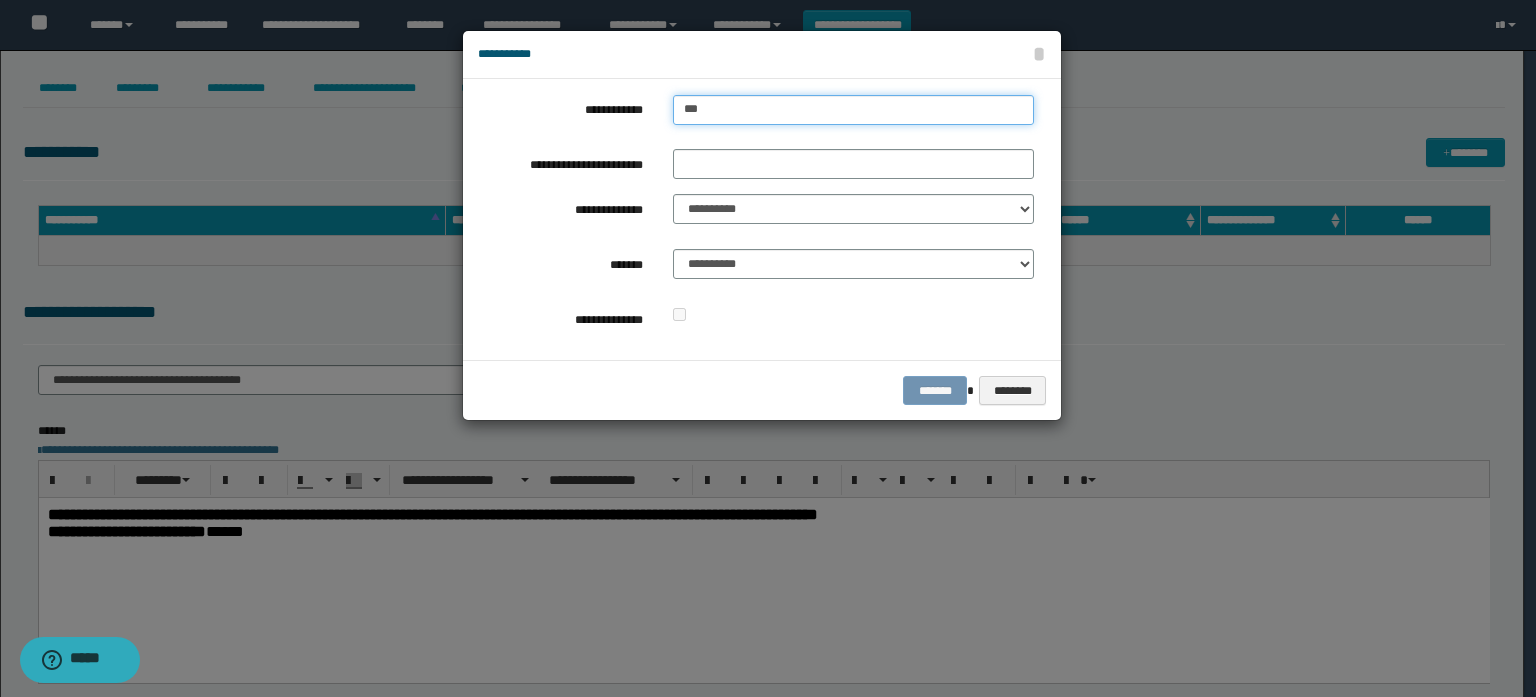 type on "****" 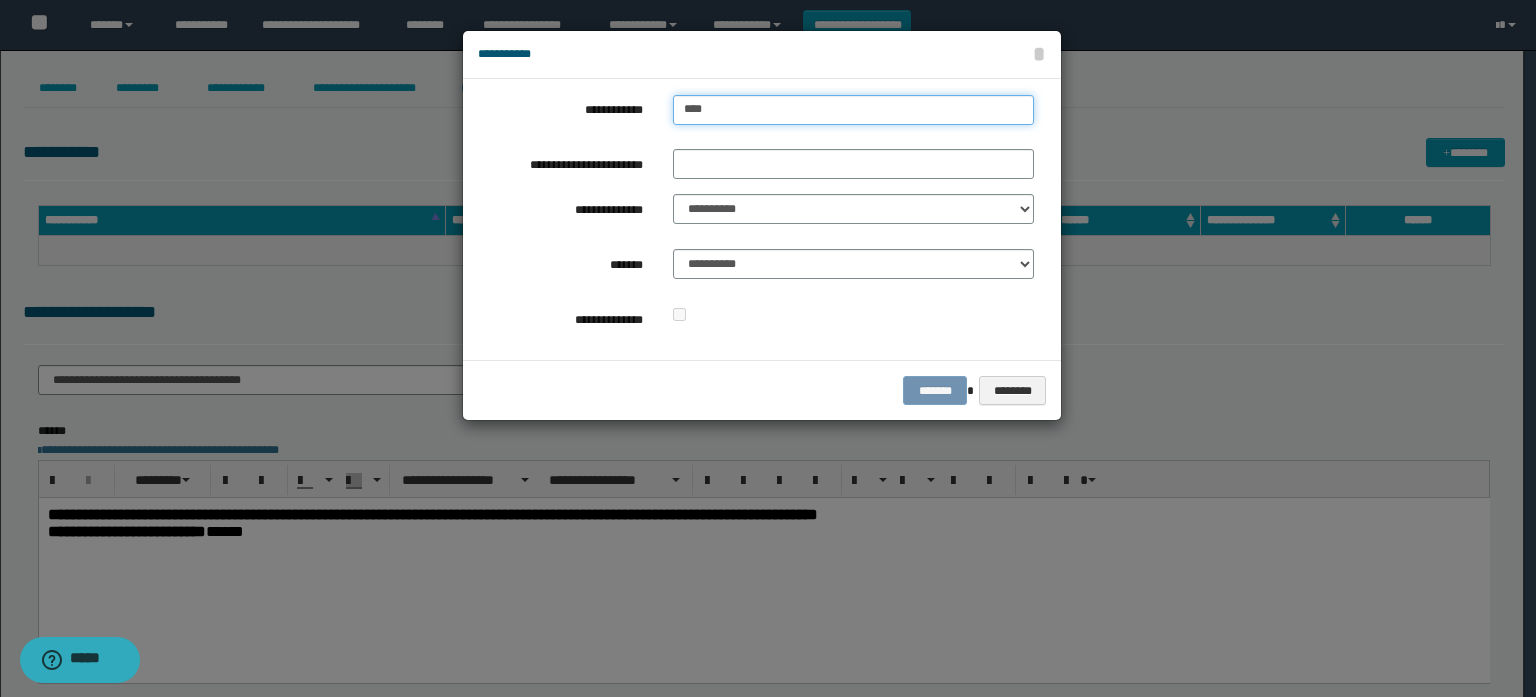 type on "****" 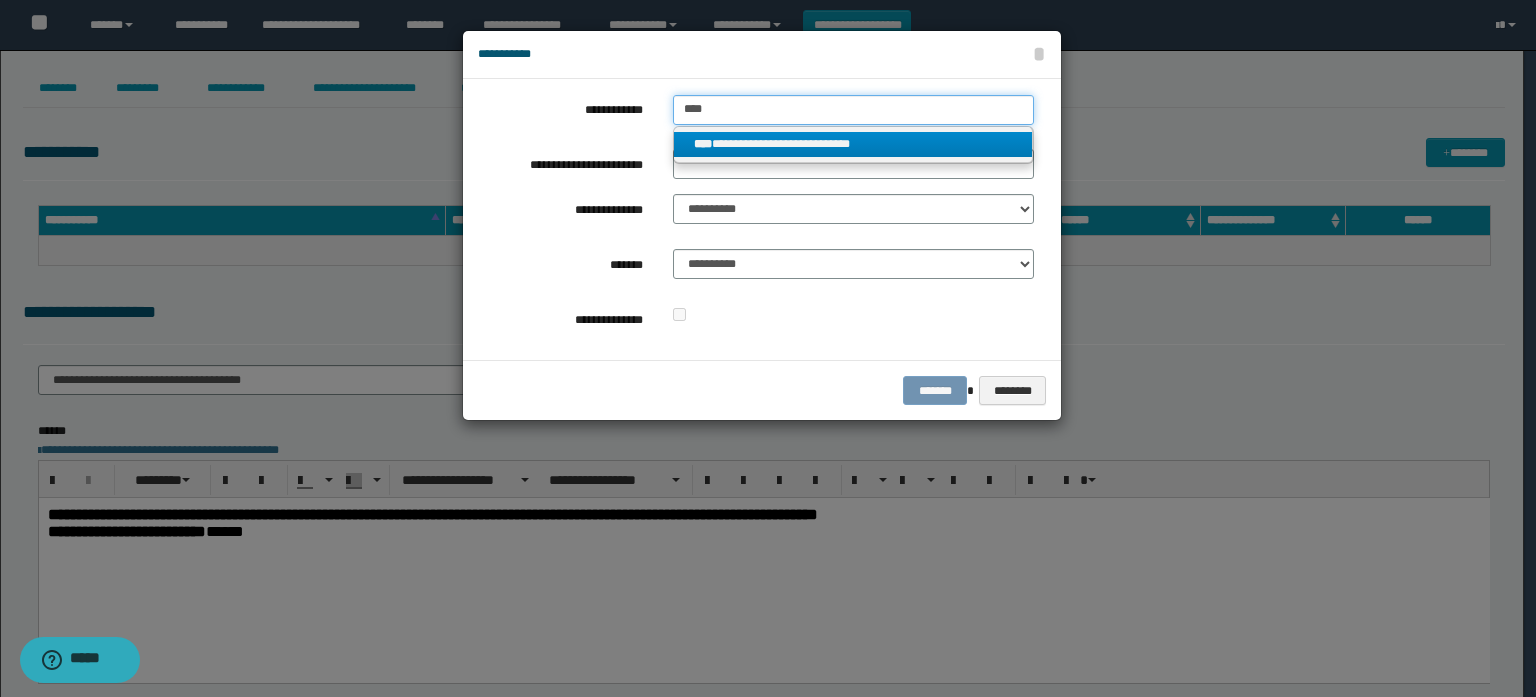 click on "**********" at bounding box center (756, 114) 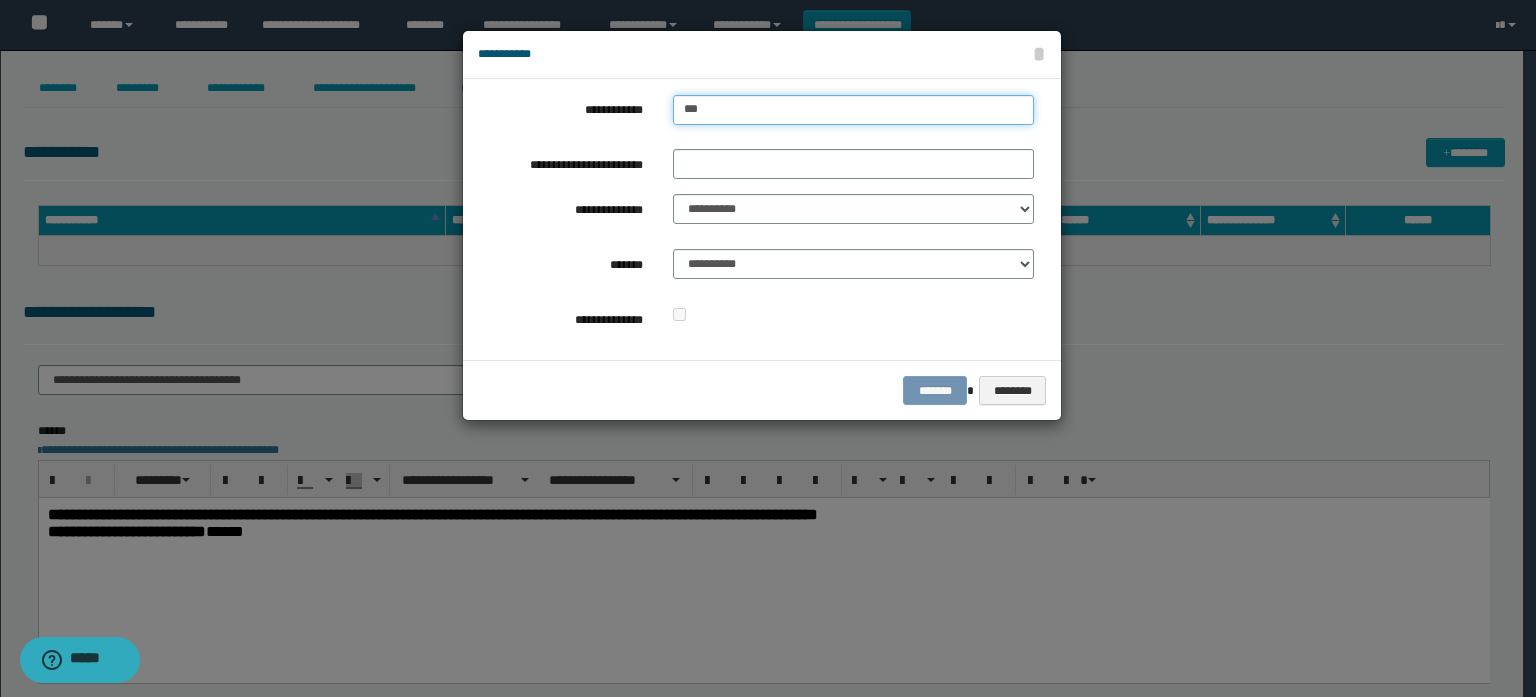 type on "****" 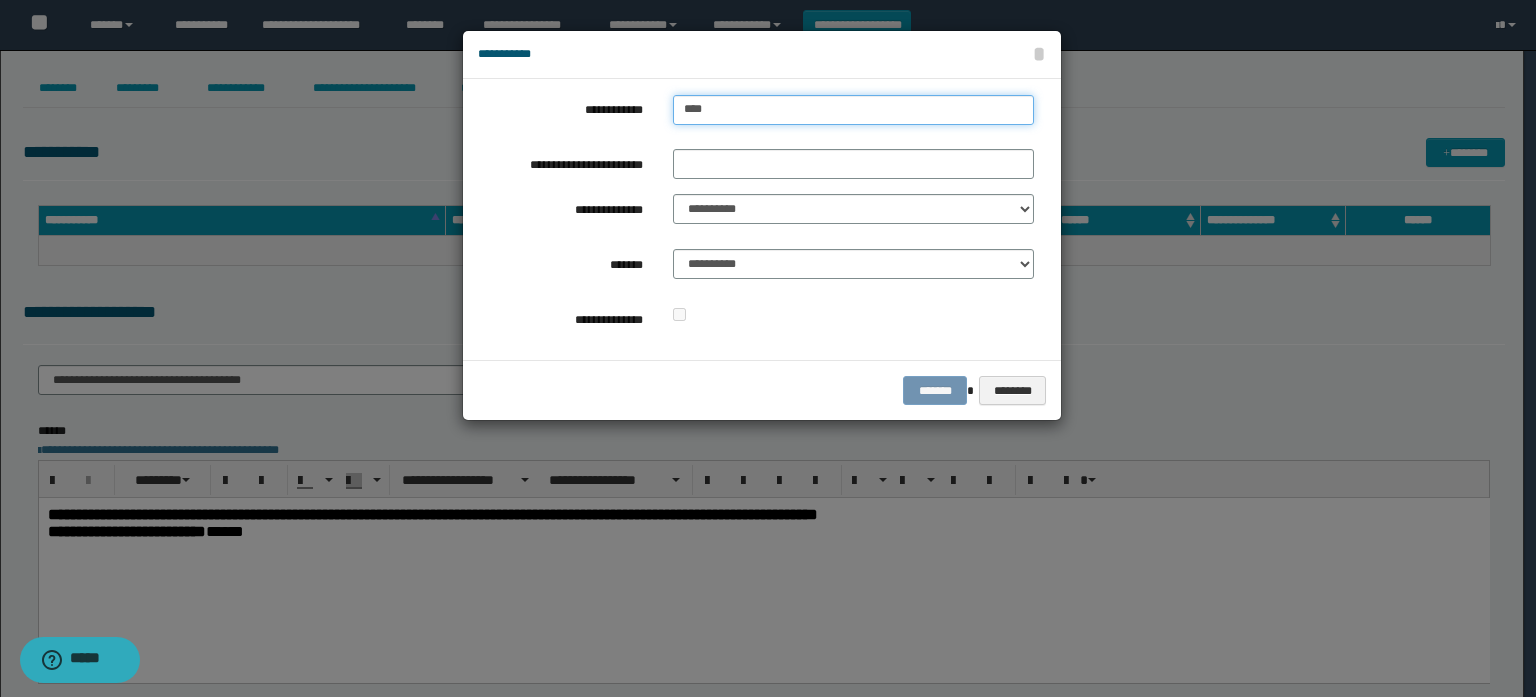 type on "****" 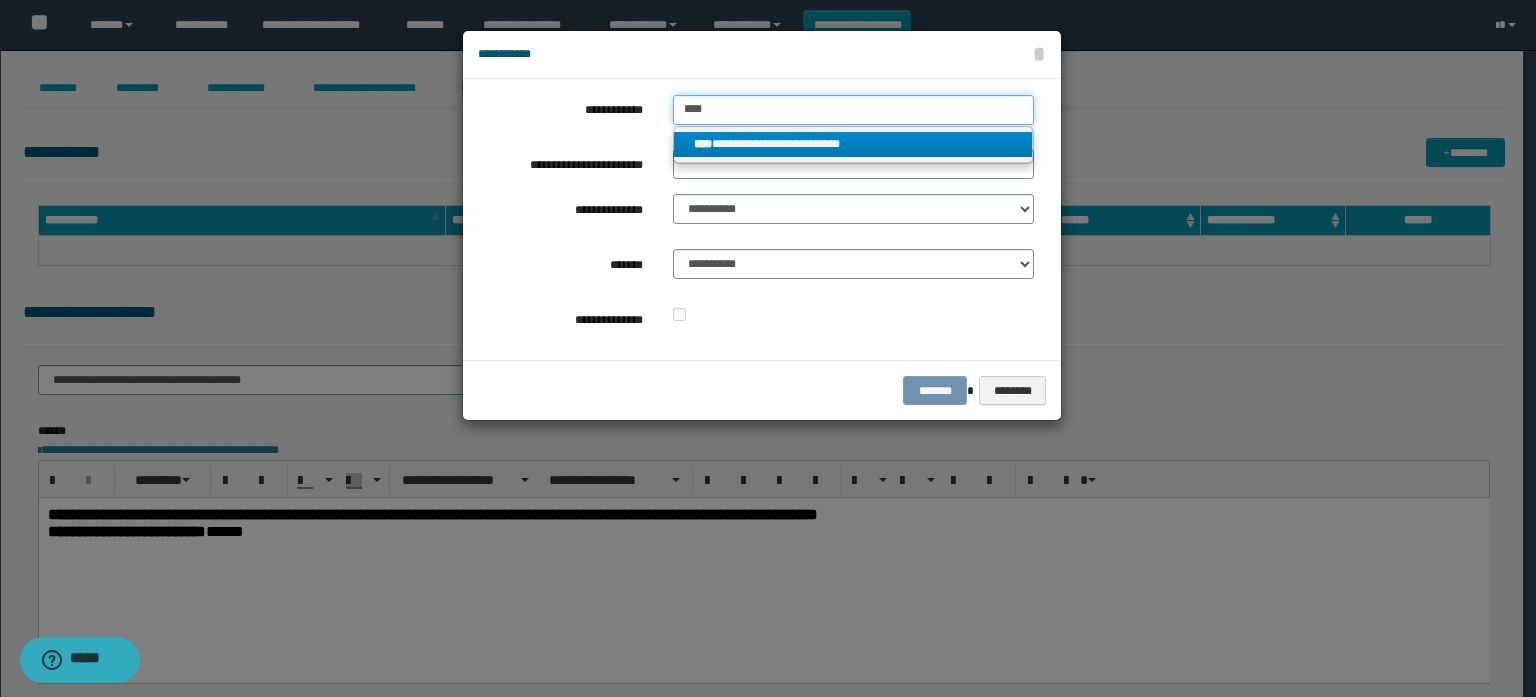 type on "****" 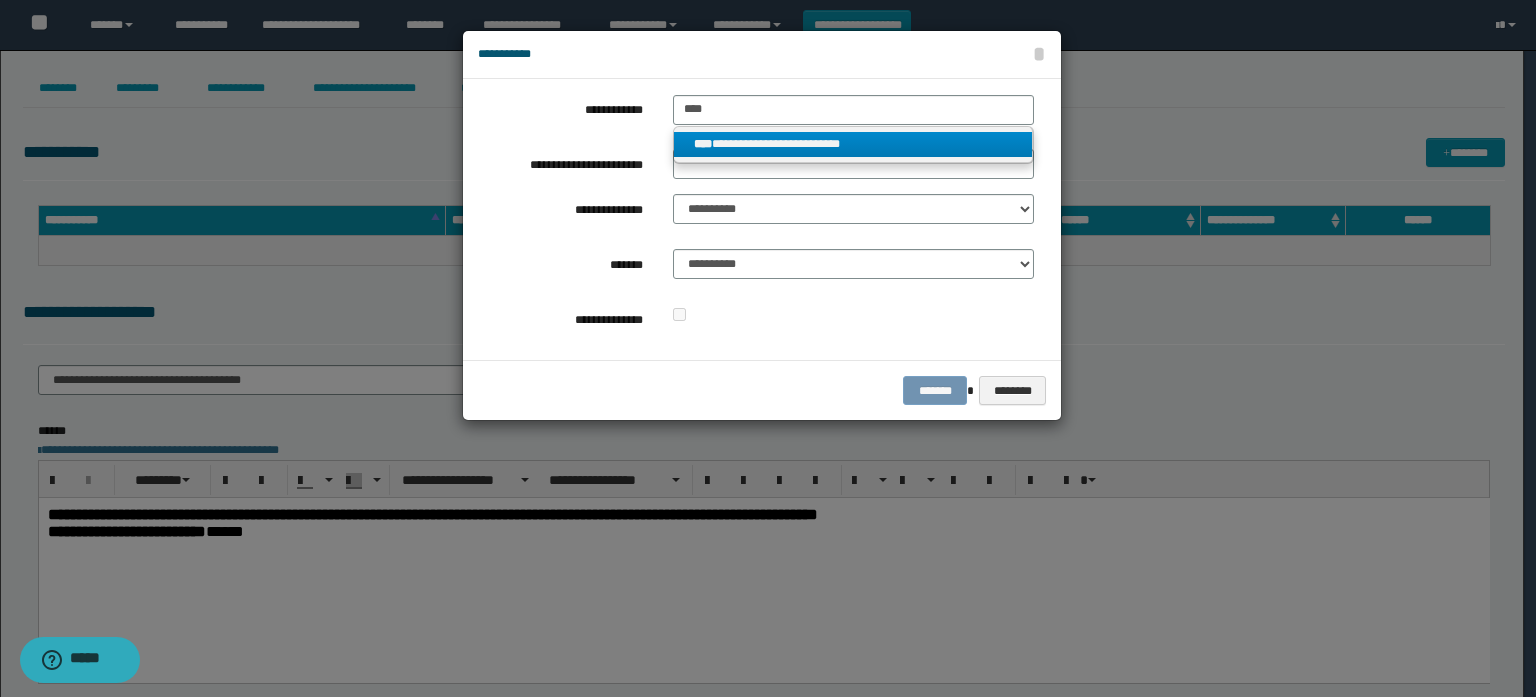 click on "**********" at bounding box center (853, 144) 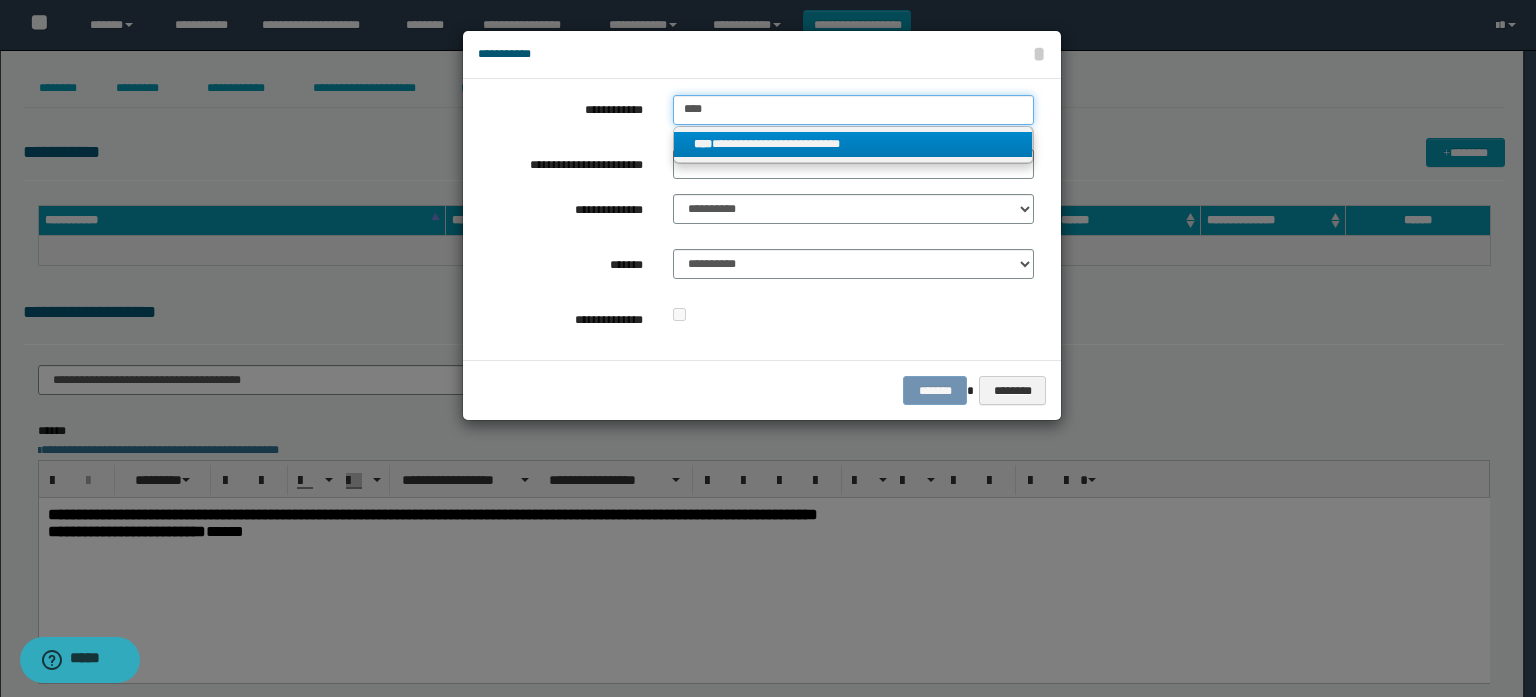 type 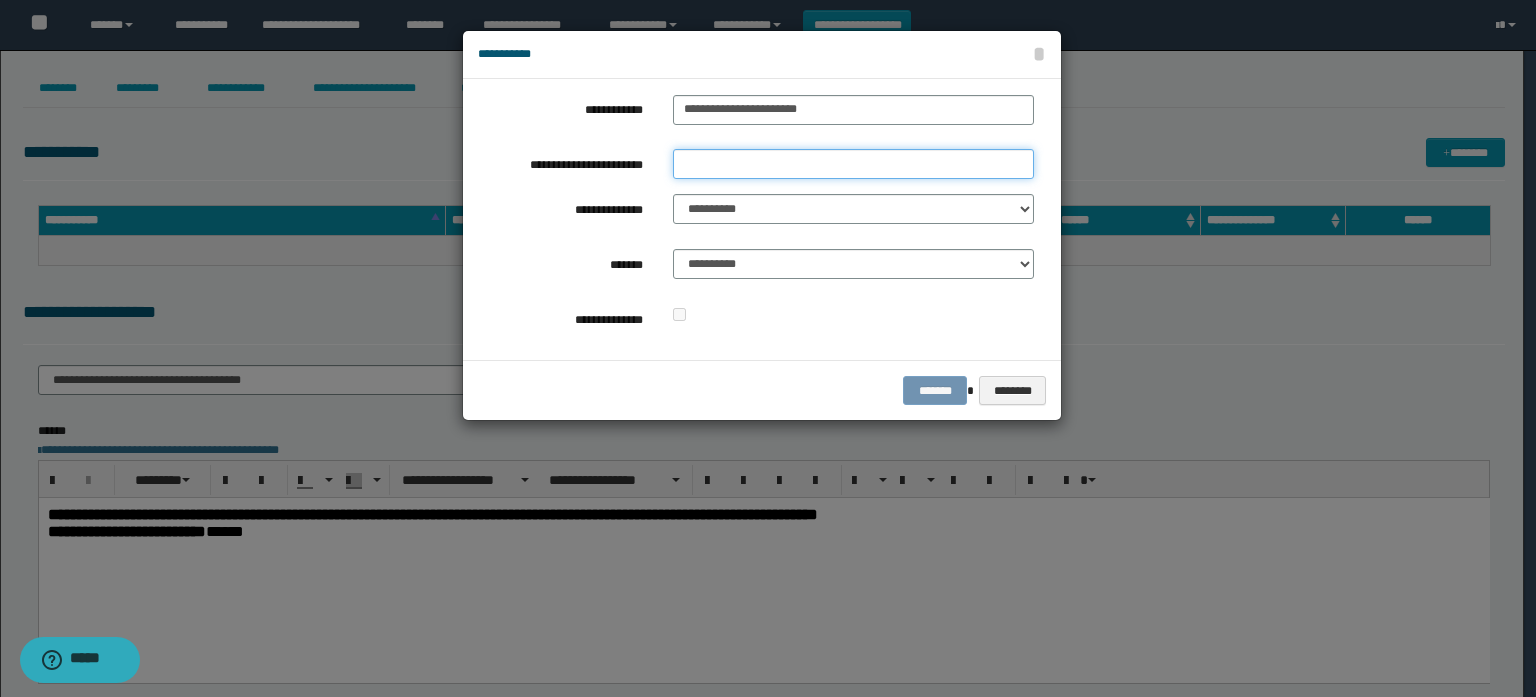 click on "**********" at bounding box center [853, 164] 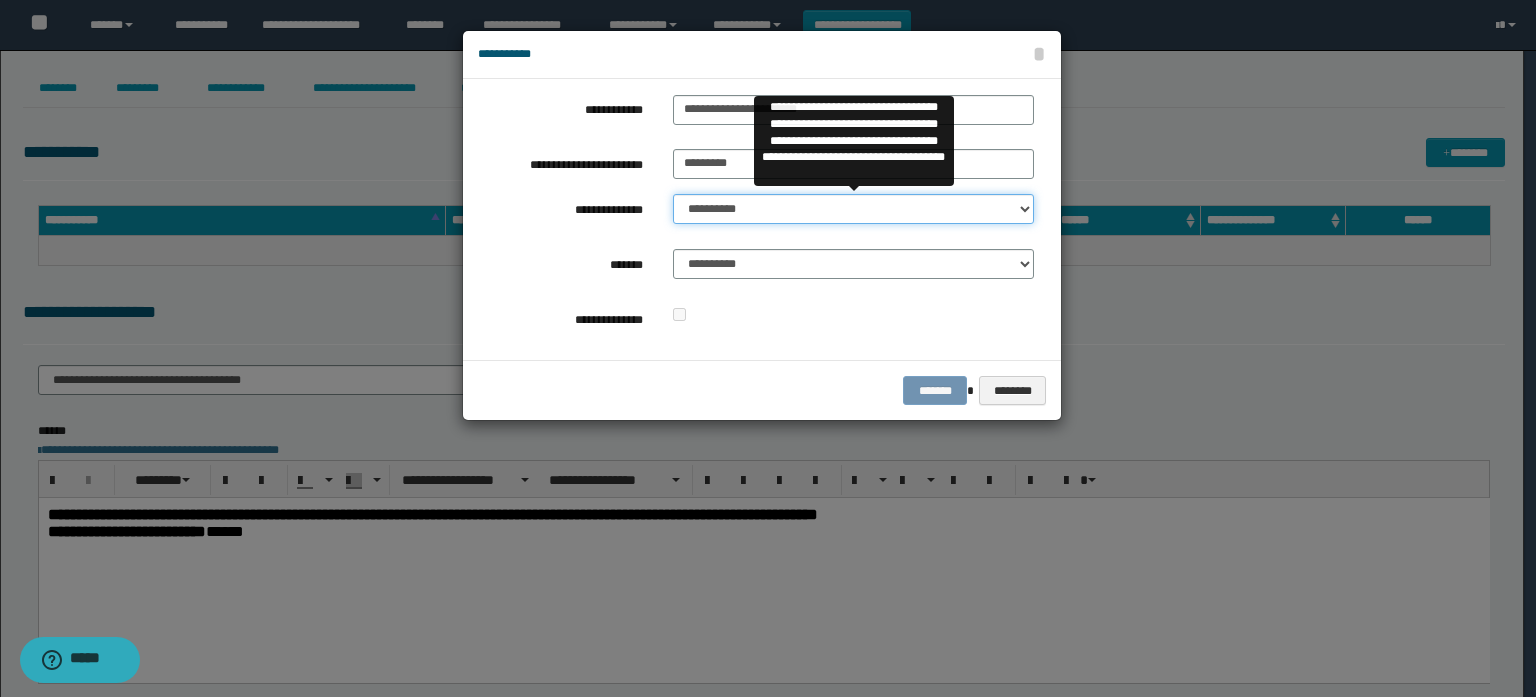 drag, startPoint x: 733, startPoint y: 200, endPoint x: 738, endPoint y: 212, distance: 13 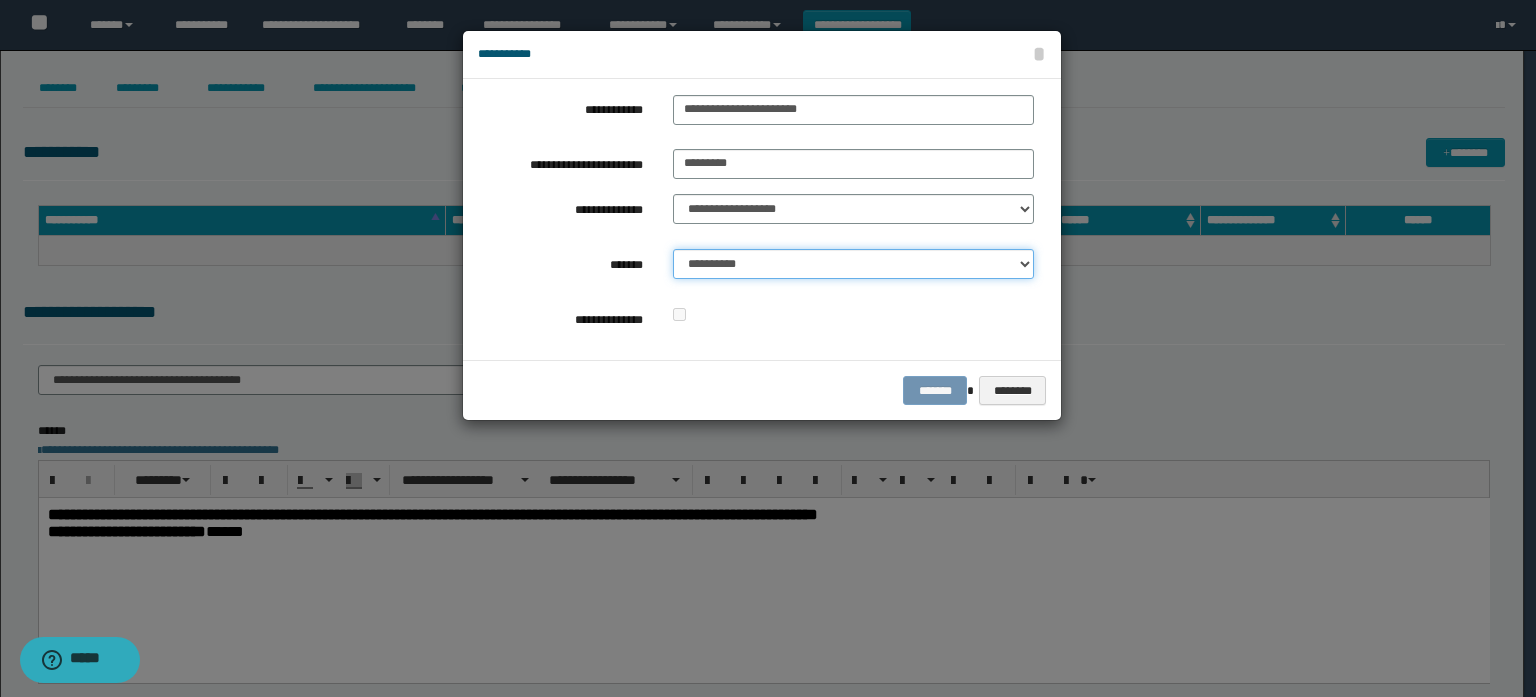 click on "**********" at bounding box center [853, 264] 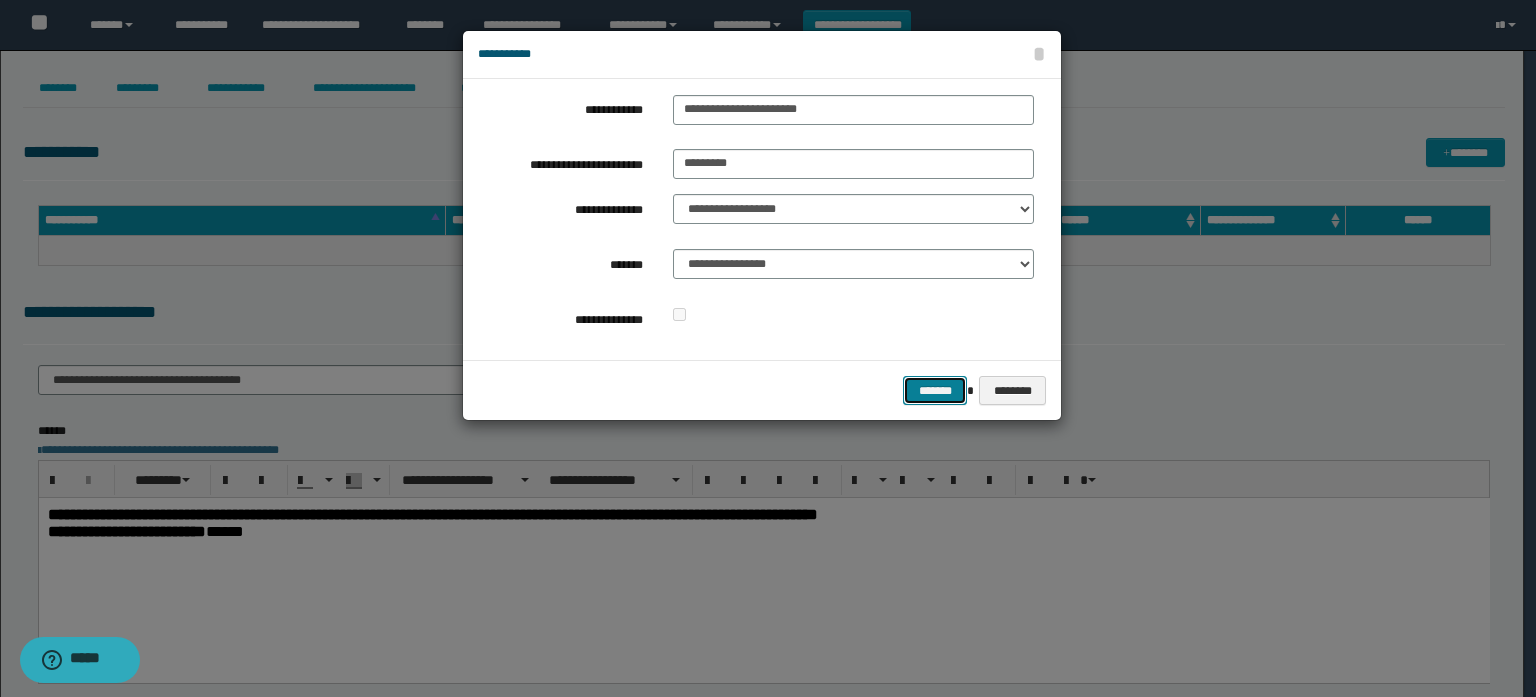 click on "*******" at bounding box center (935, 391) 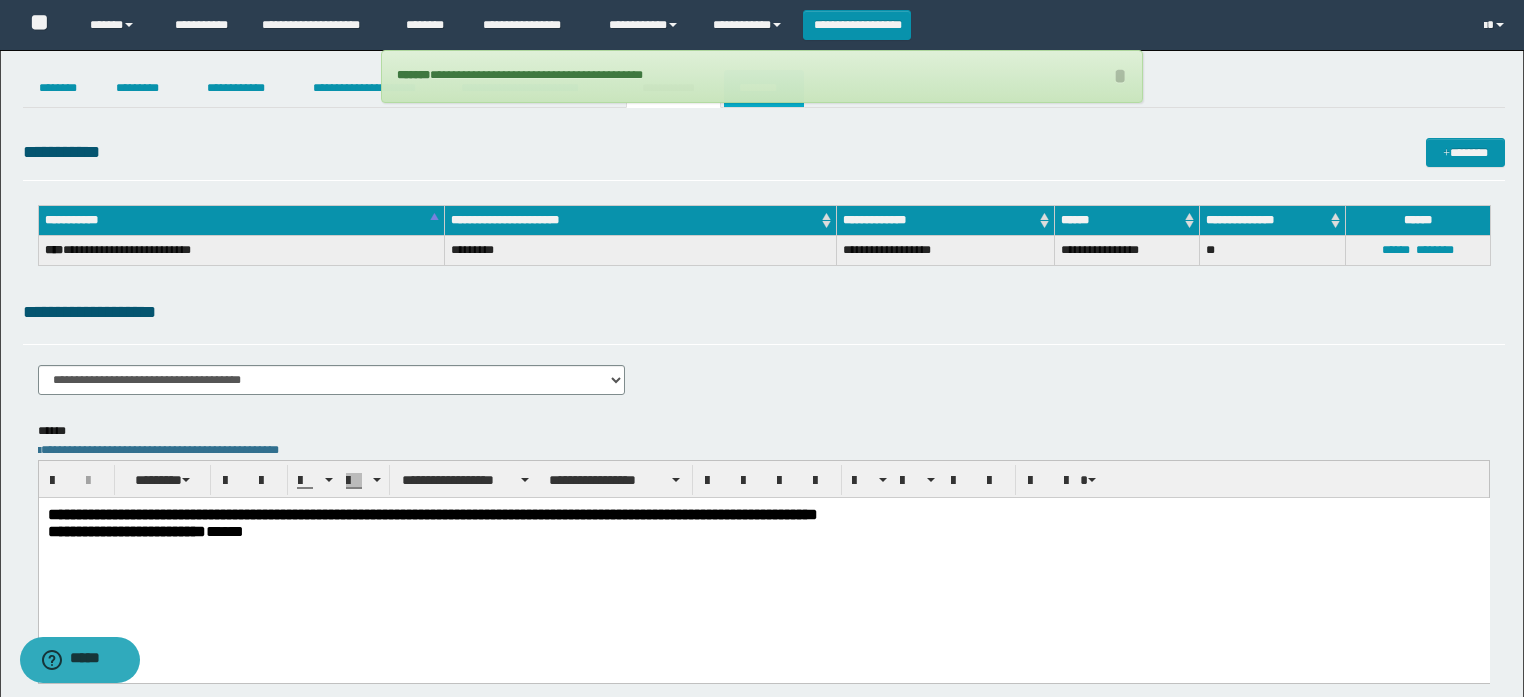 click on "********" at bounding box center (764, 88) 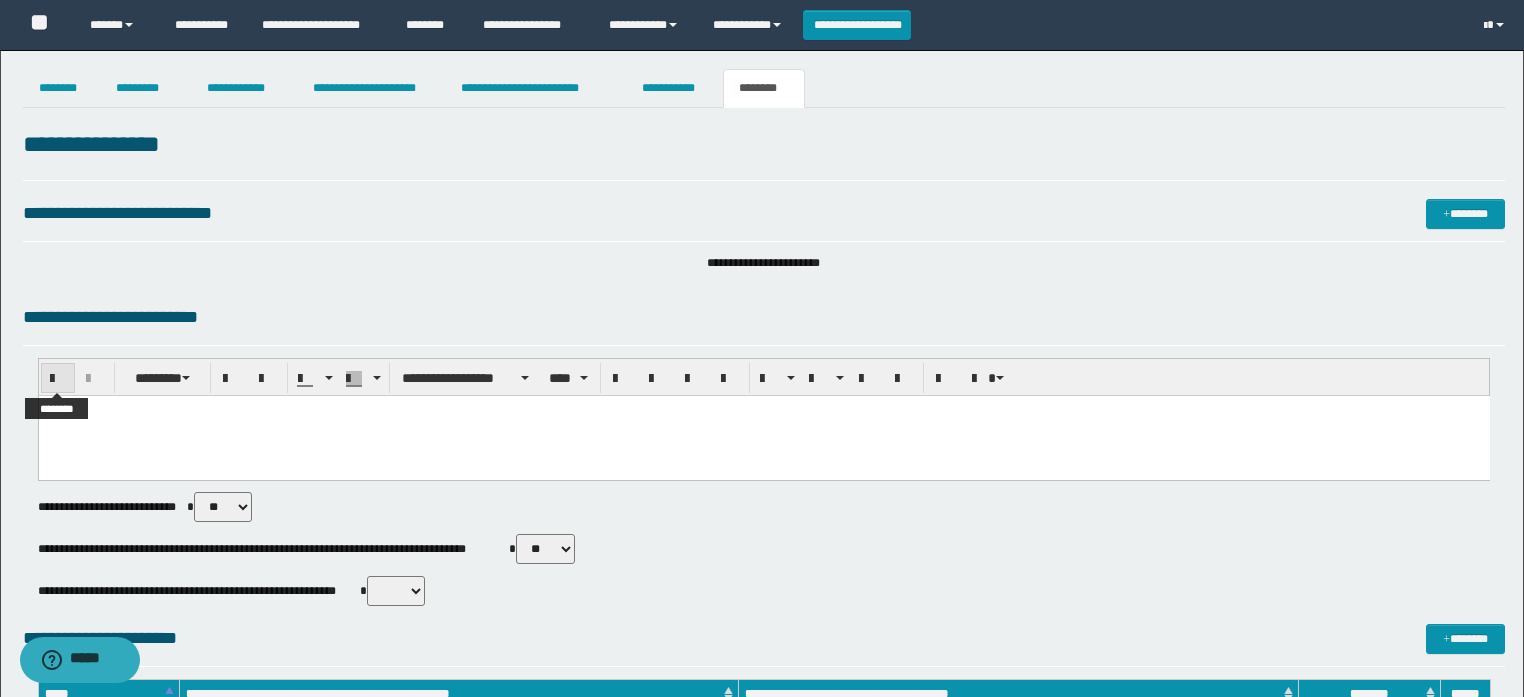 click at bounding box center (58, 378) 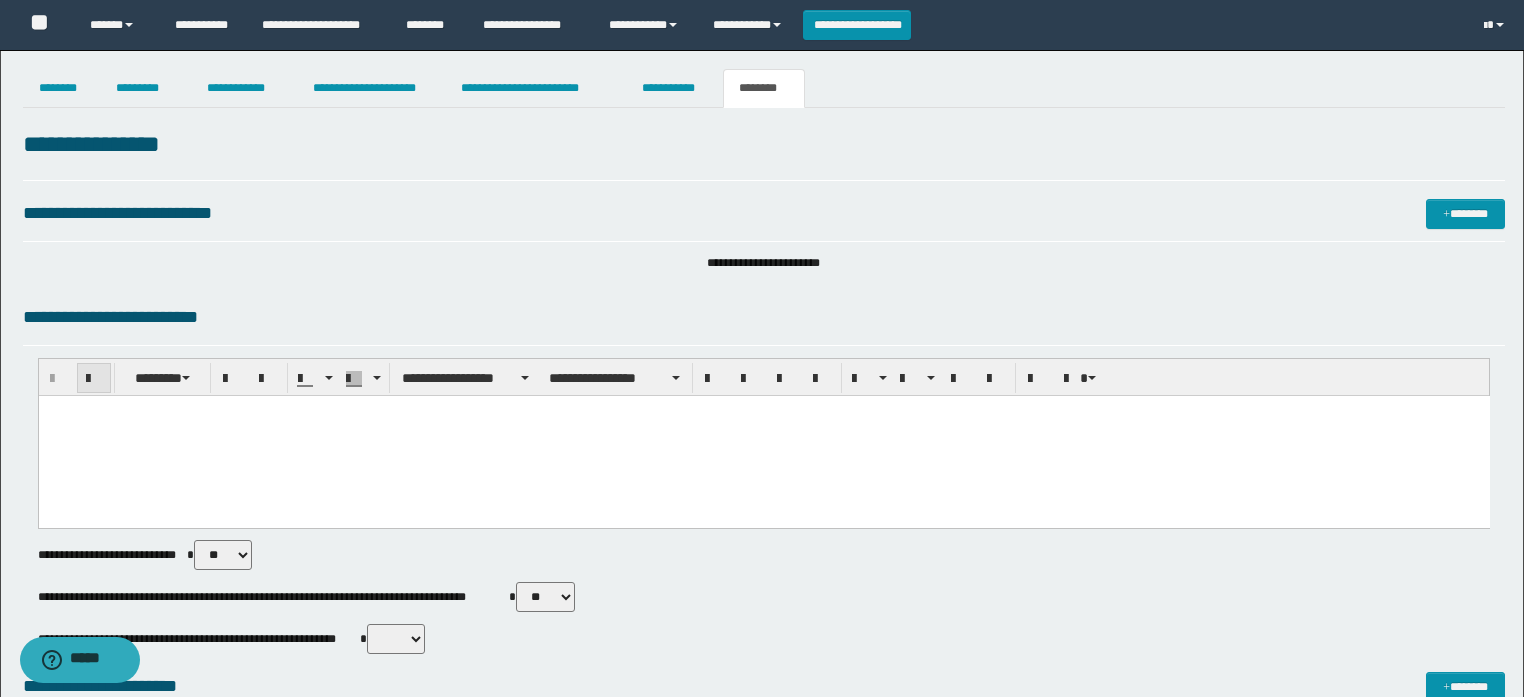 click at bounding box center [94, 379] 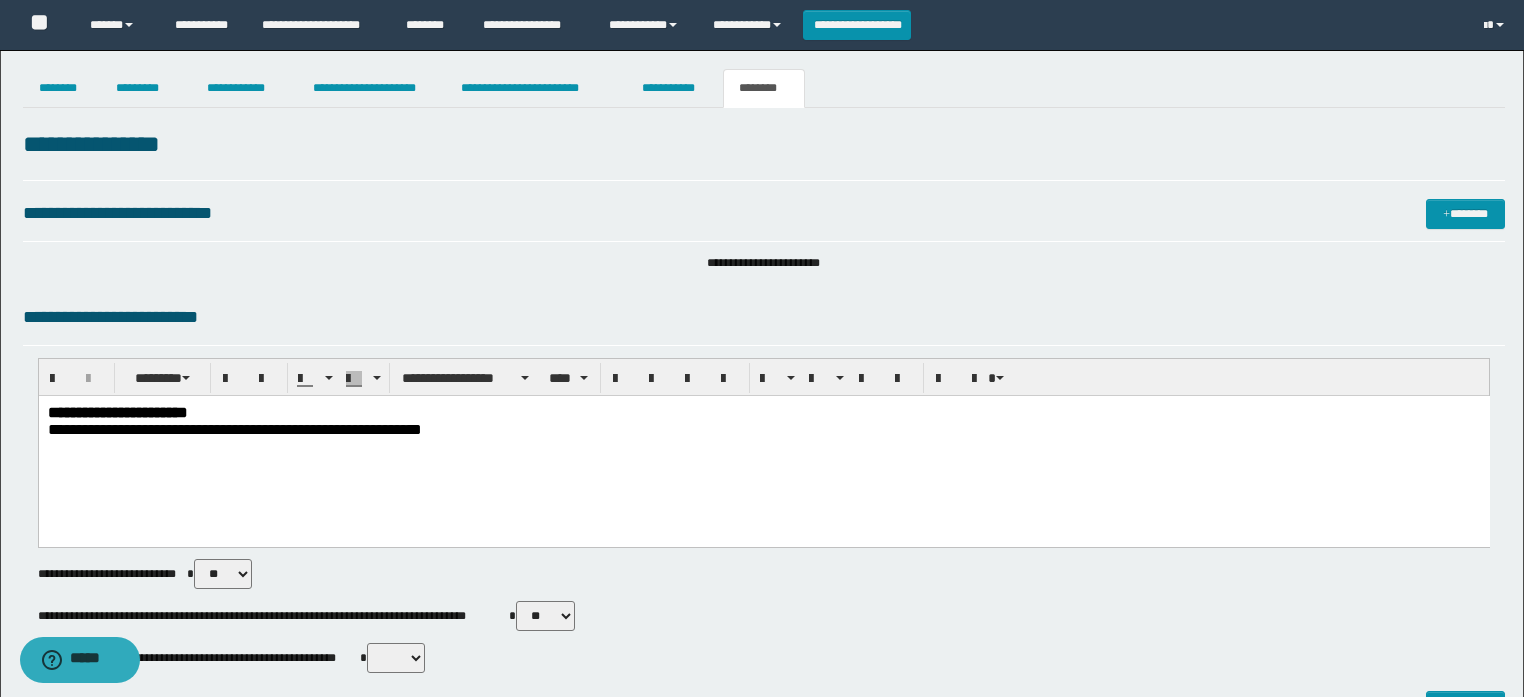 drag, startPoint x: 679, startPoint y: 496, endPoint x: 679, endPoint y: 479, distance: 17 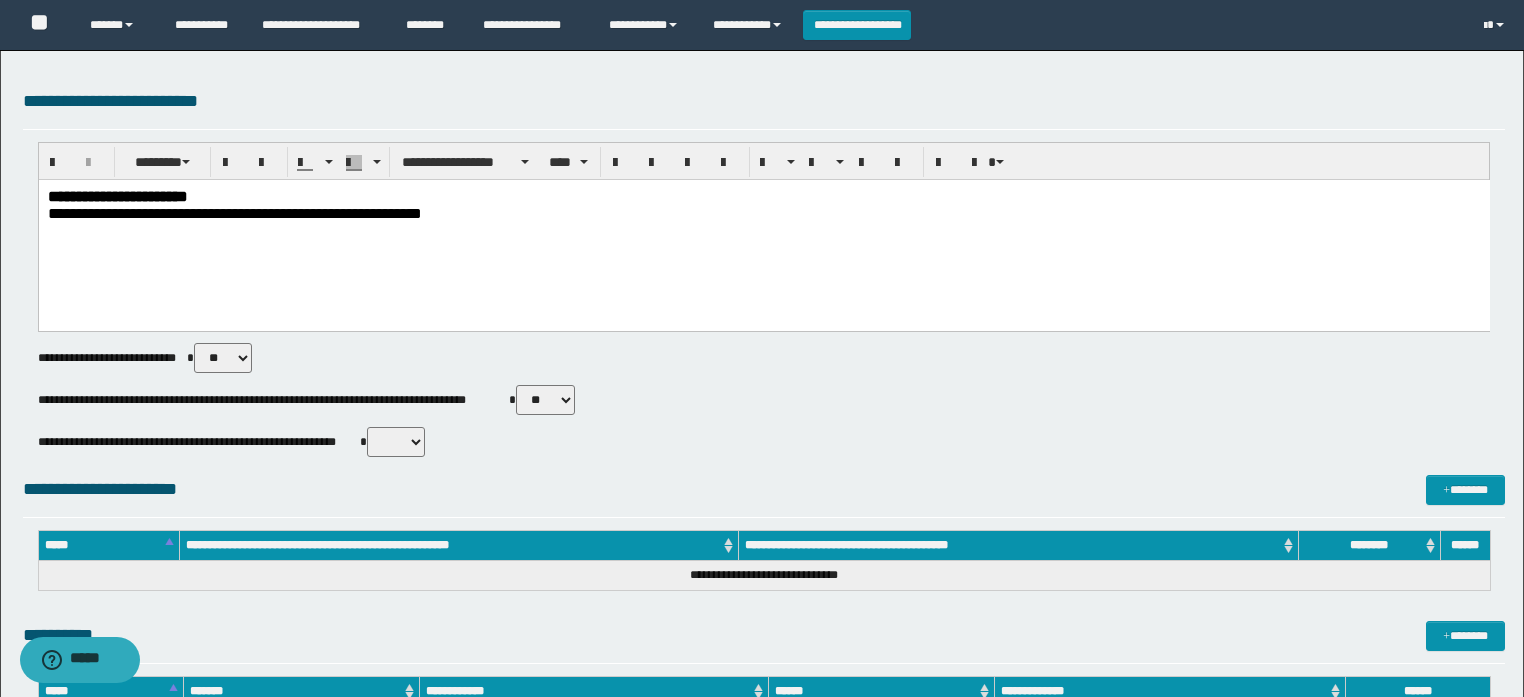 scroll, scrollTop: 0, scrollLeft: 0, axis: both 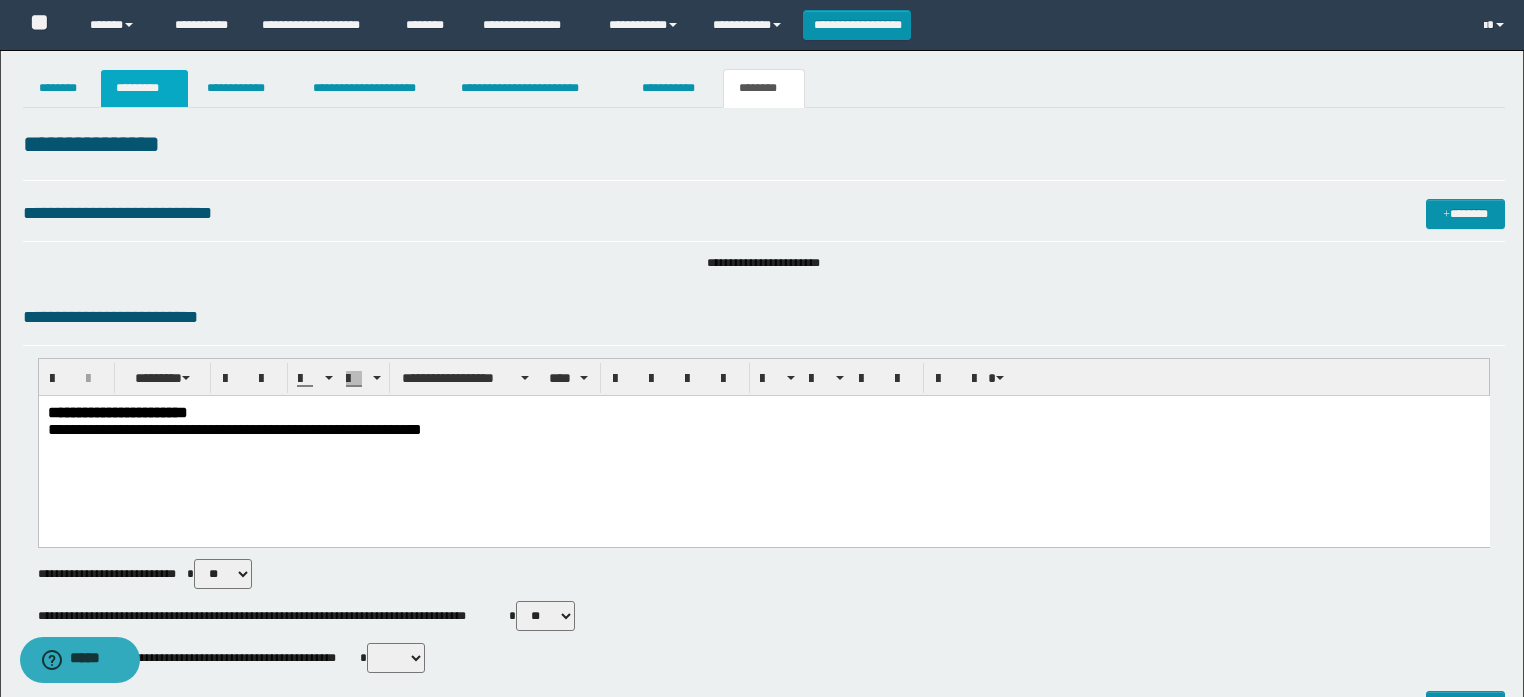 click on "*********" at bounding box center [144, 88] 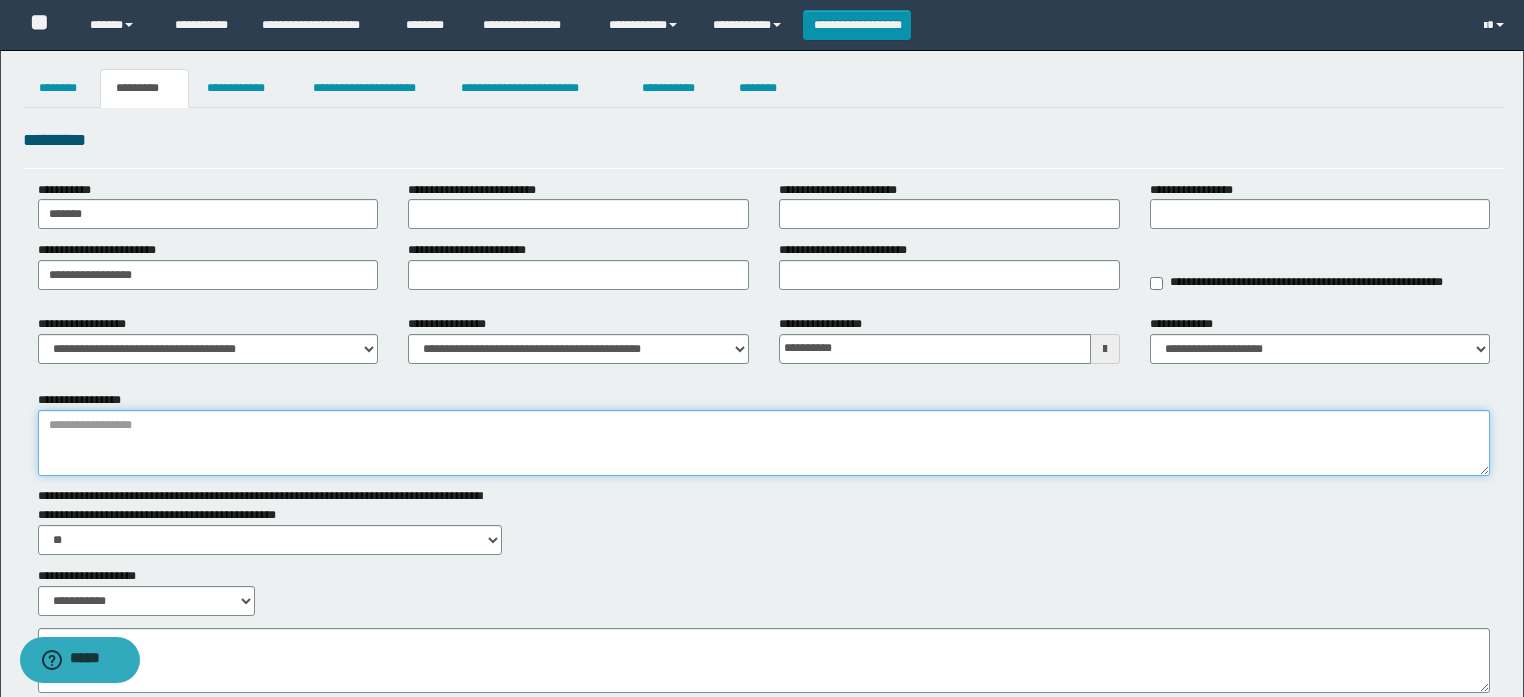 drag, startPoint x: 271, startPoint y: 456, endPoint x: 275, endPoint y: 444, distance: 12.649111 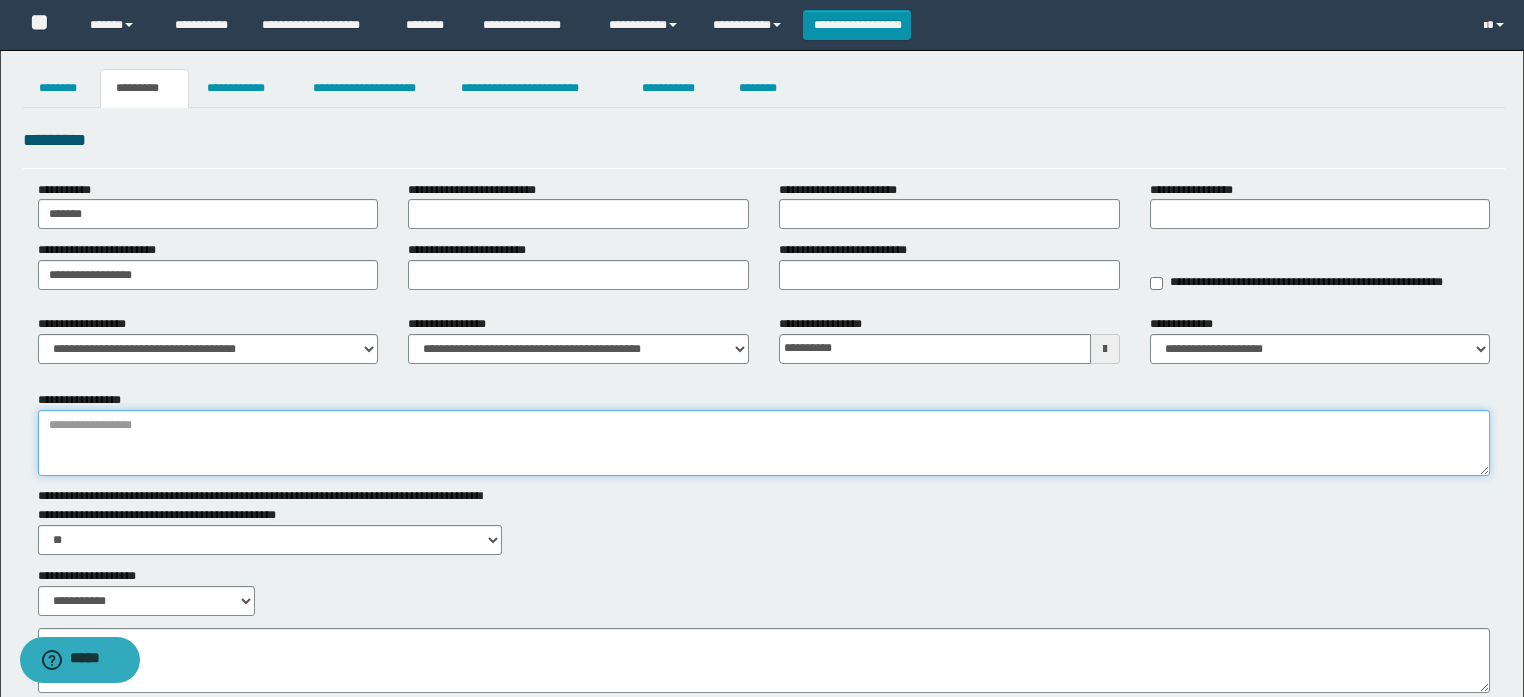 drag, startPoint x: 179, startPoint y: 434, endPoint x: 208, endPoint y: 422, distance: 31.38471 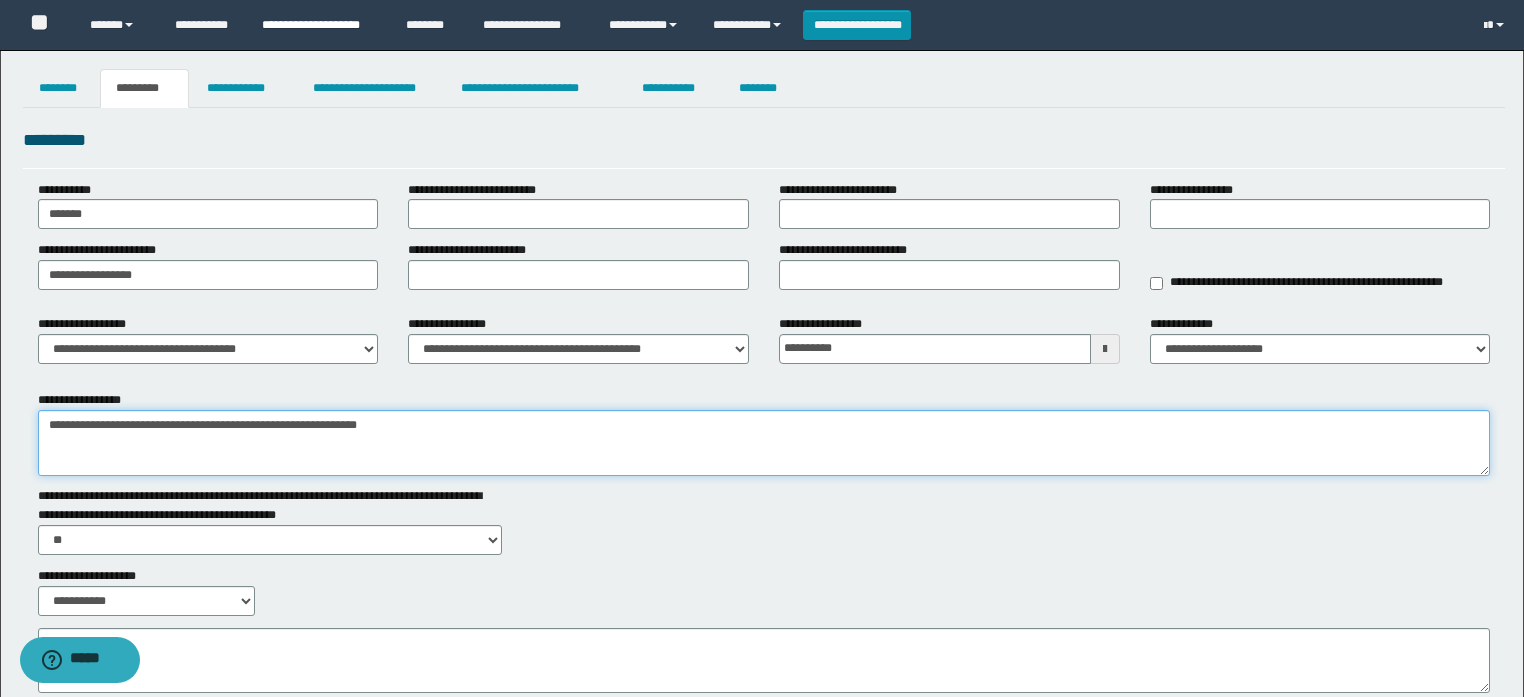 type on "**********" 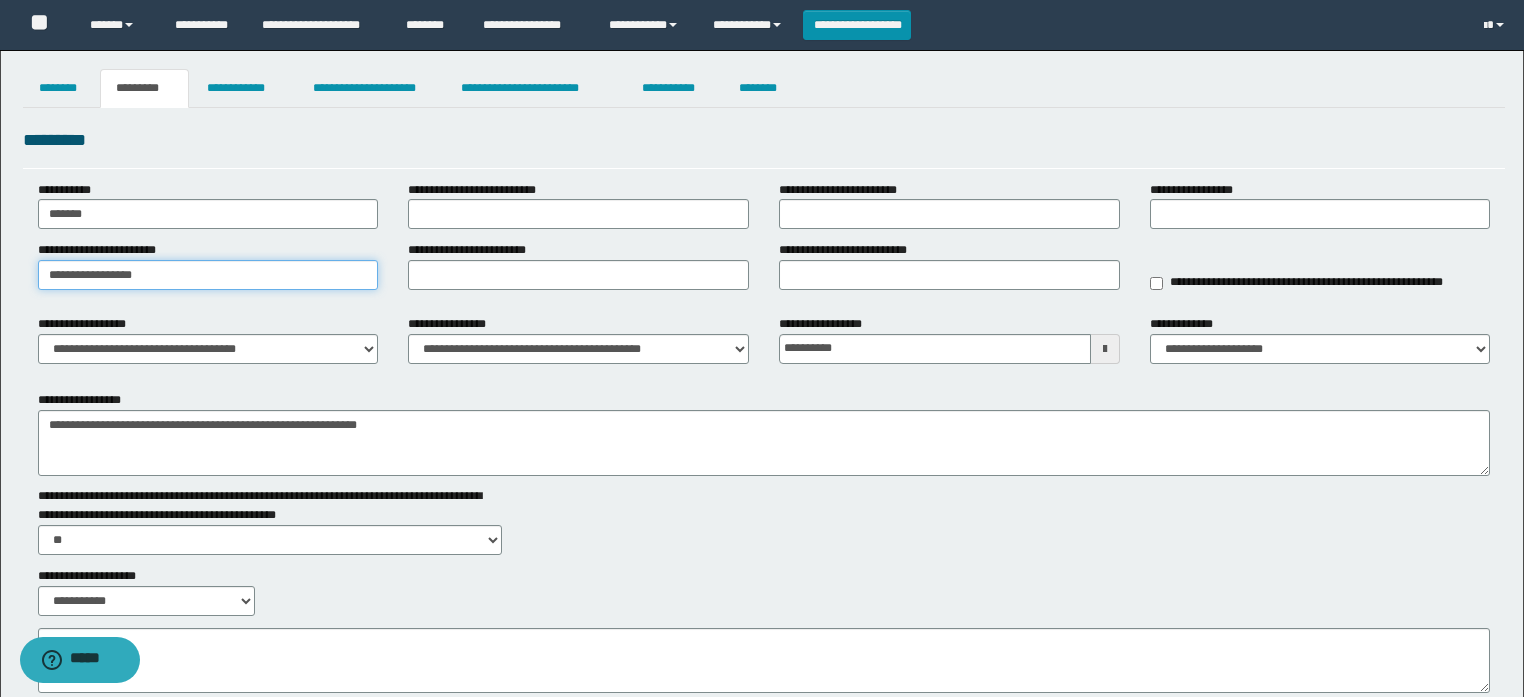 click on "**********" at bounding box center (762, 440) 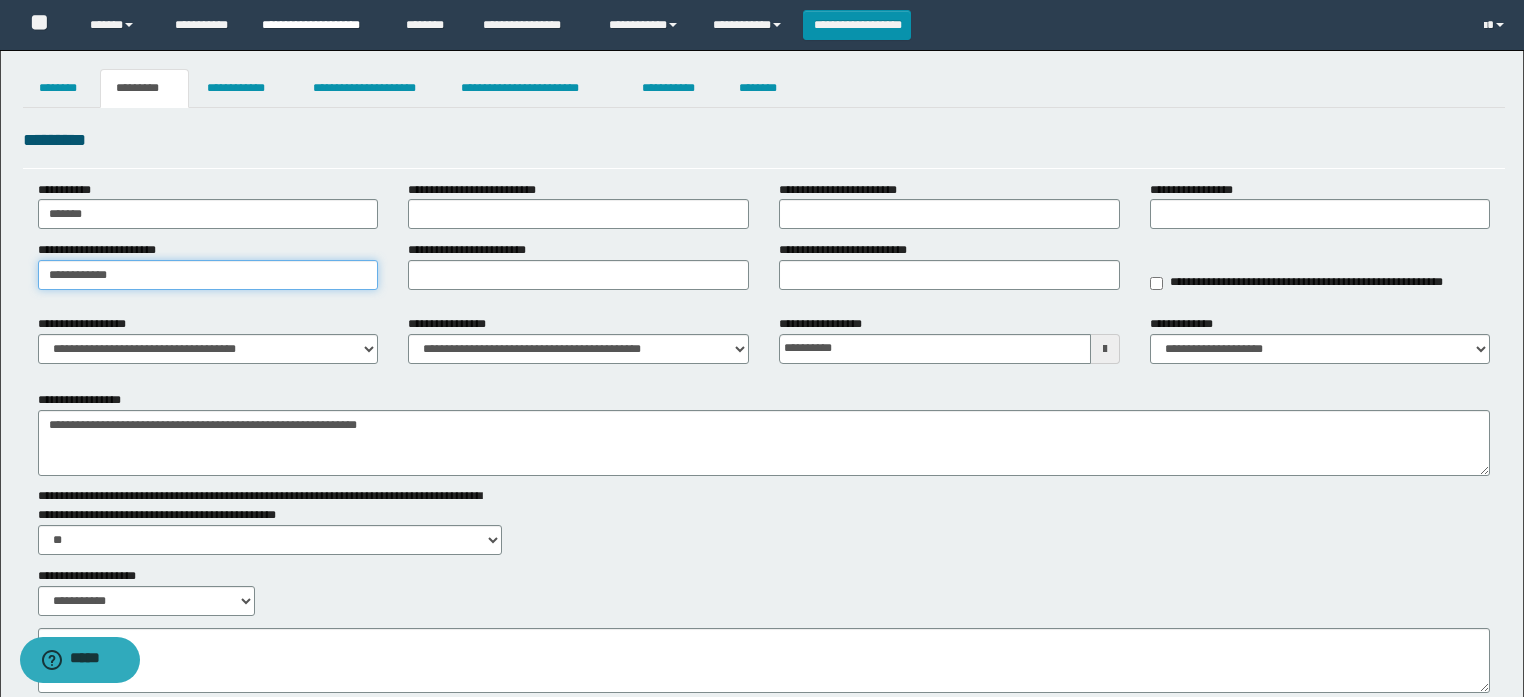 type on "**********" 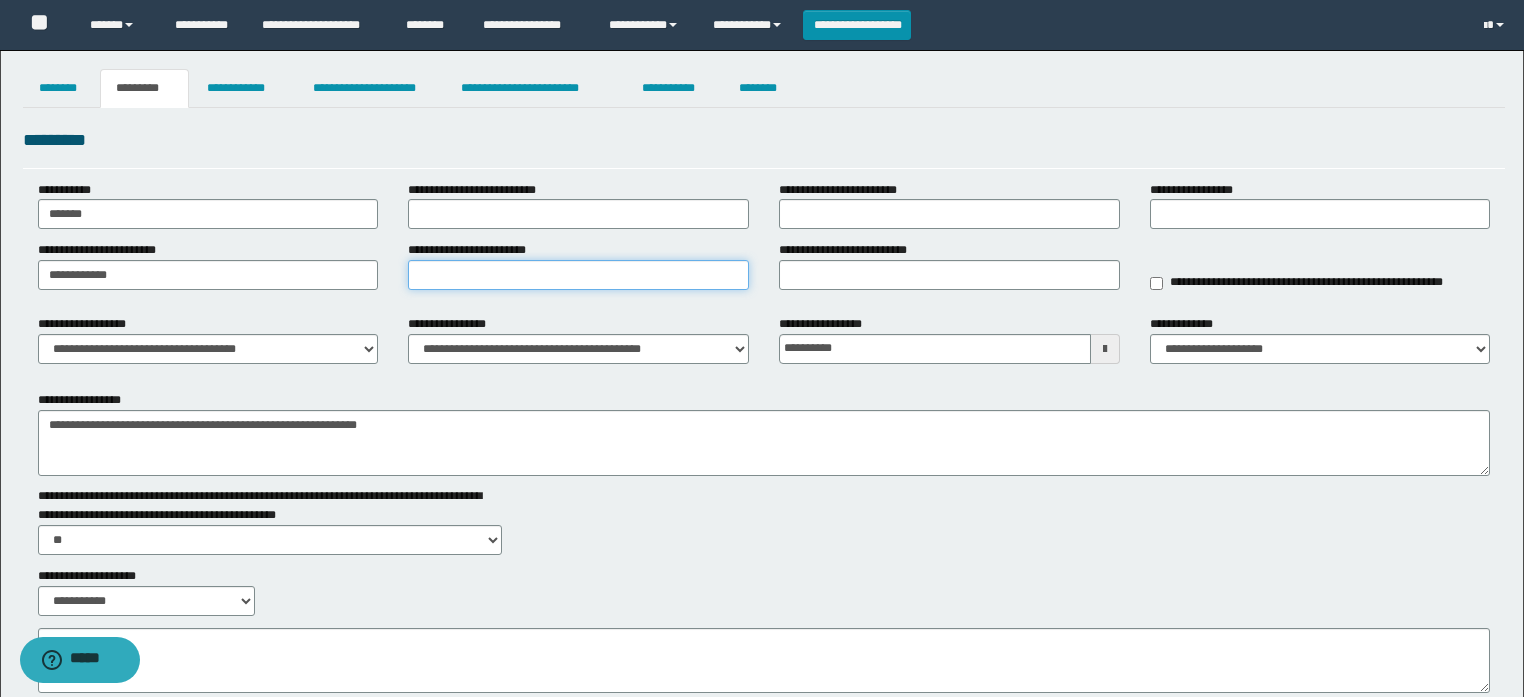 paste on "**********" 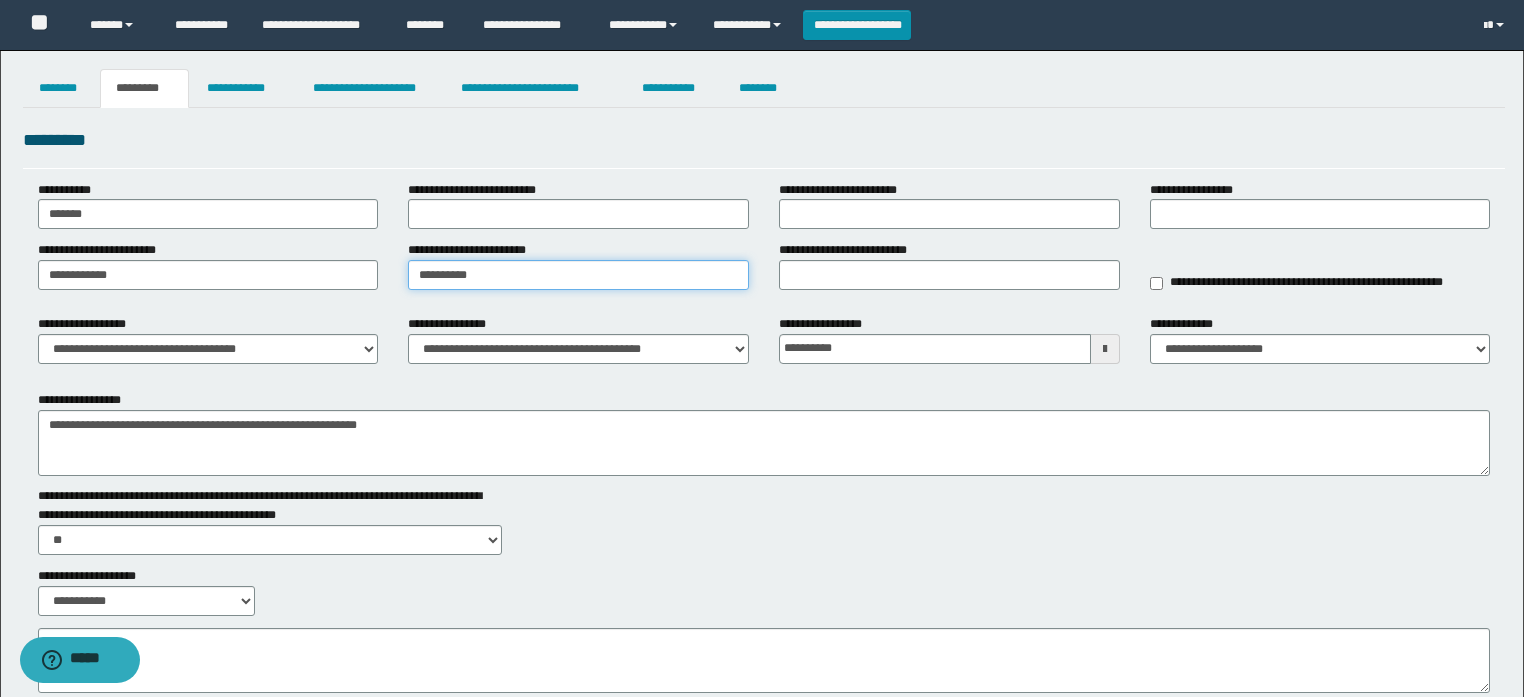click on "**********" at bounding box center [578, 275] 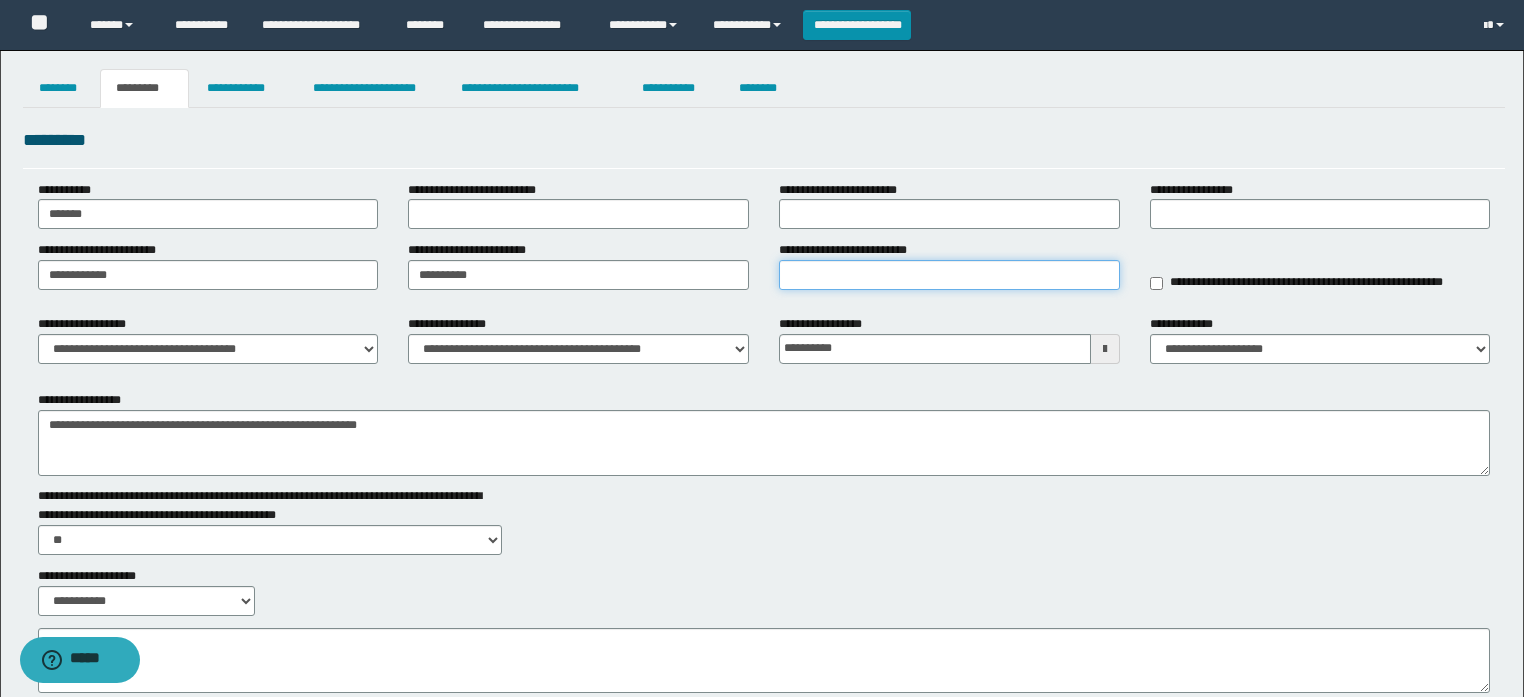 click on "**********" at bounding box center [949, 275] 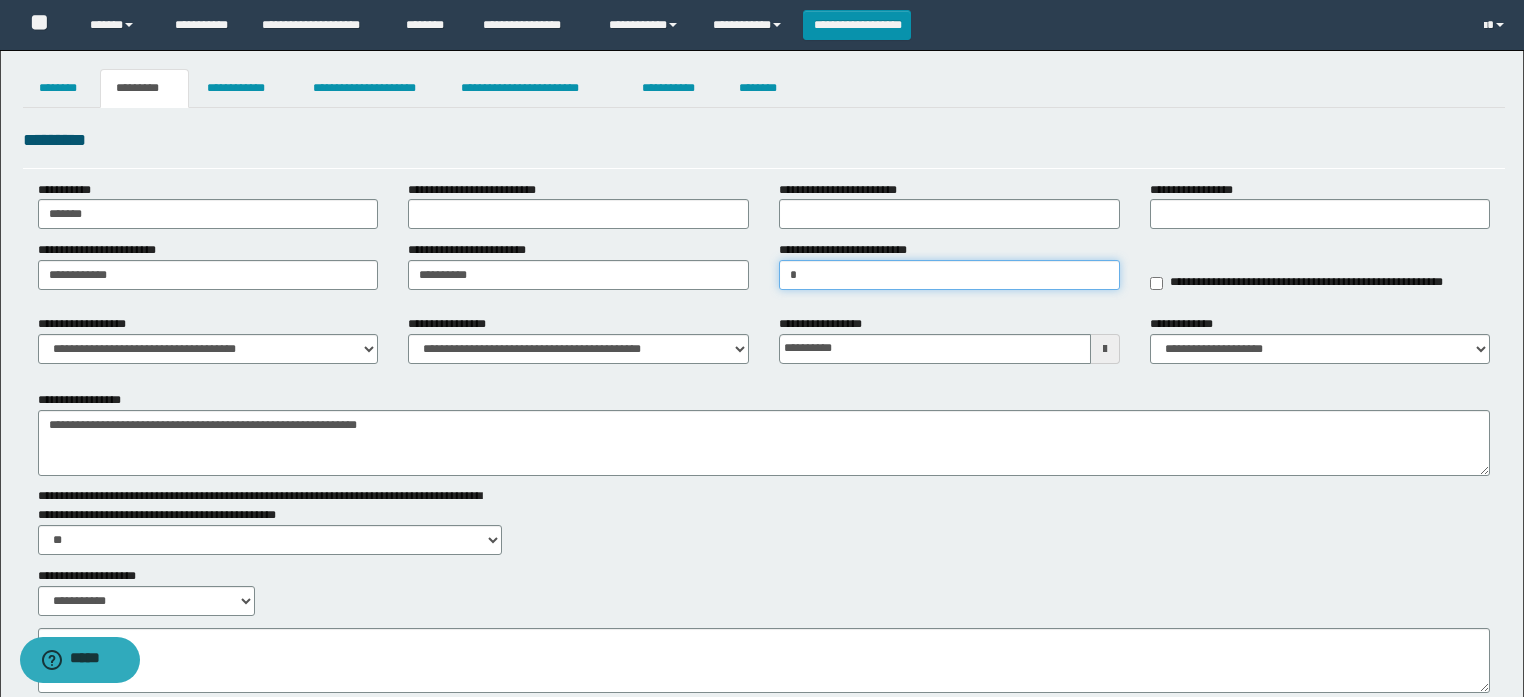 type on "****" 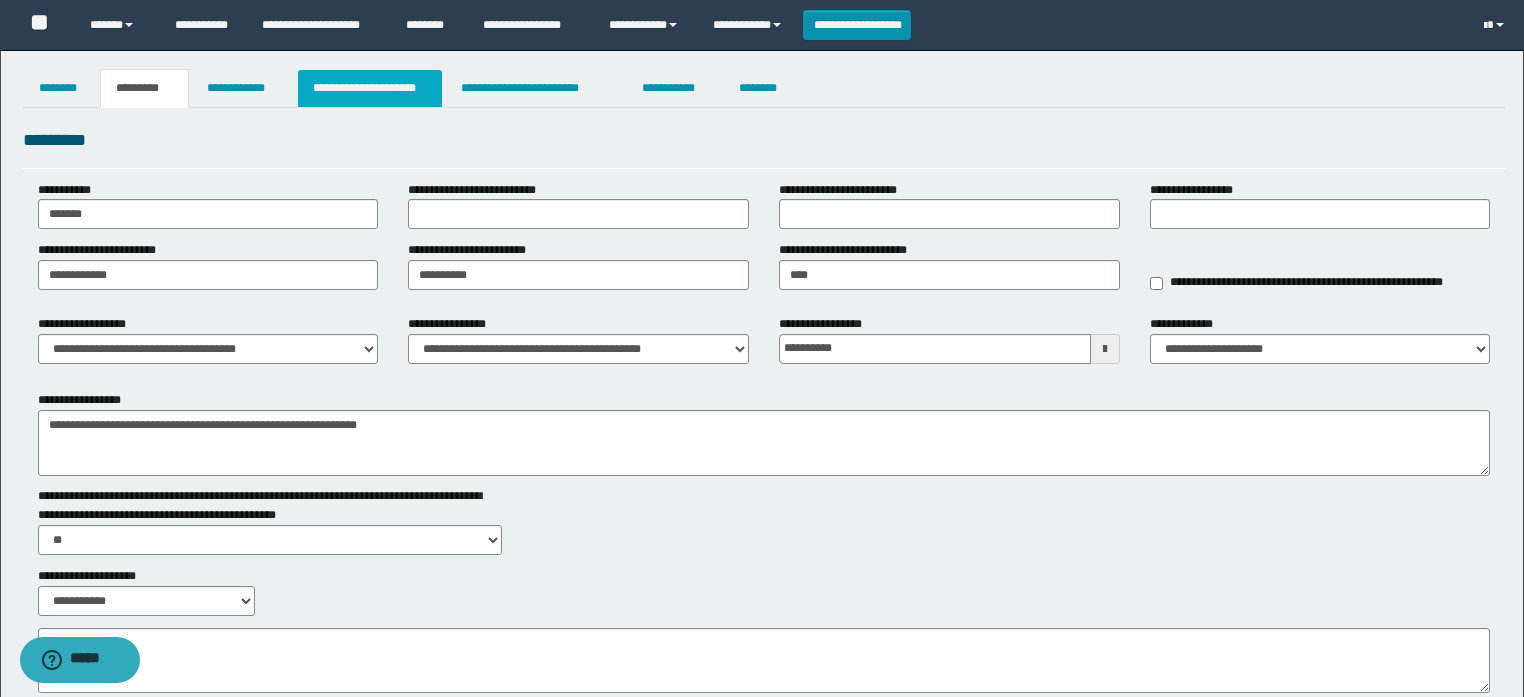 click on "**********" at bounding box center (370, 88) 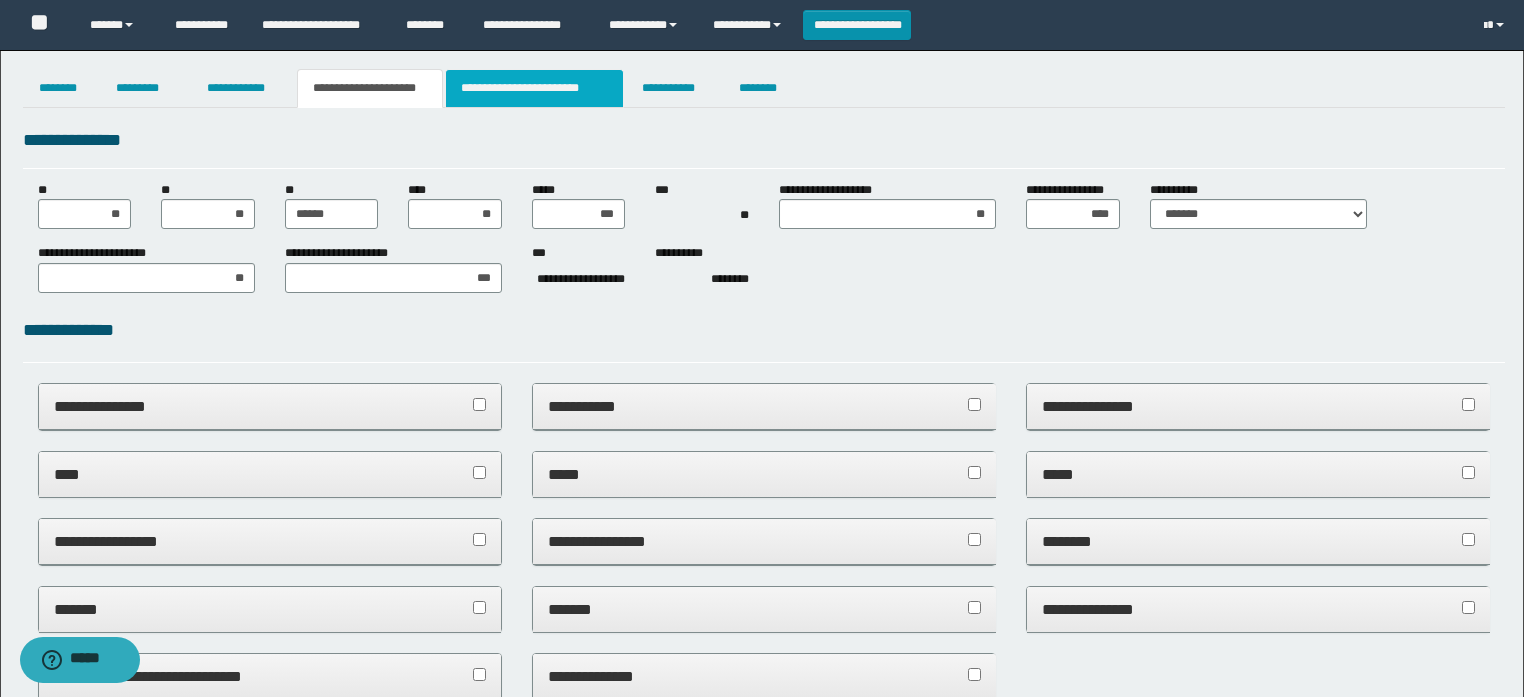 click on "**********" at bounding box center (534, 88) 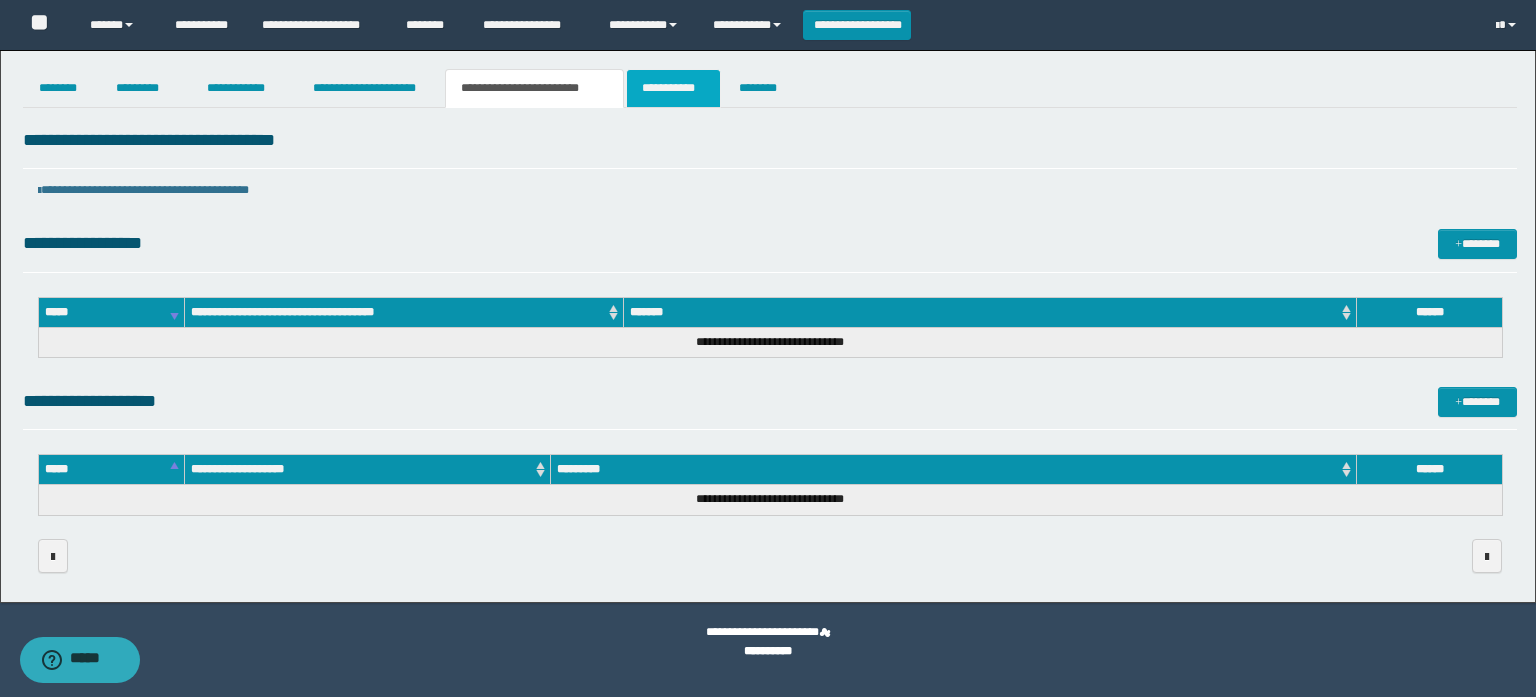 click on "**********" at bounding box center [673, 88] 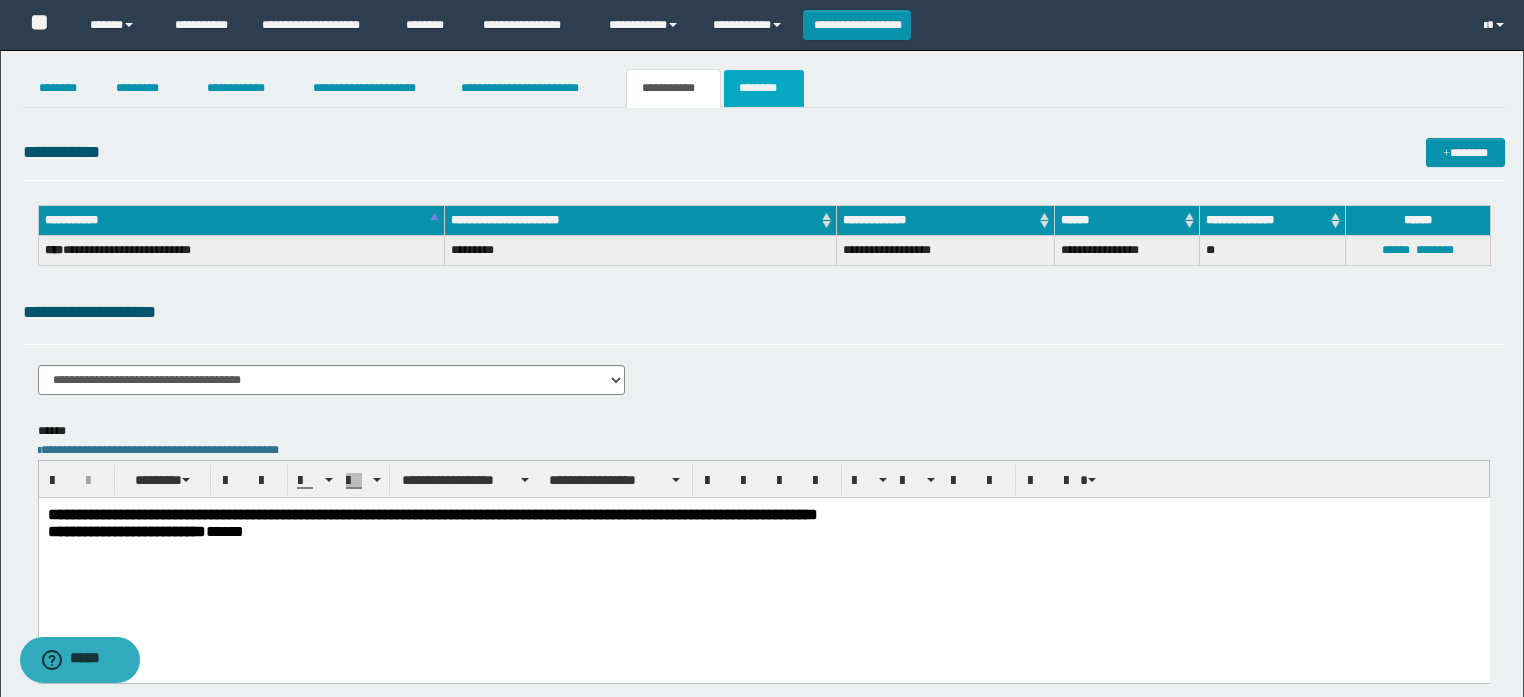 click on "********" at bounding box center [764, 88] 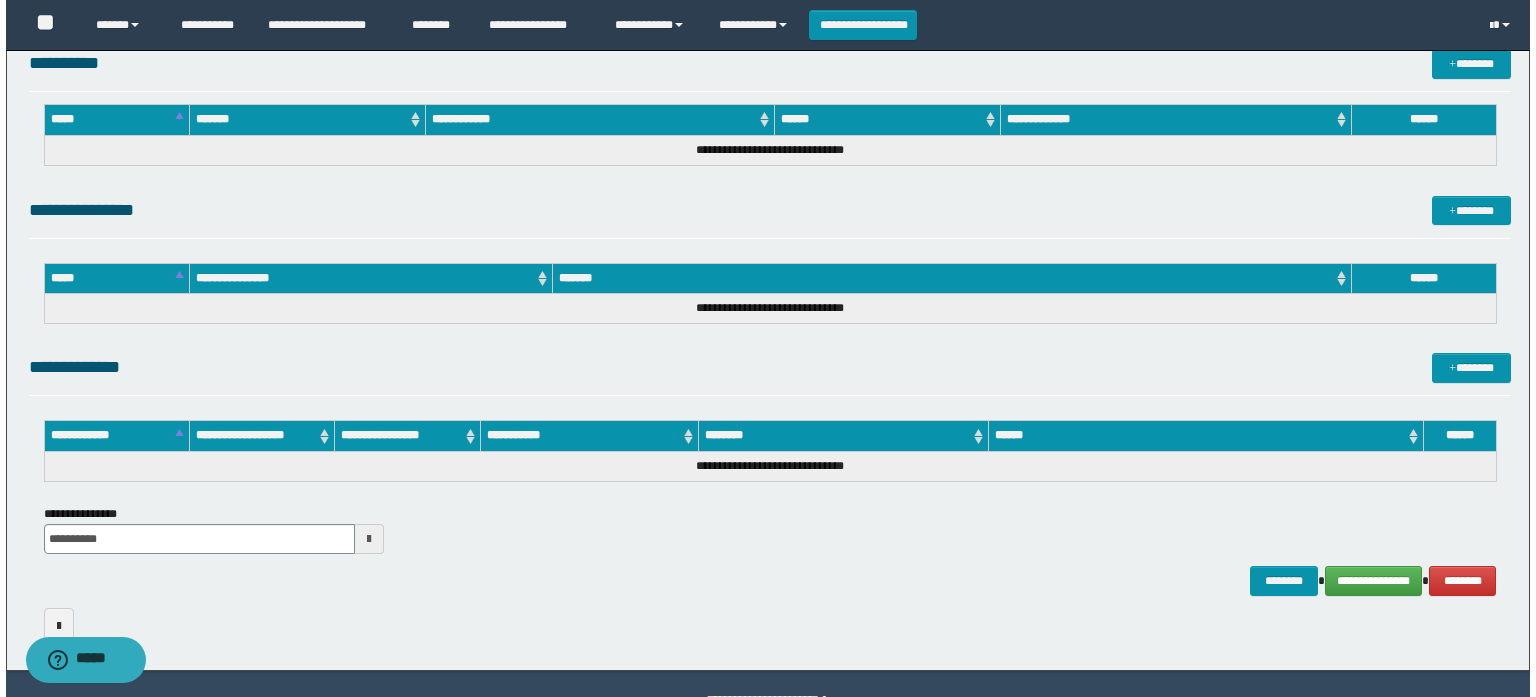 scroll, scrollTop: 840, scrollLeft: 0, axis: vertical 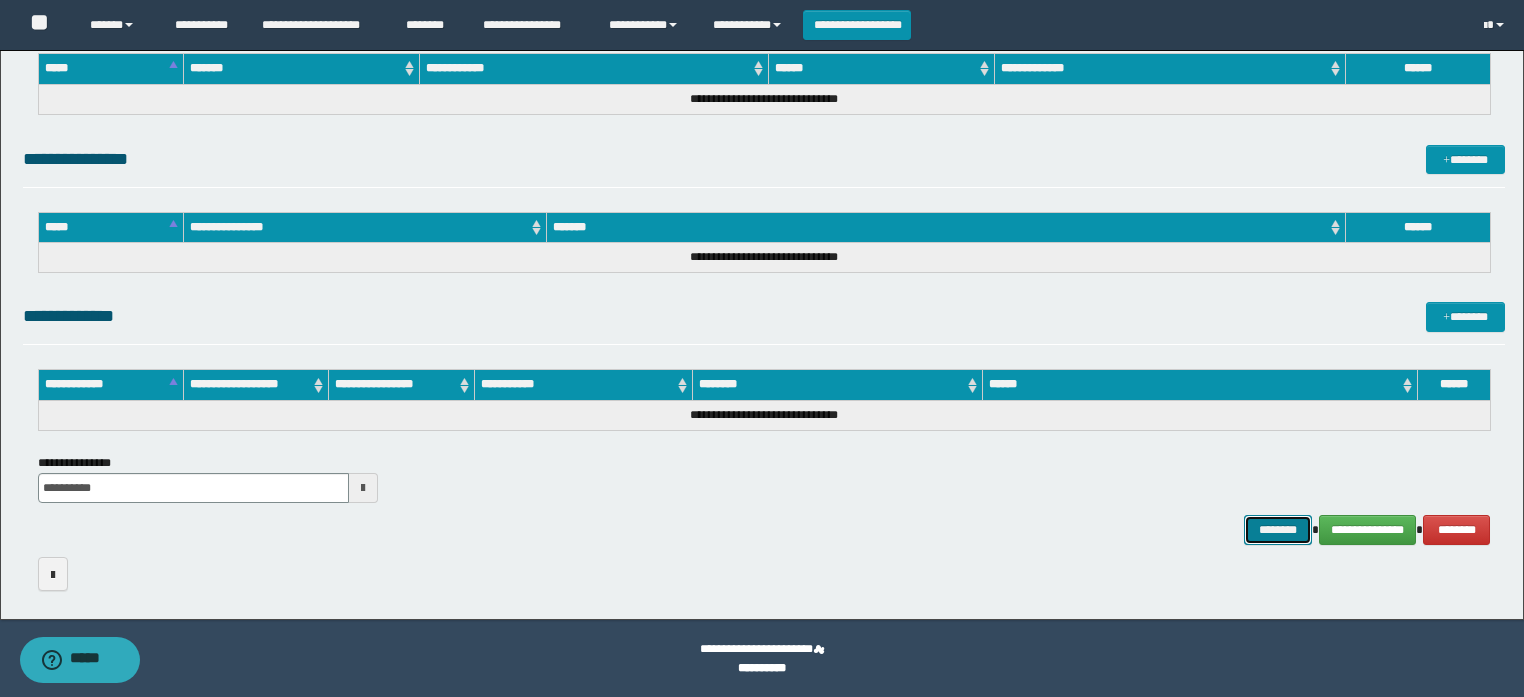 click on "********" at bounding box center (1277, 530) 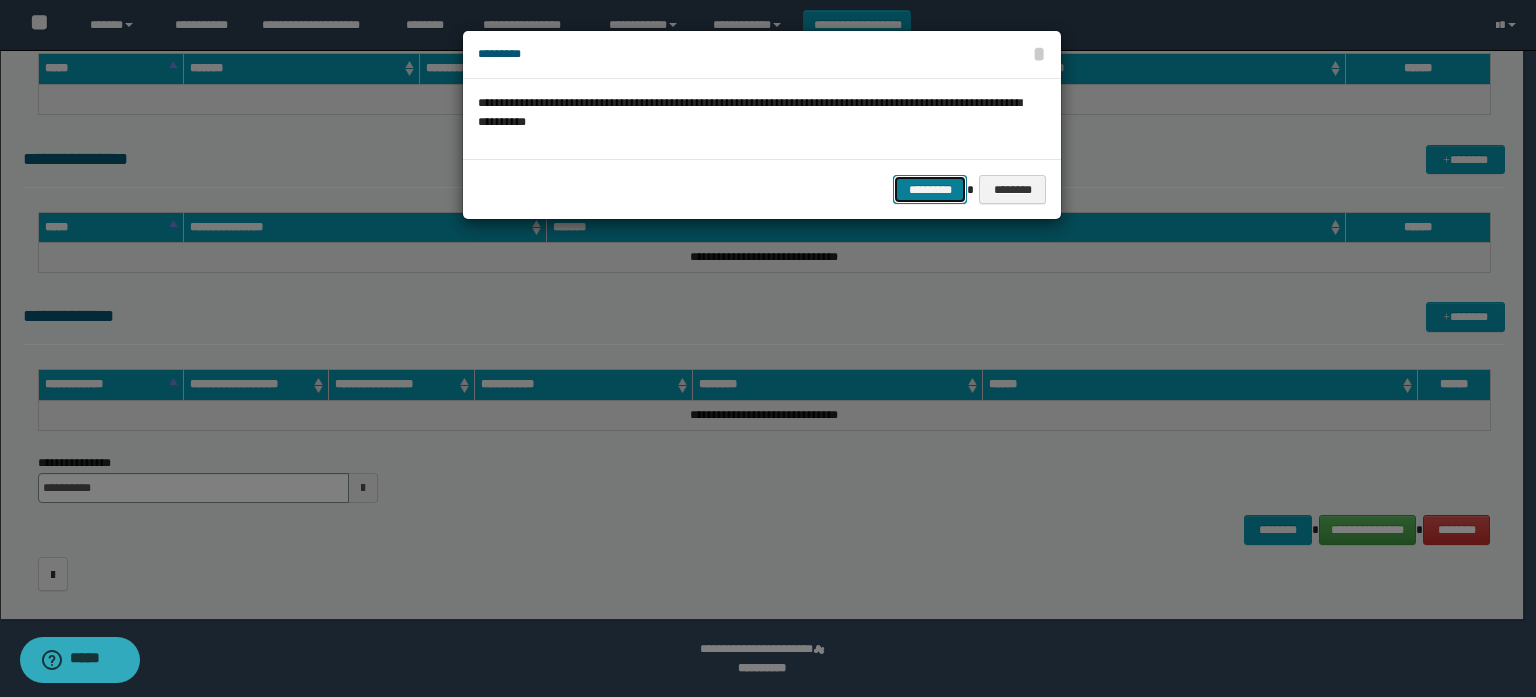 click on "*********" at bounding box center (930, 190) 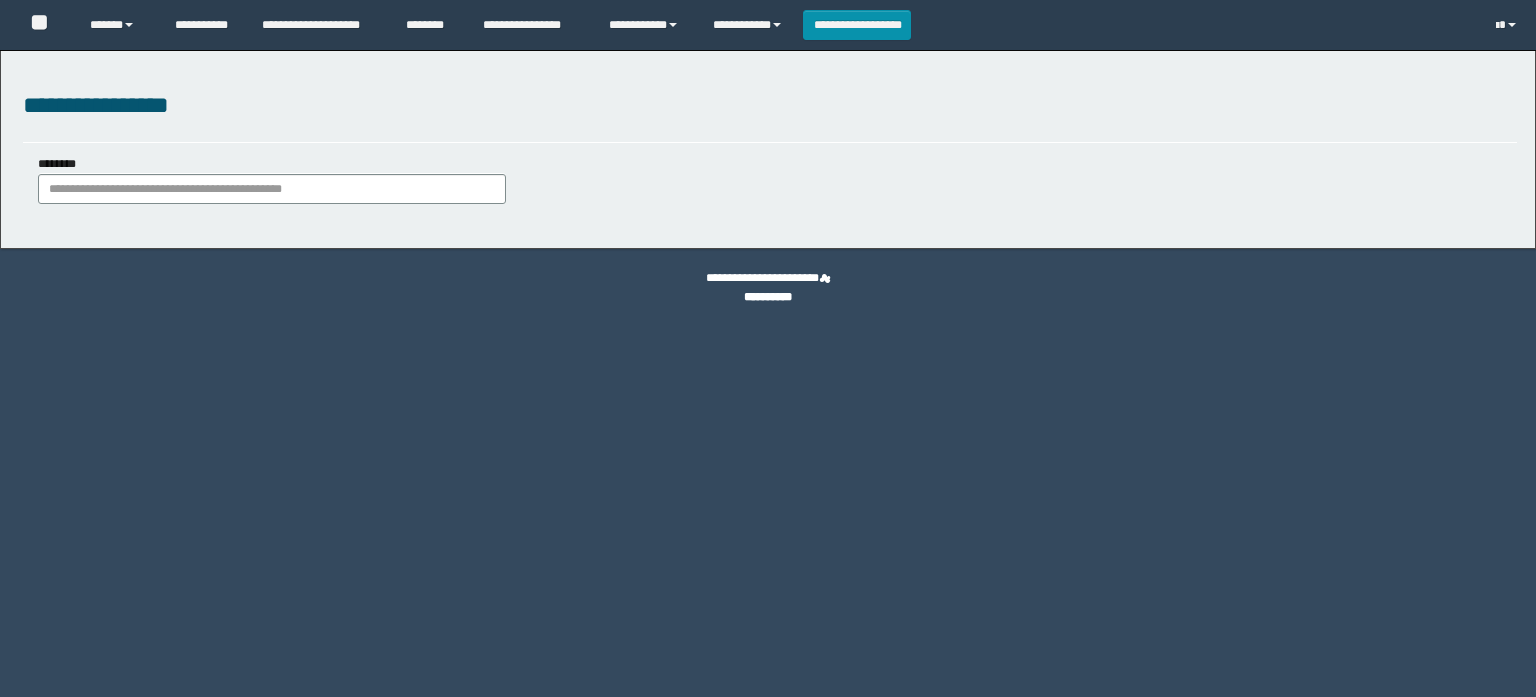 scroll, scrollTop: 0, scrollLeft: 0, axis: both 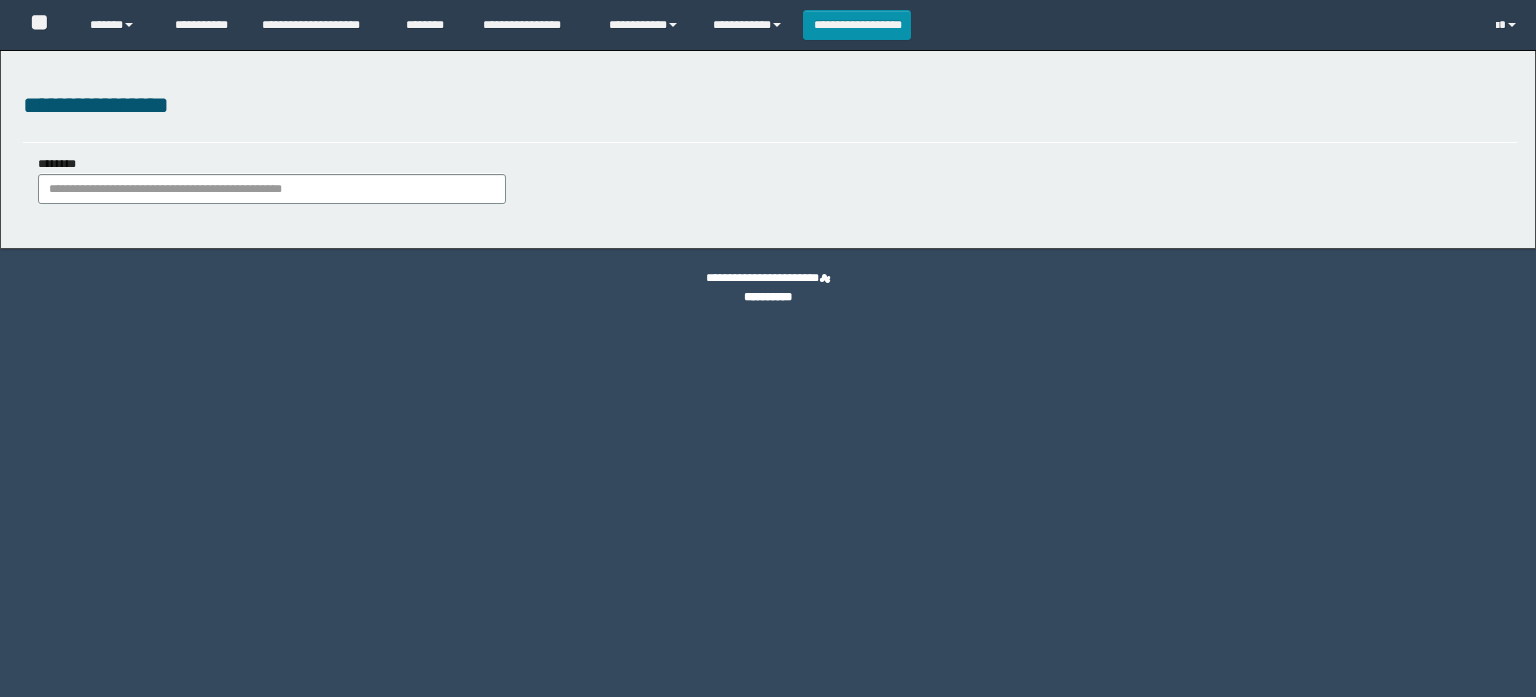 click on "********" at bounding box center (272, 189) 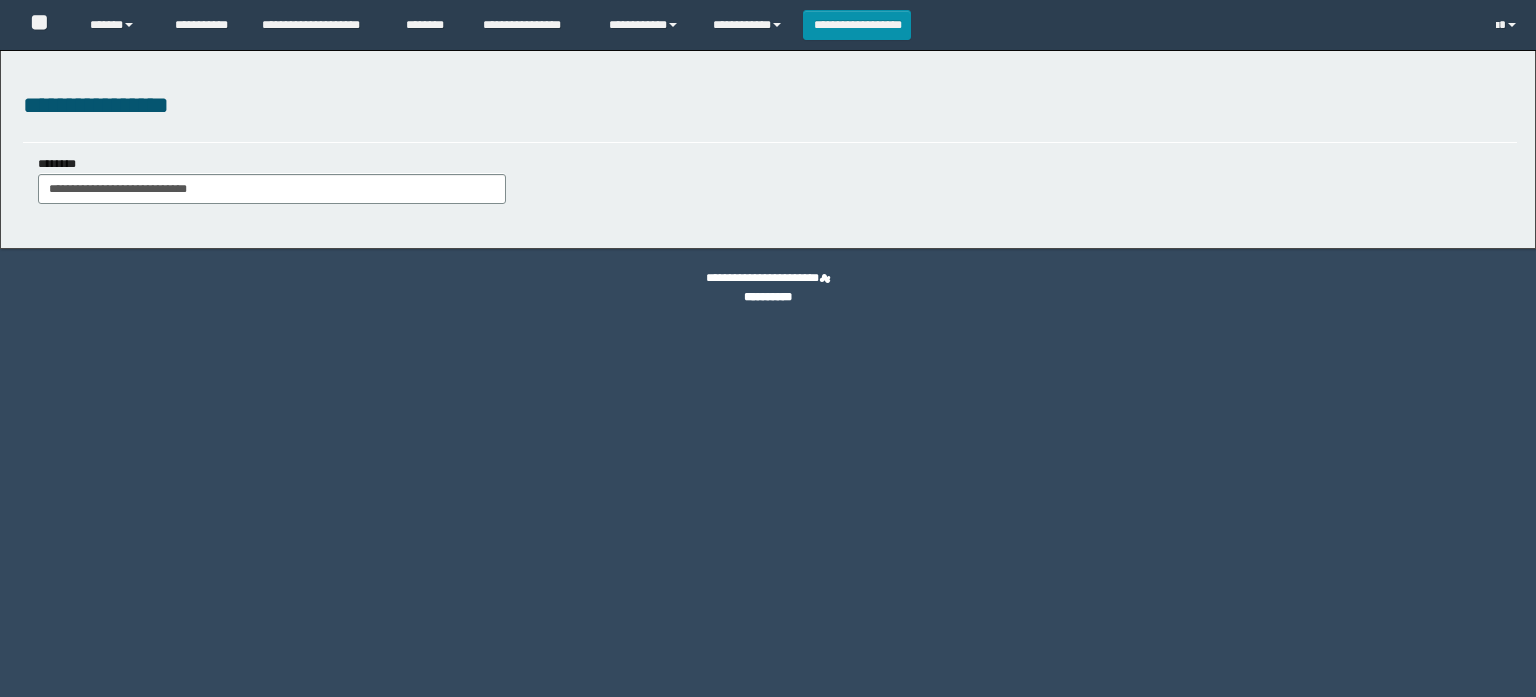 scroll, scrollTop: 0, scrollLeft: 0, axis: both 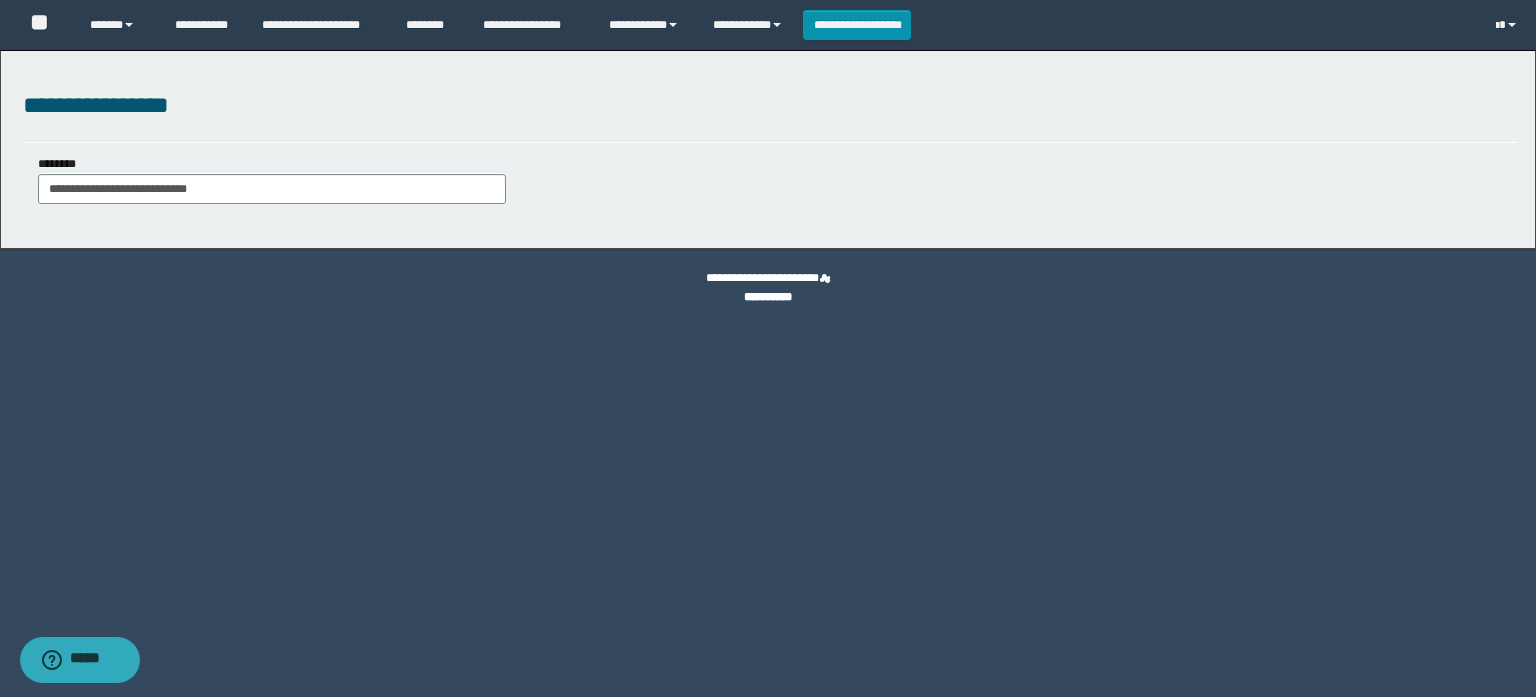 type on "**********" 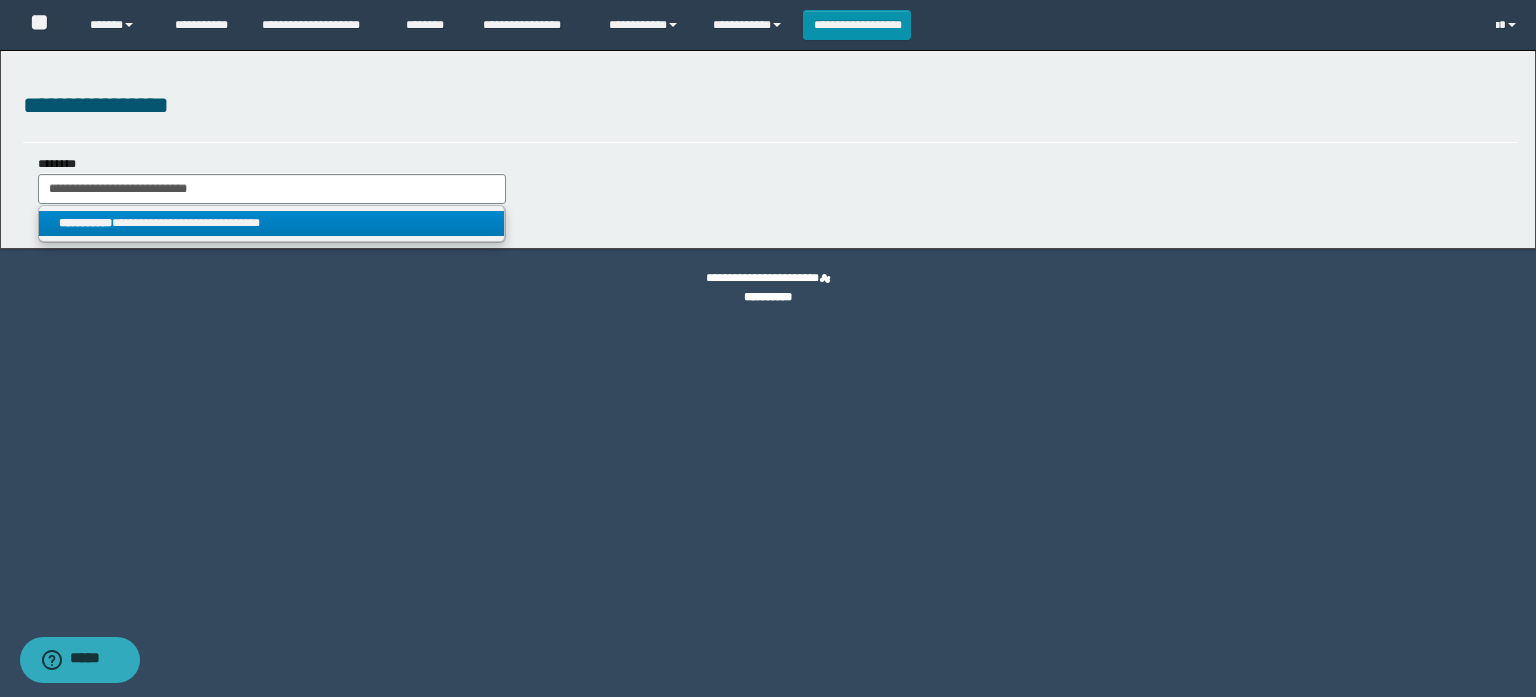 type on "**********" 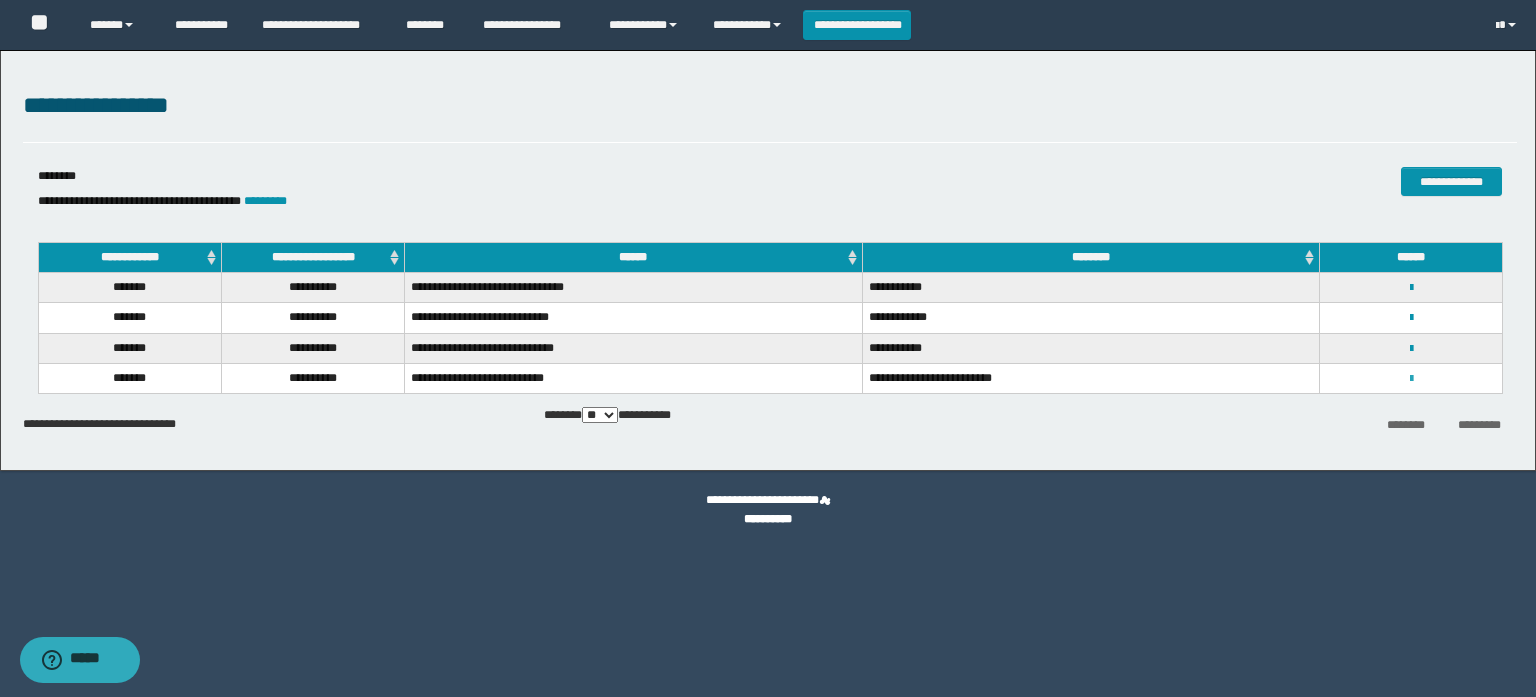 click at bounding box center (1411, 379) 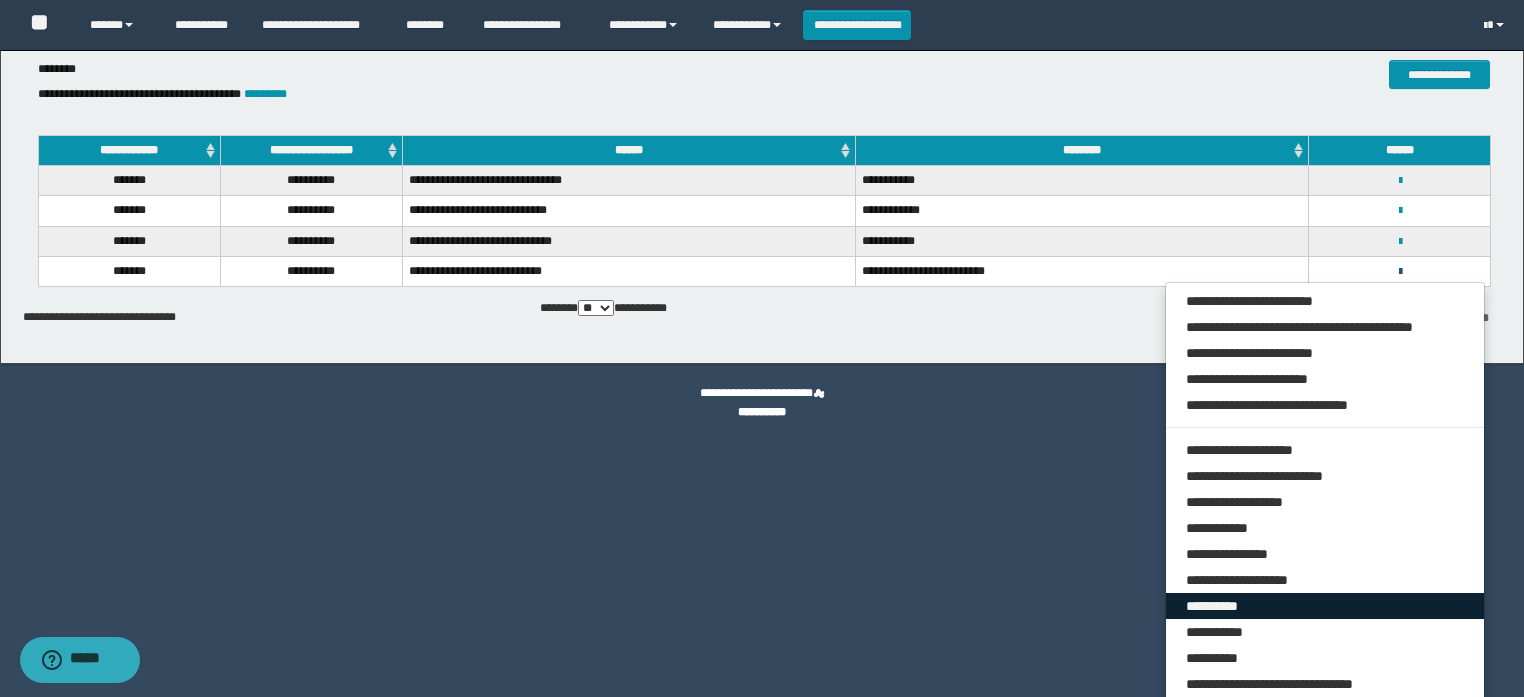scroll, scrollTop: 111, scrollLeft: 0, axis: vertical 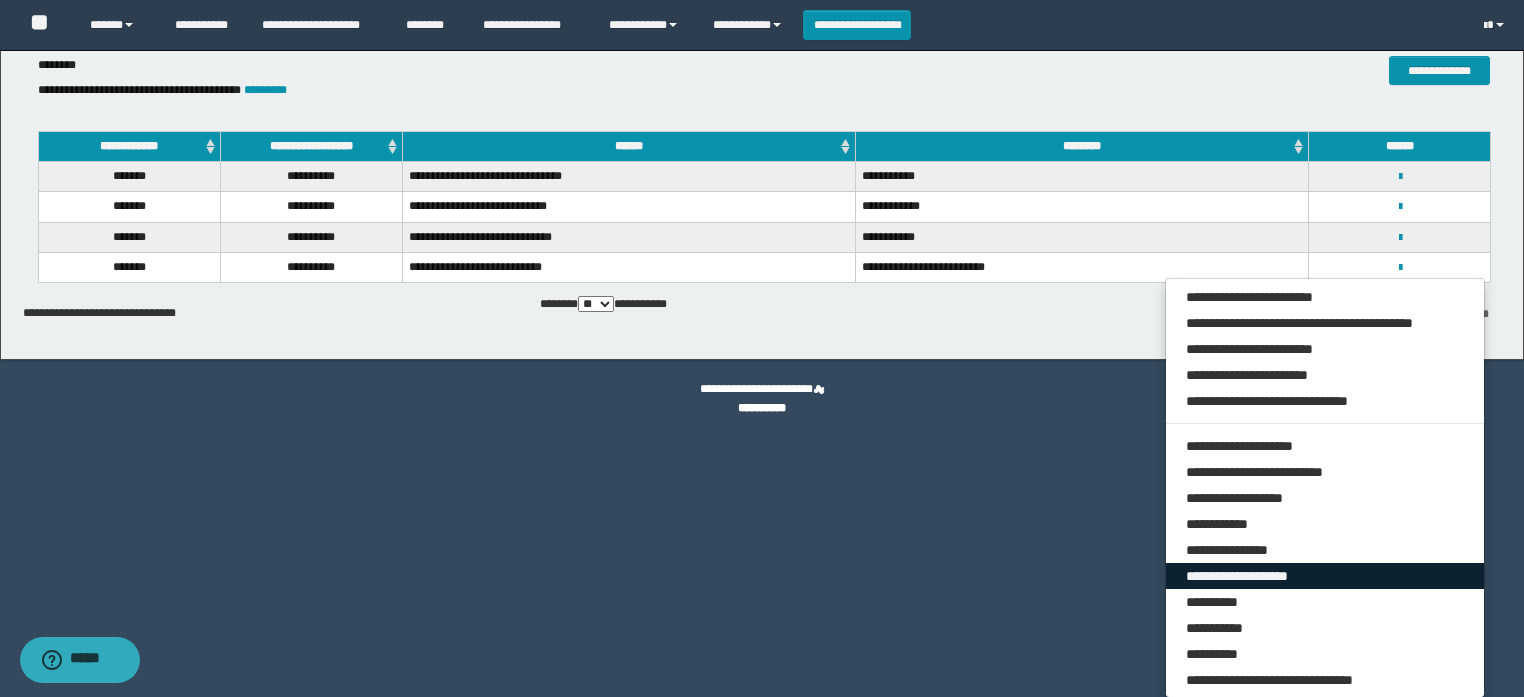 click on "**********" at bounding box center (1325, 576) 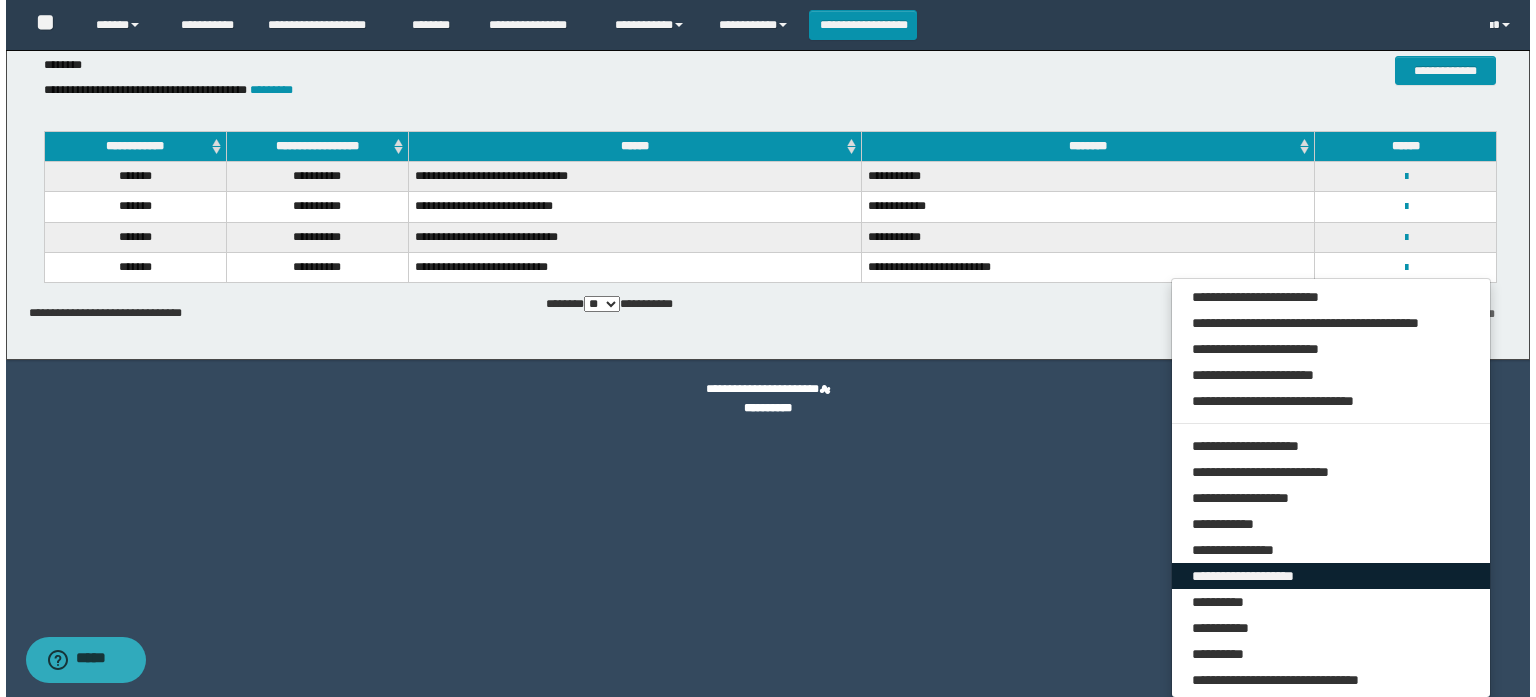 scroll, scrollTop: 0, scrollLeft: 0, axis: both 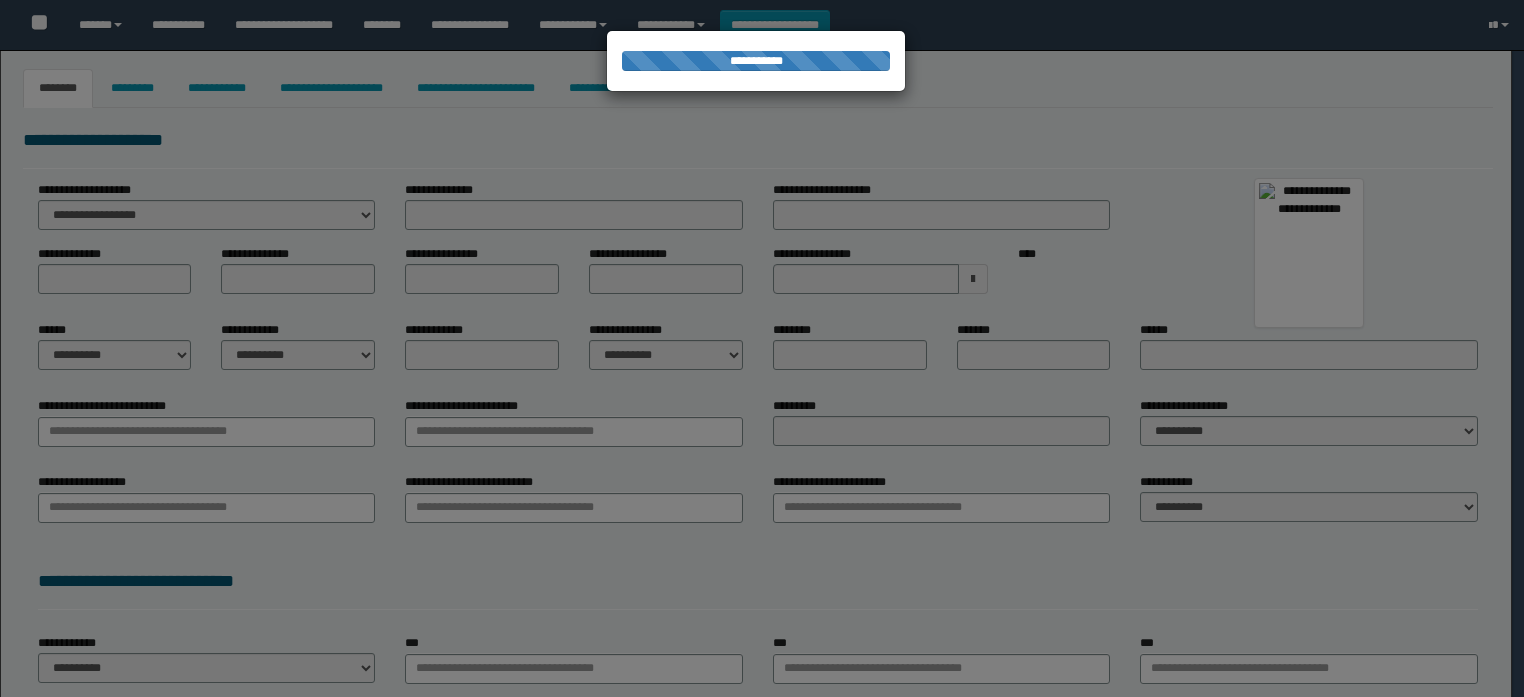 select on "***" 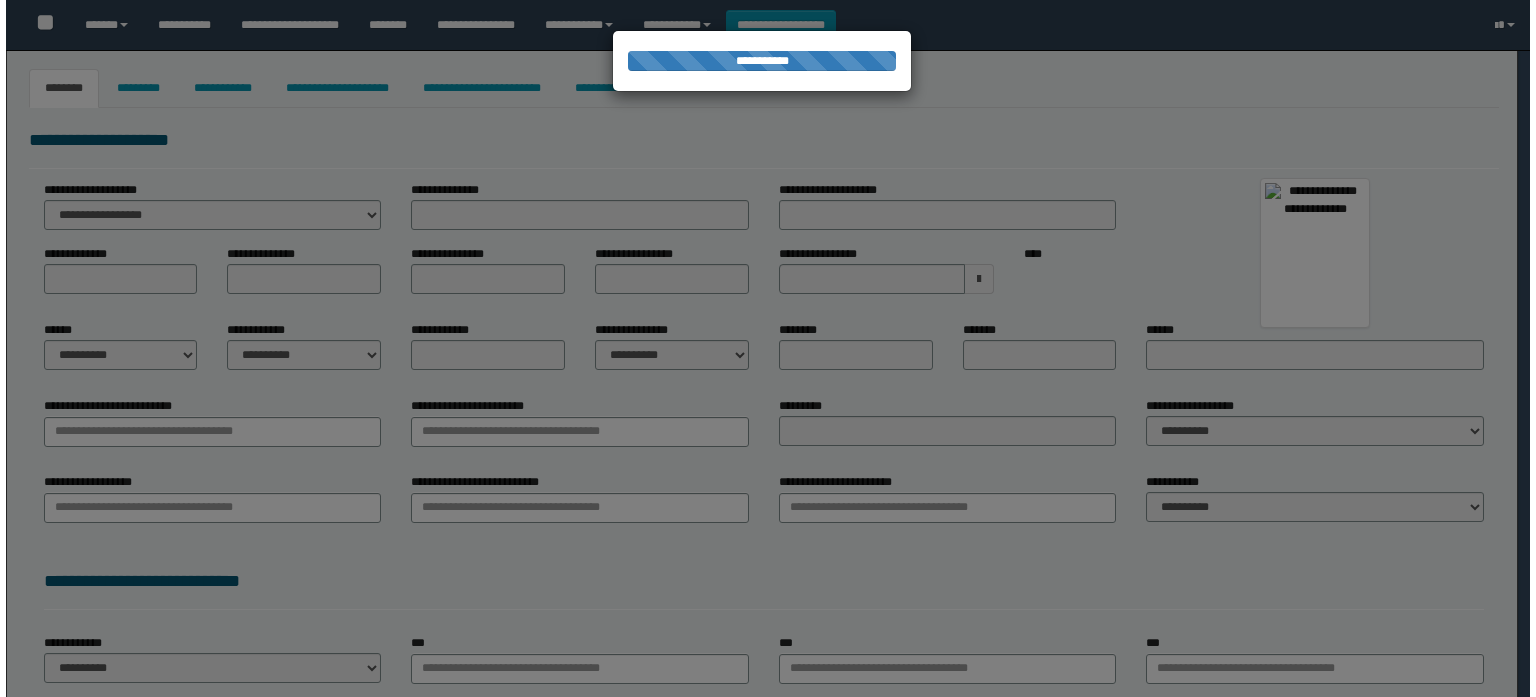 scroll, scrollTop: 0, scrollLeft: 0, axis: both 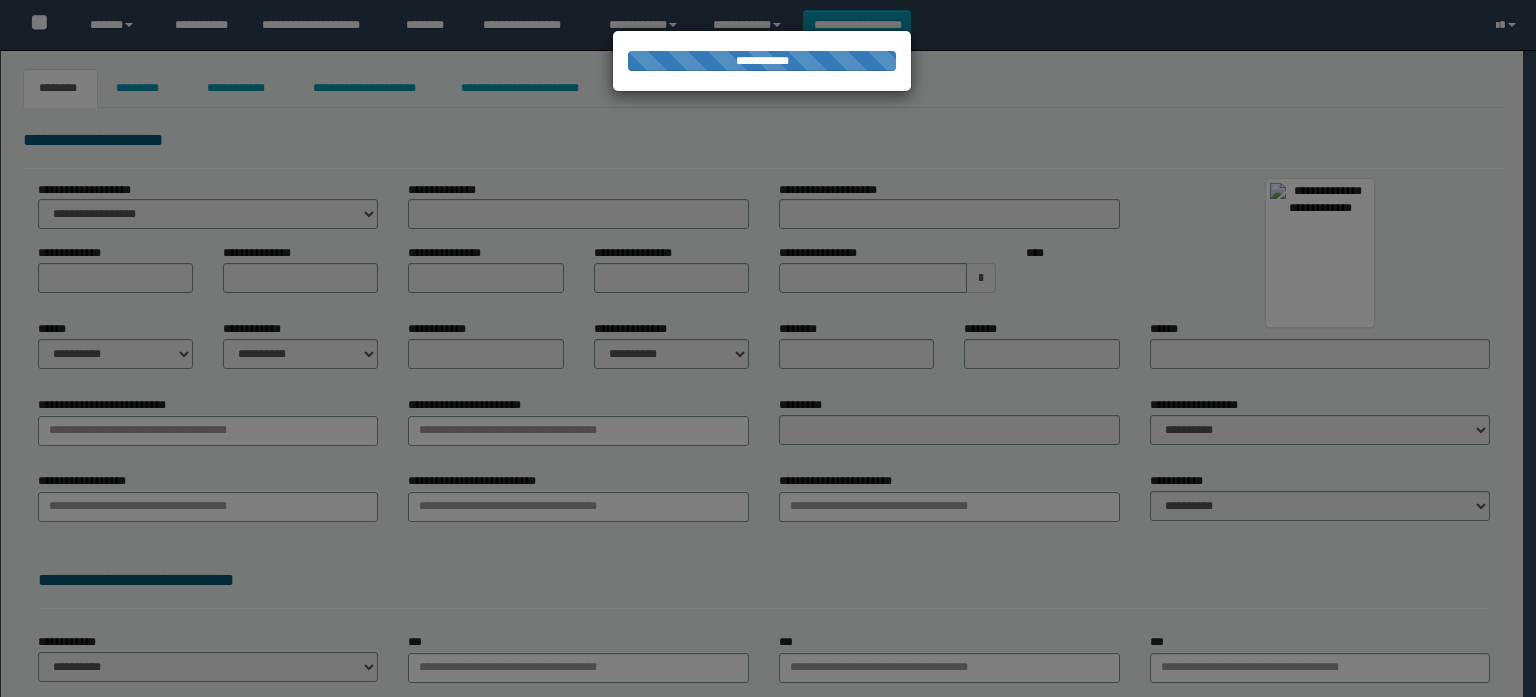 type on "**********" 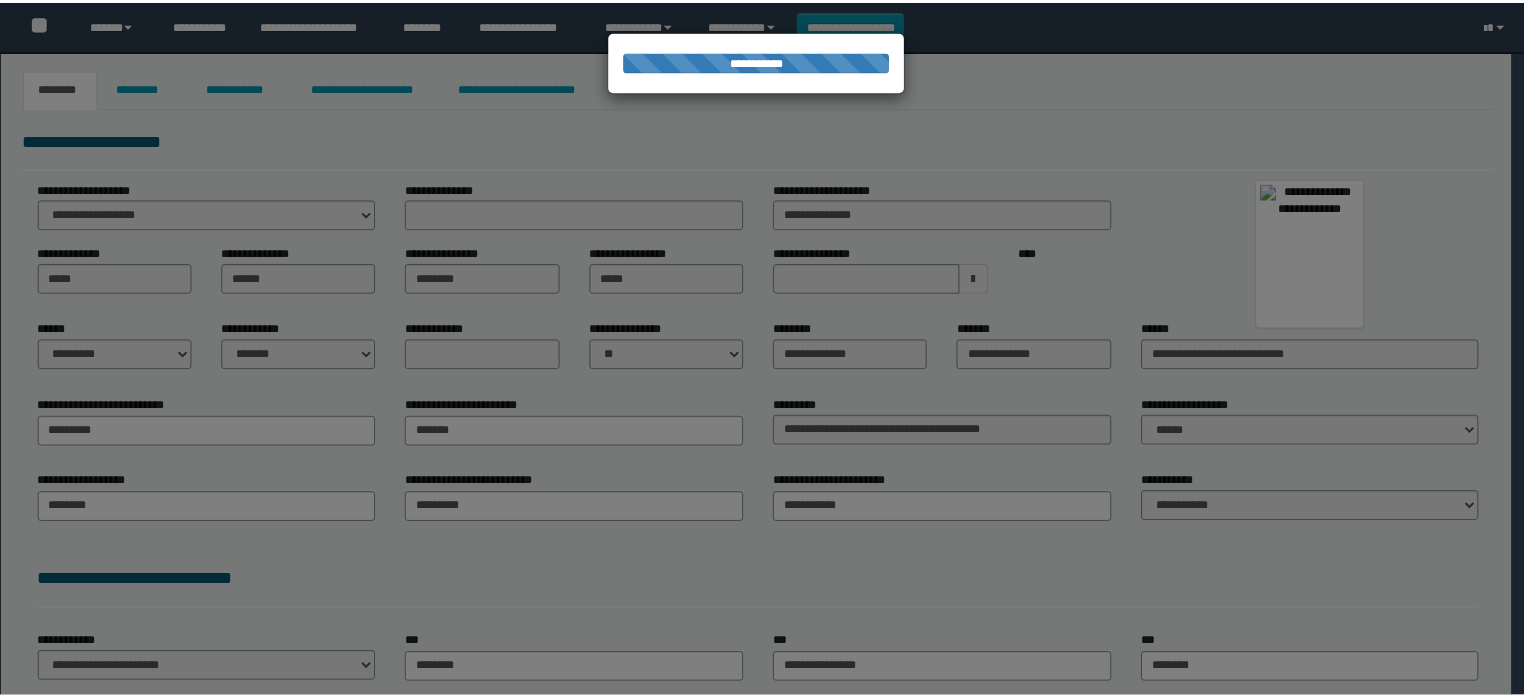 scroll, scrollTop: 0, scrollLeft: 0, axis: both 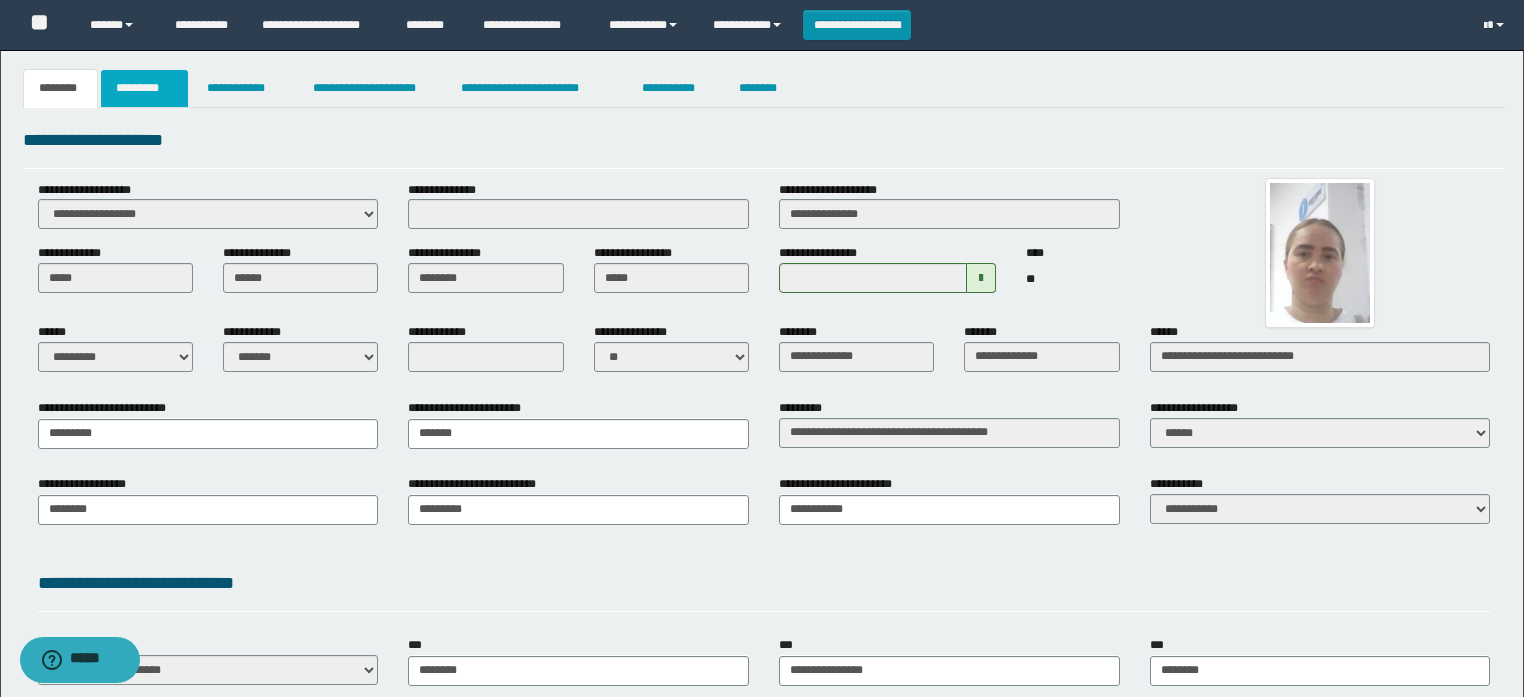 click on "*********" at bounding box center [144, 88] 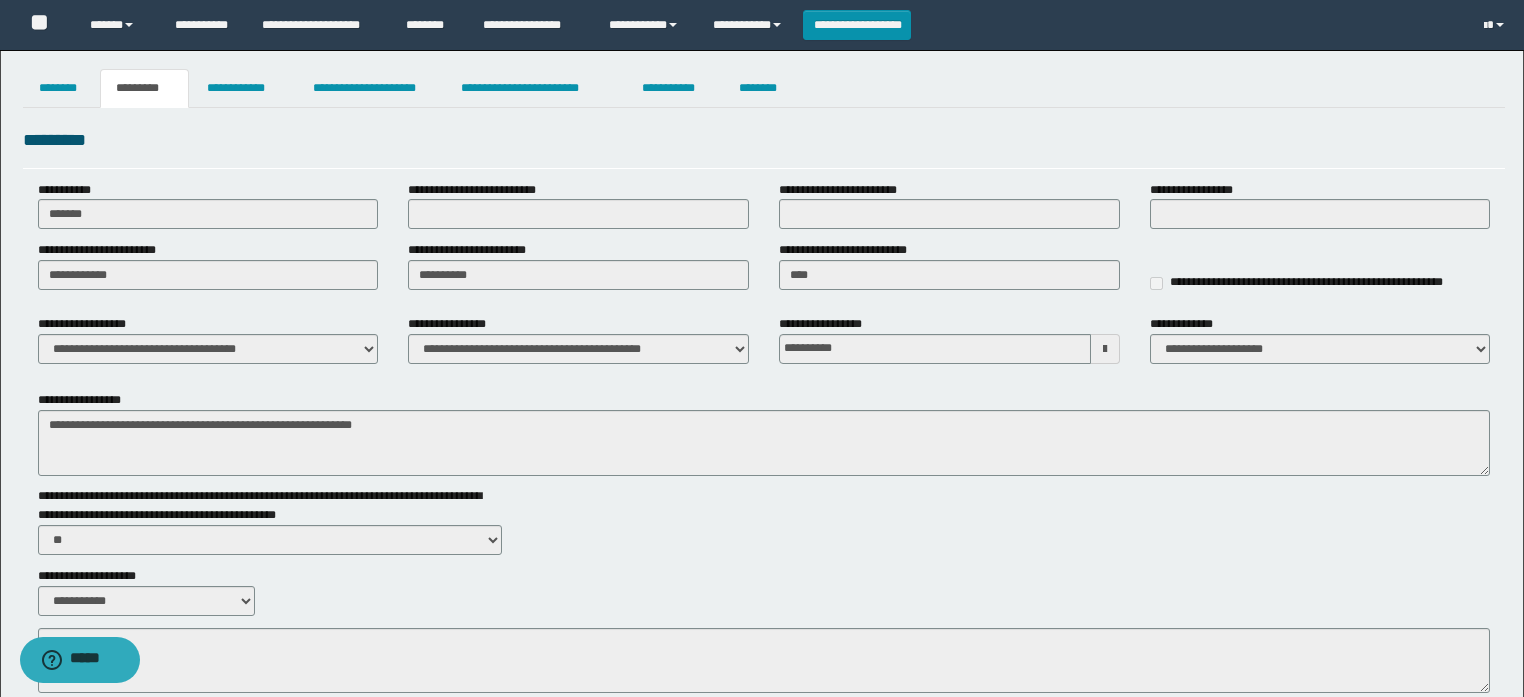 click on "**********" at bounding box center (762, 440) 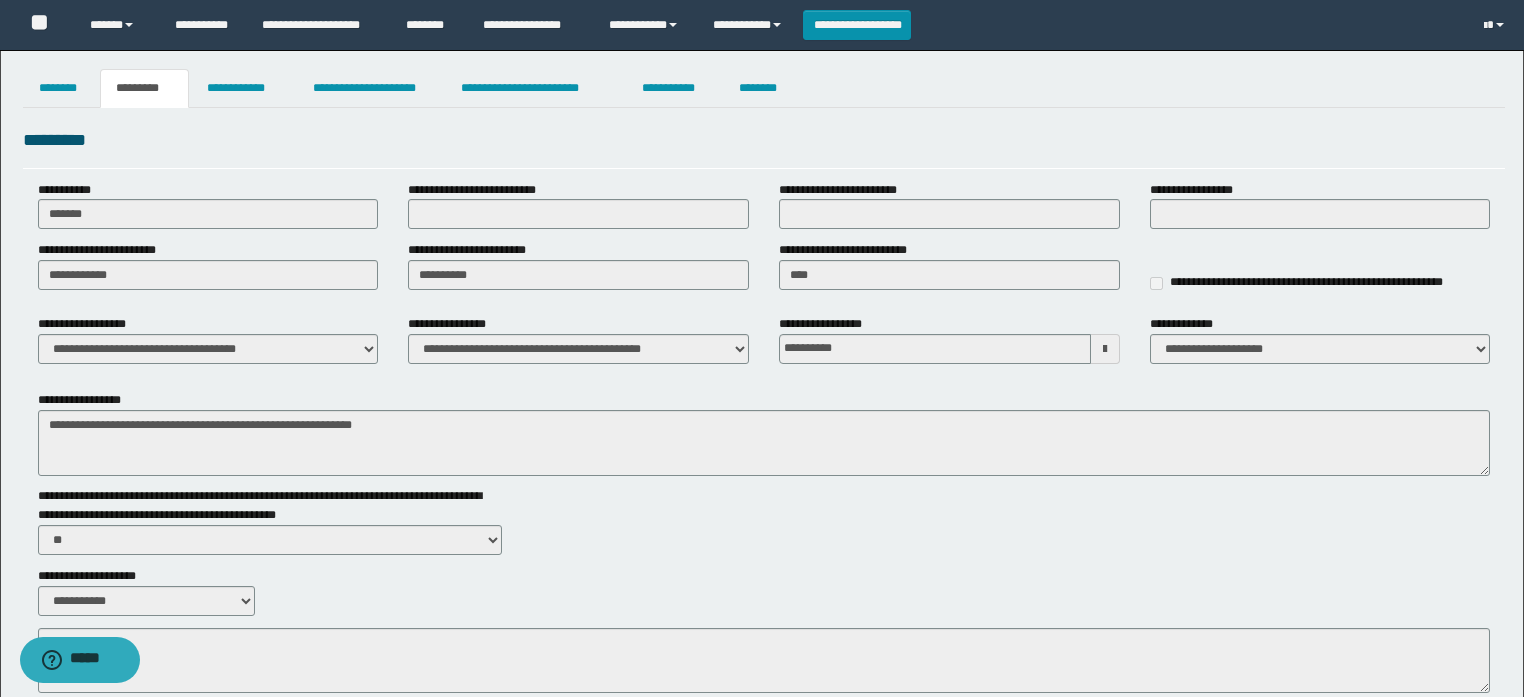 click on "**********" at bounding box center (764, 272) 